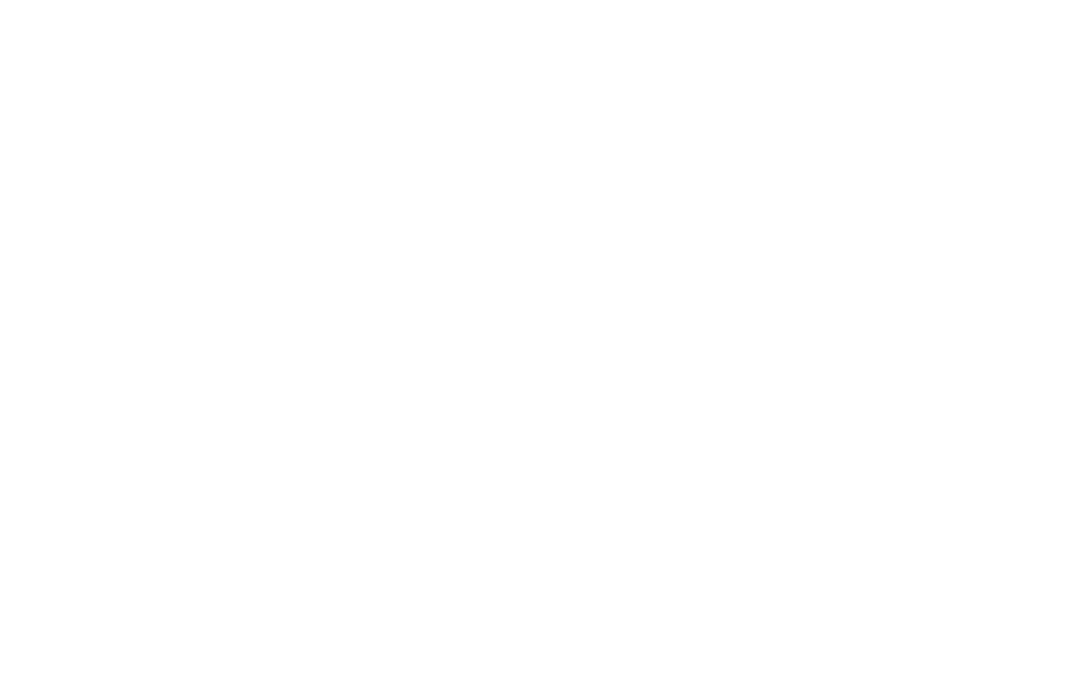 scroll, scrollTop: 0, scrollLeft: 0, axis: both 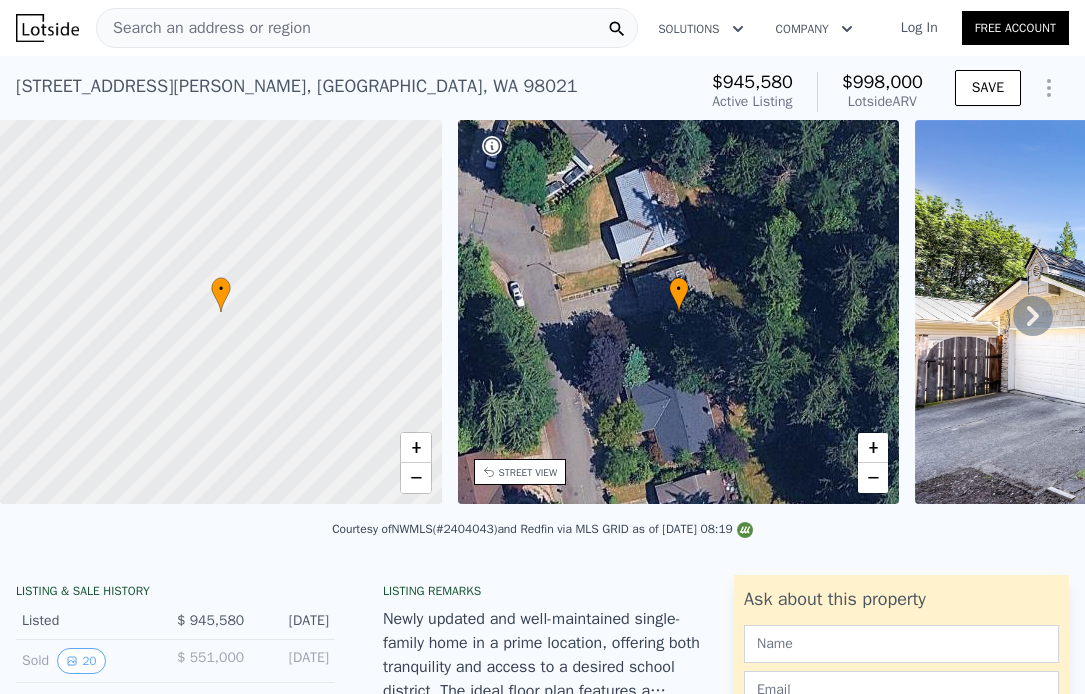 click on "Search an address or region" at bounding box center [367, 28] 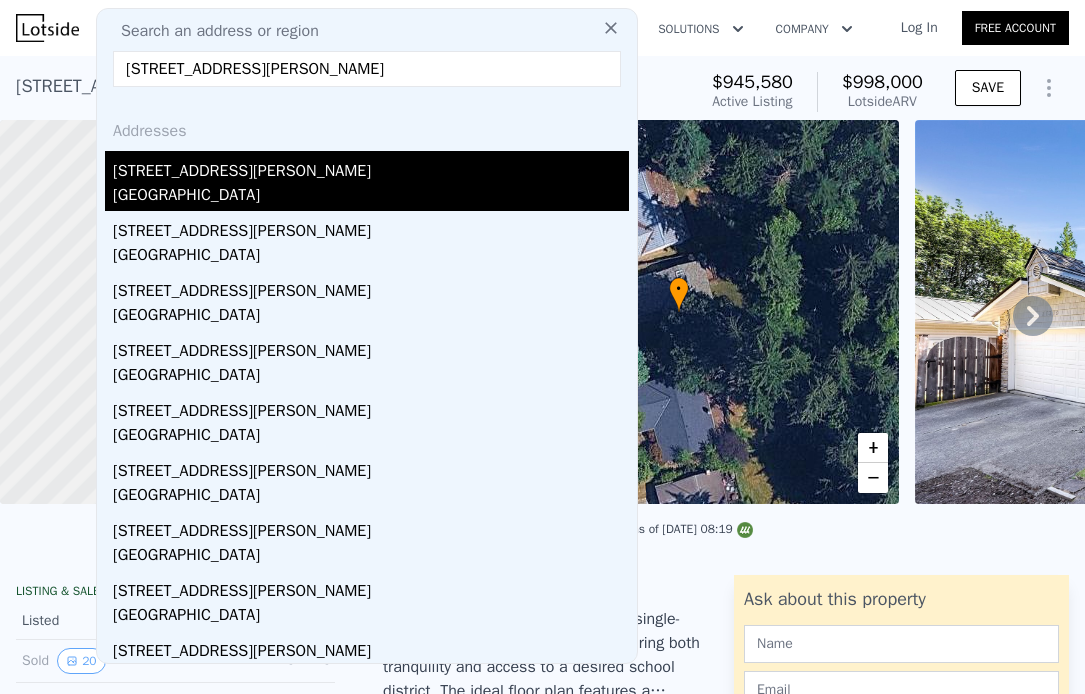type on "[STREET_ADDRESS][PERSON_NAME]" 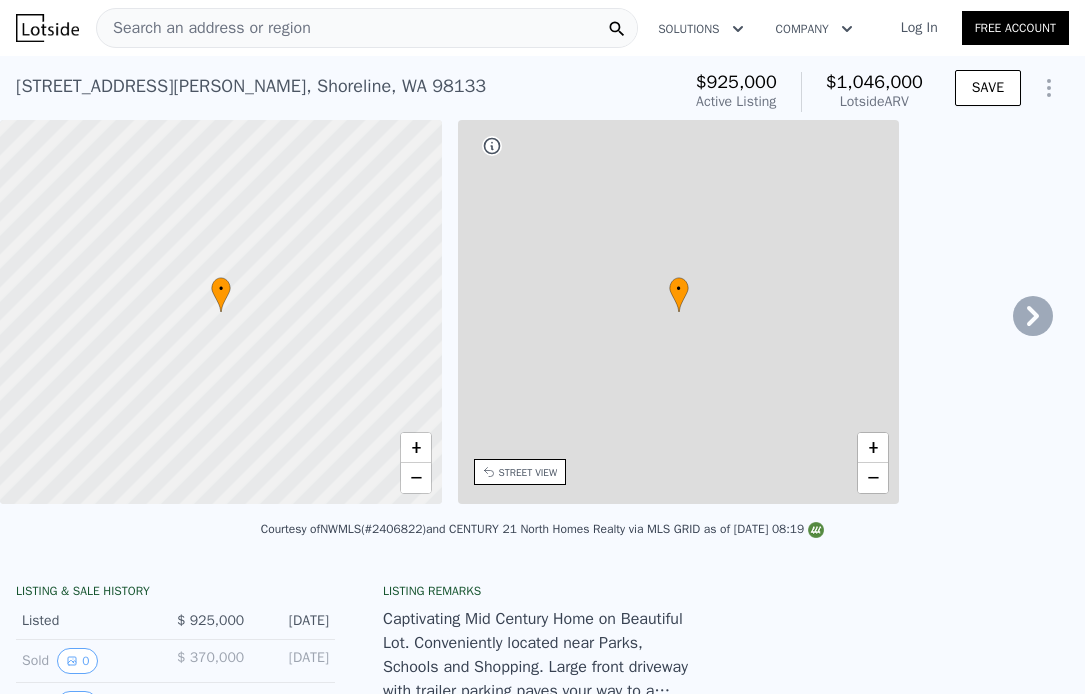 type 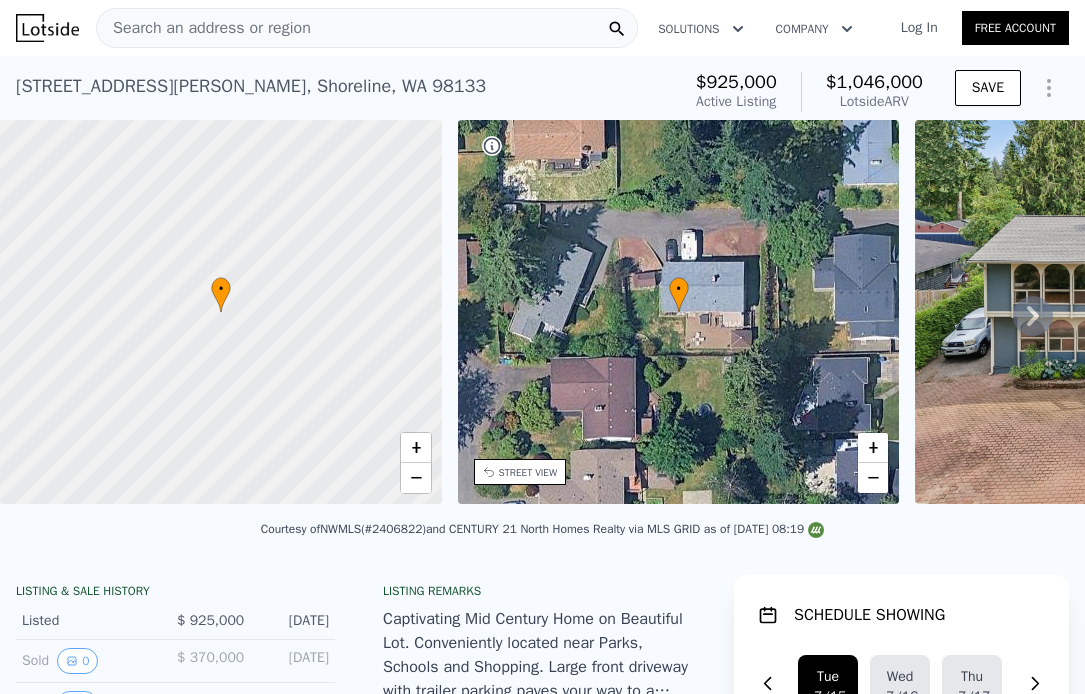 click on "$925,000" at bounding box center (736, 82) 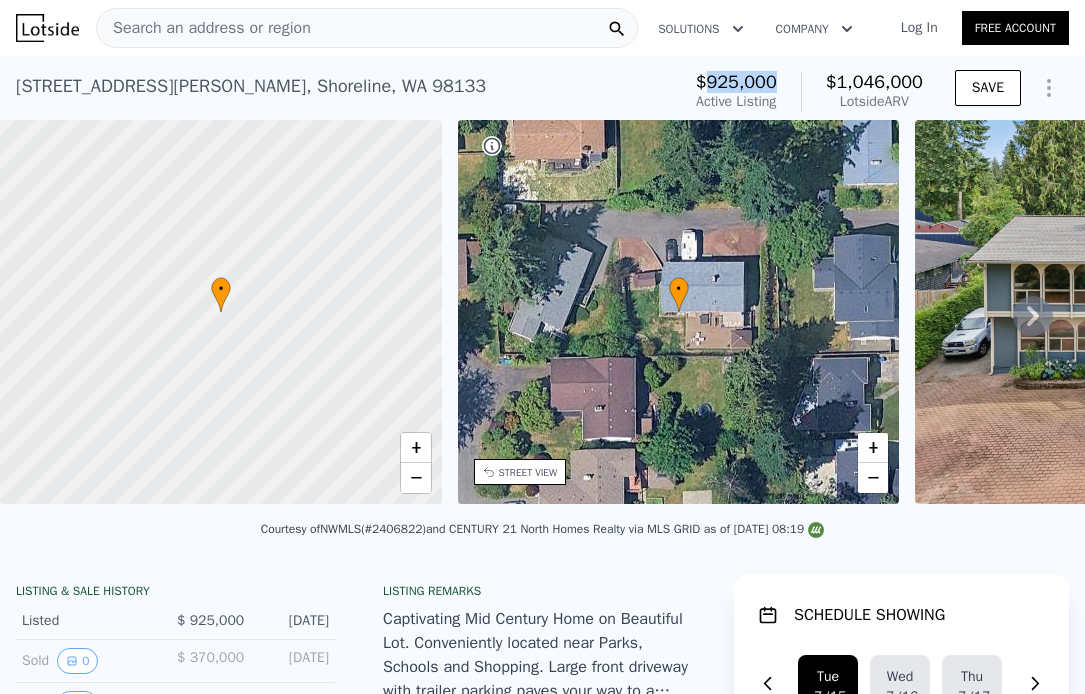 click on "$925,000" at bounding box center [736, 82] 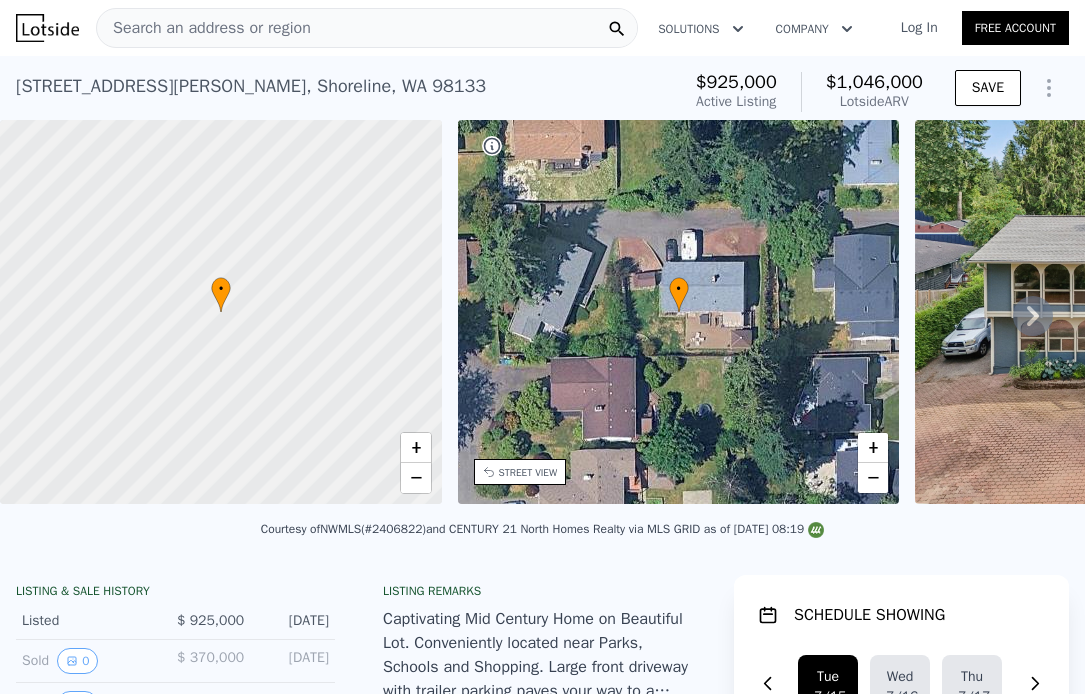click on "$1,046,000" at bounding box center (874, 82) 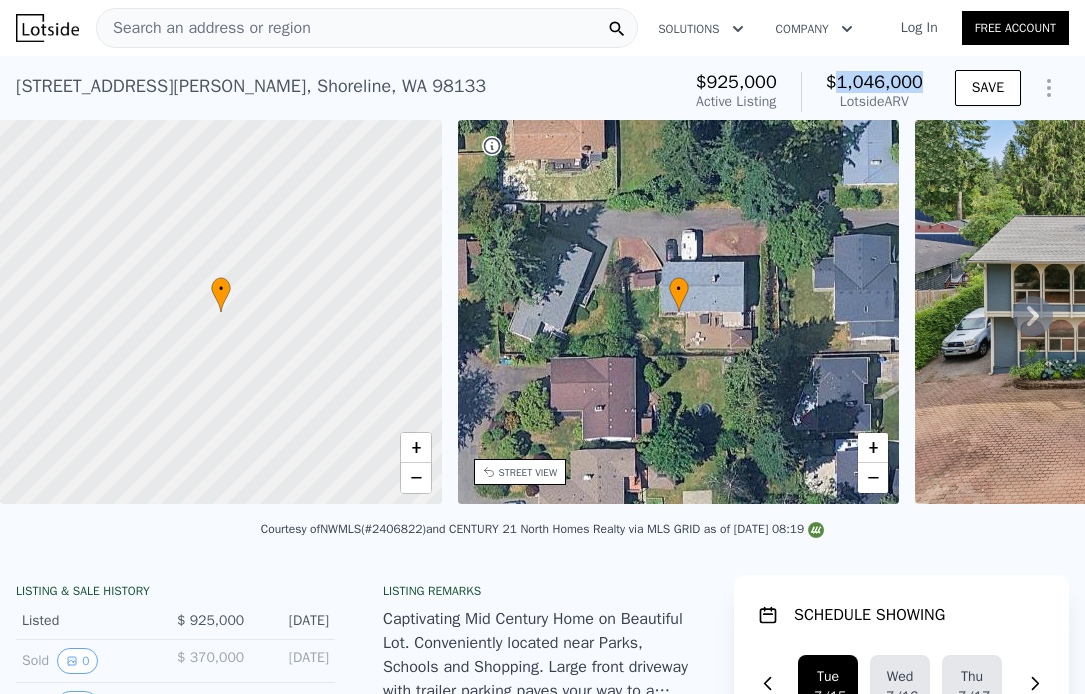 click on "$1,046,000" at bounding box center (874, 82) 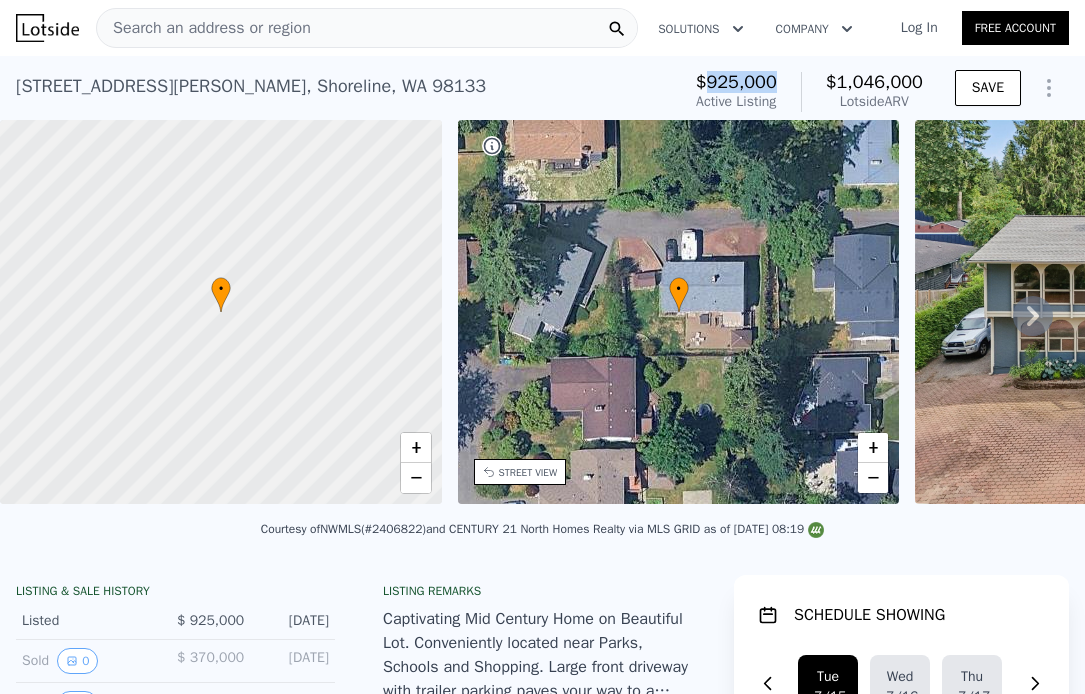 click on "$925,000" at bounding box center [736, 82] 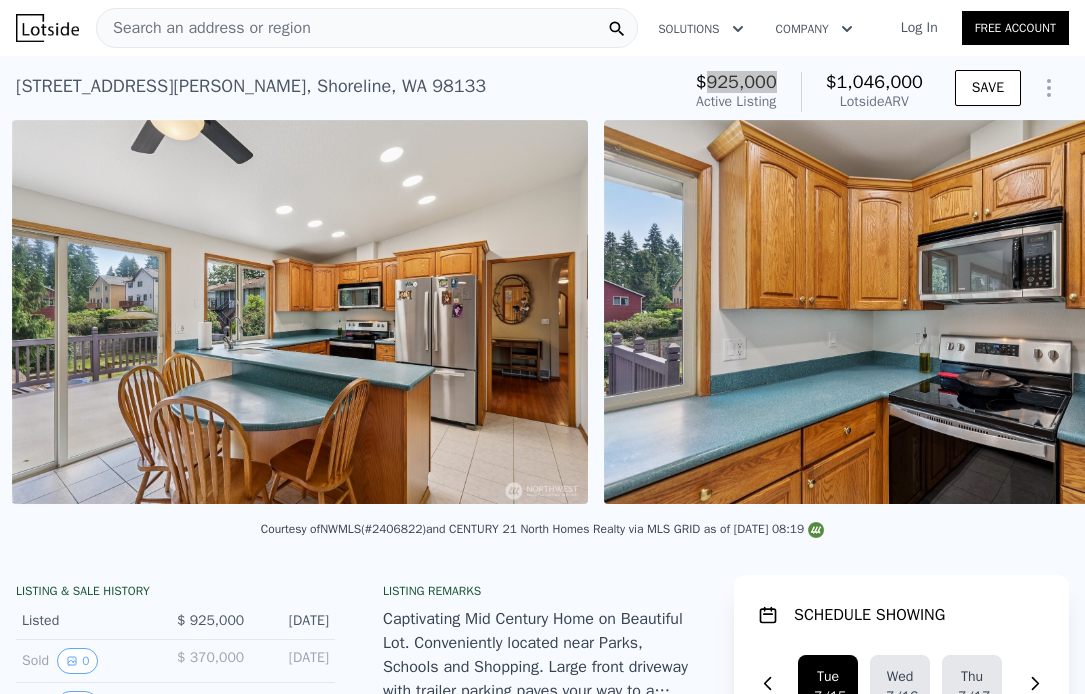 scroll, scrollTop: 0, scrollLeft: 6052, axis: horizontal 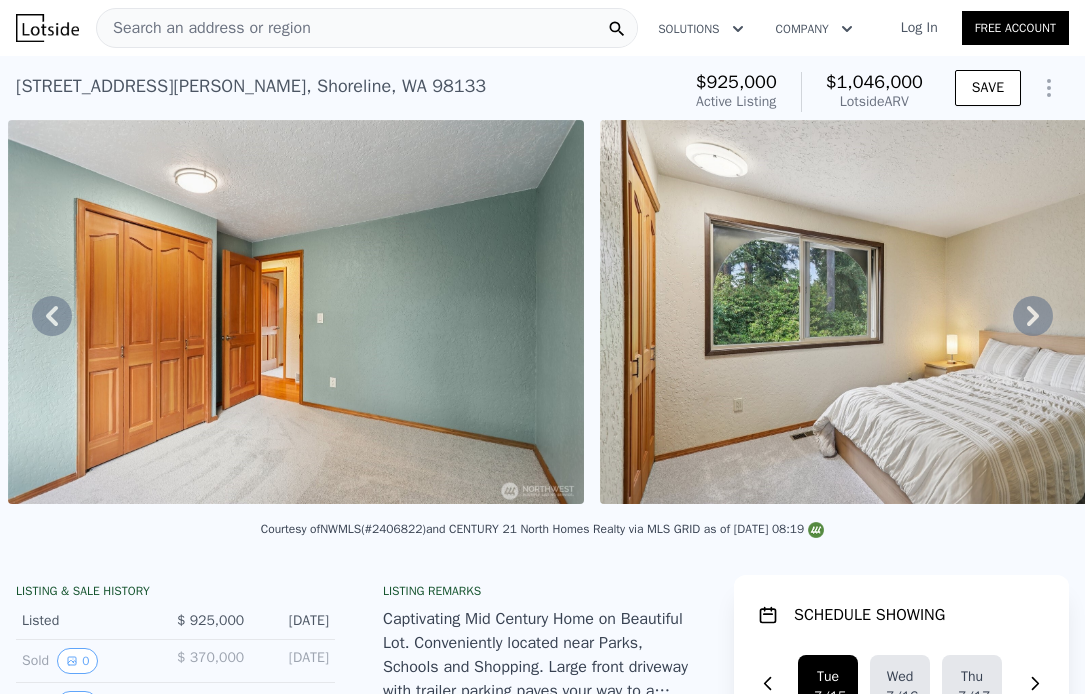 click on "[STREET_ADDRESS][PERSON_NAME]" at bounding box center (251, 86) 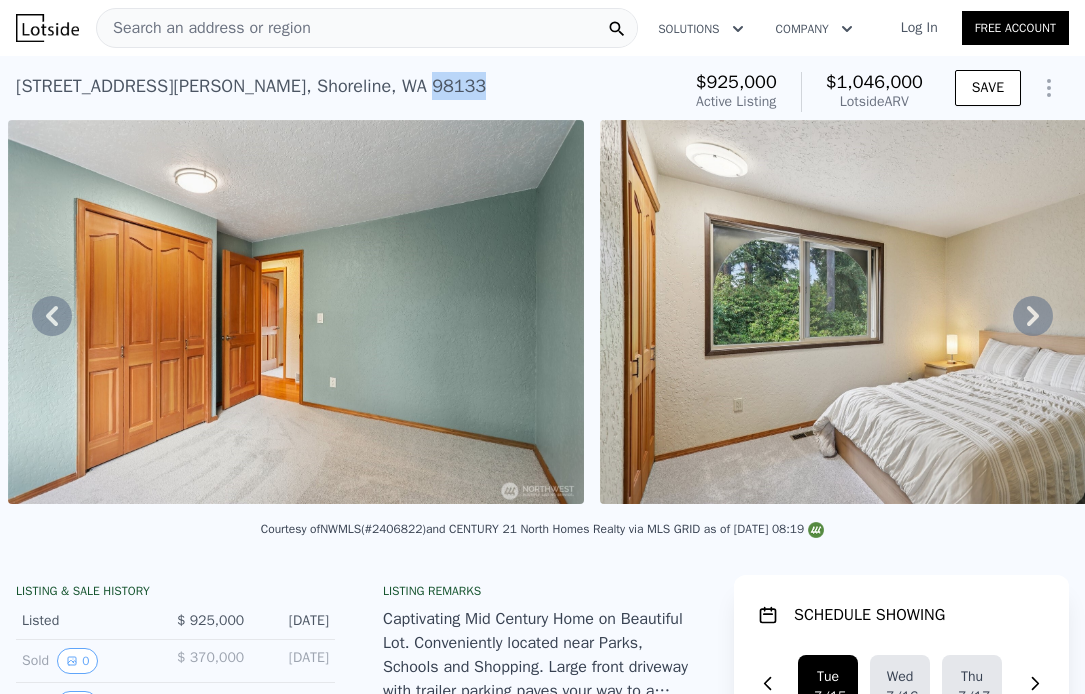 click on "[STREET_ADDRESS][PERSON_NAME]" at bounding box center (251, 86) 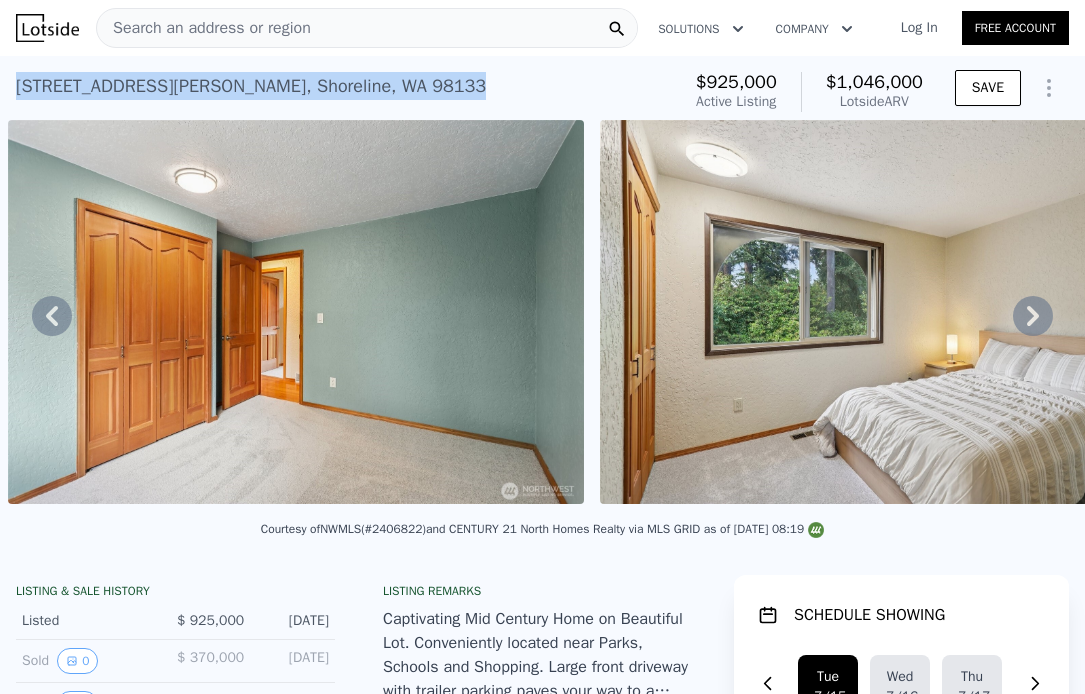 click on "[STREET_ADDRESS][PERSON_NAME]" at bounding box center (251, 86) 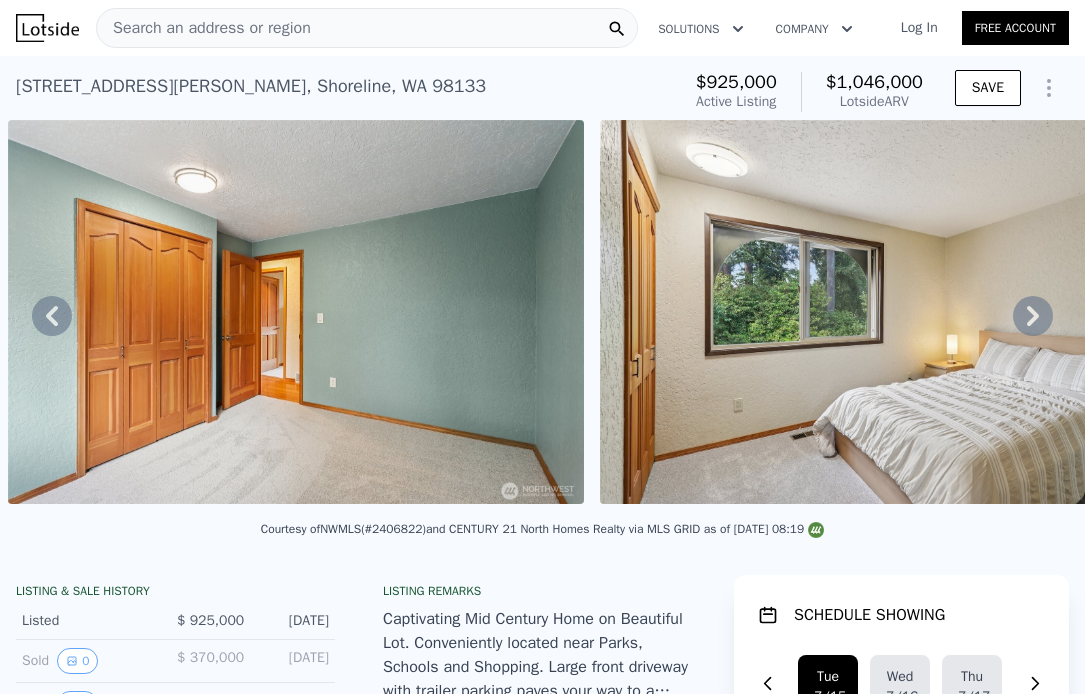 click on "Search an address or region" at bounding box center (367, 28) 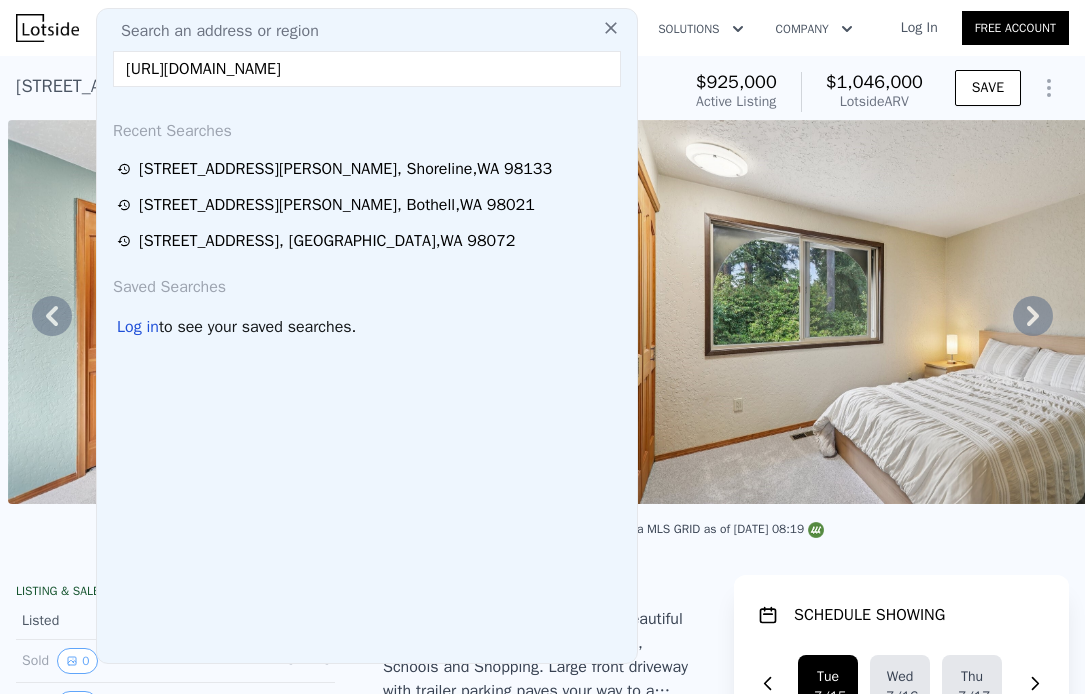 scroll, scrollTop: 0, scrollLeft: 222, axis: horizontal 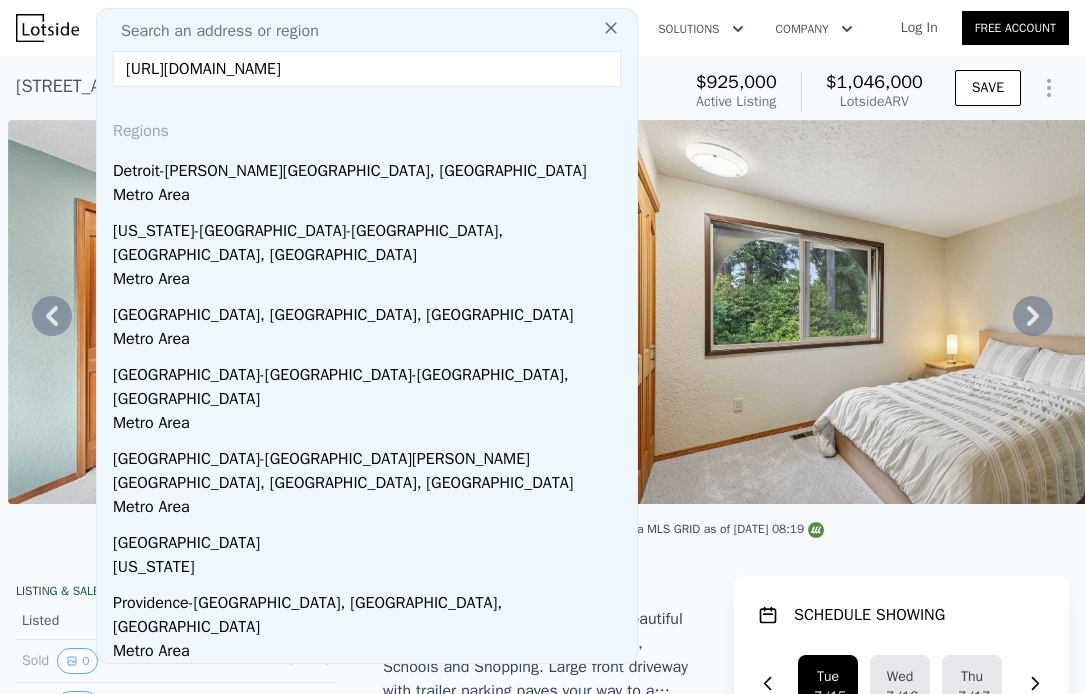 paste on "[STREET_ADDRESS]" 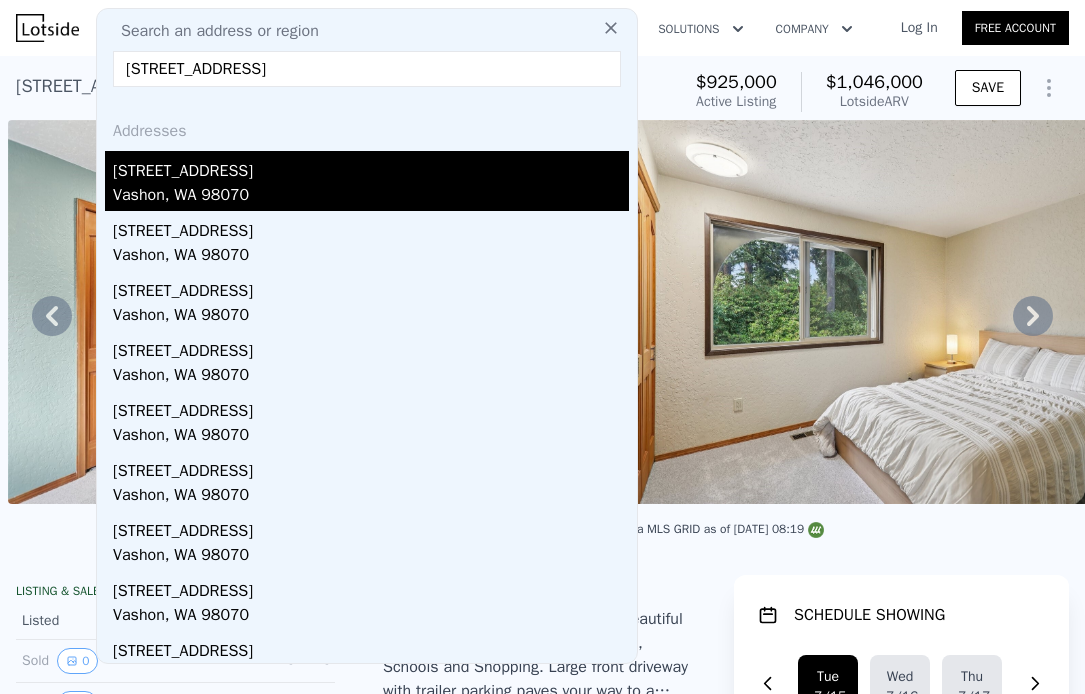 type on "[STREET_ADDRESS]" 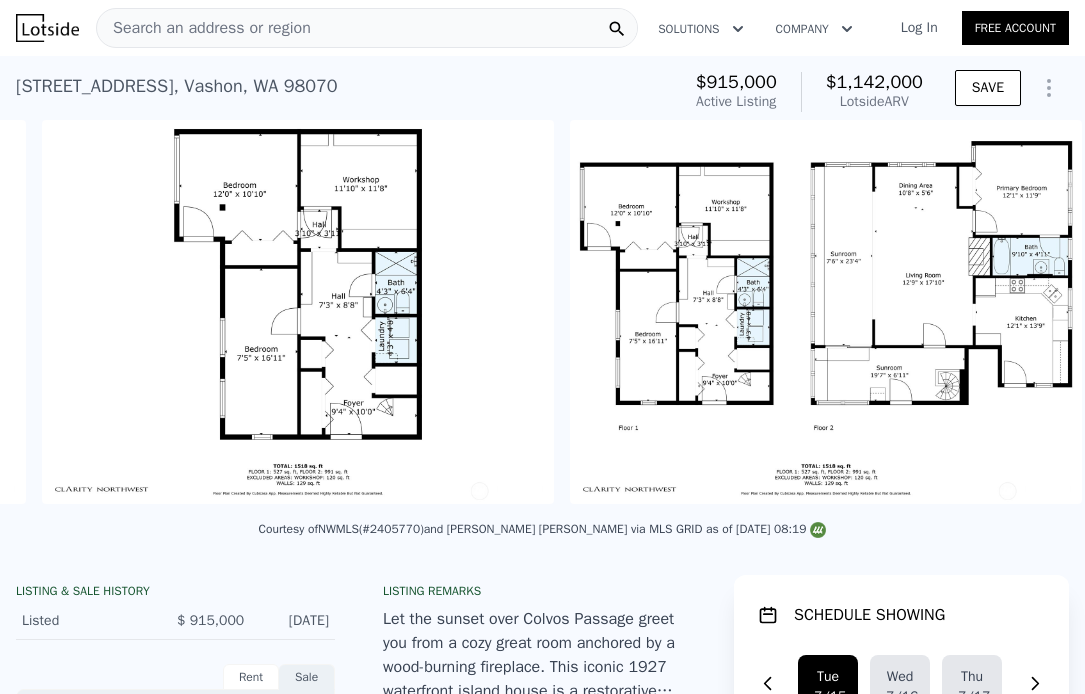 scroll, scrollTop: 0, scrollLeft: 15660, axis: horizontal 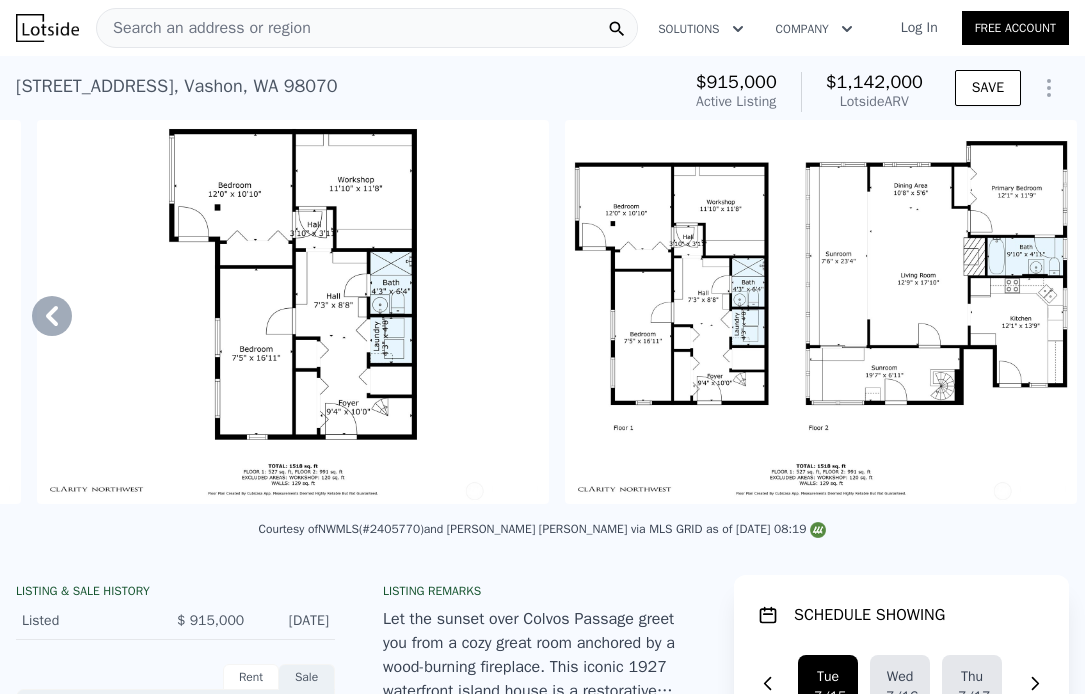 click on "$915,000" at bounding box center (736, 82) 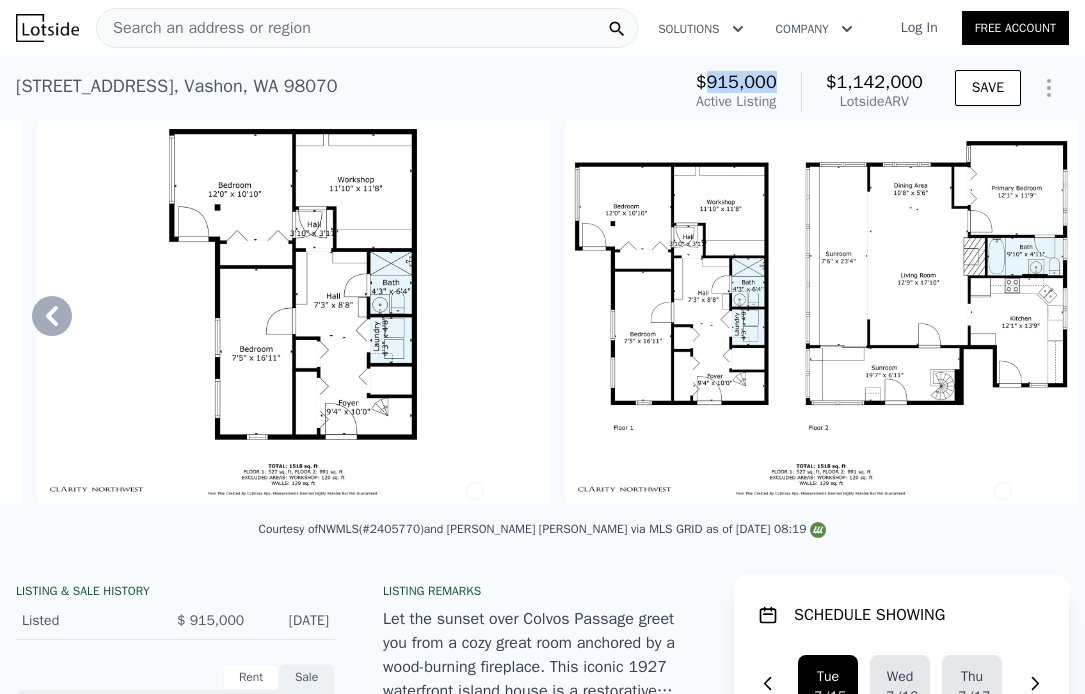 click on "$915,000" at bounding box center (736, 82) 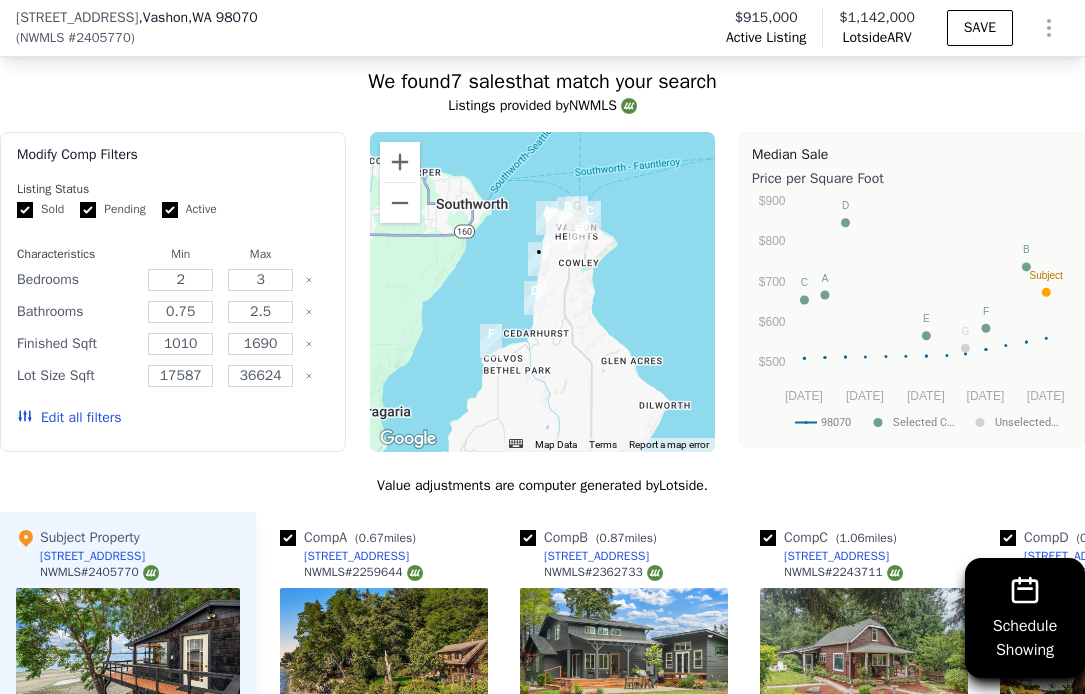 scroll, scrollTop: 1587, scrollLeft: 0, axis: vertical 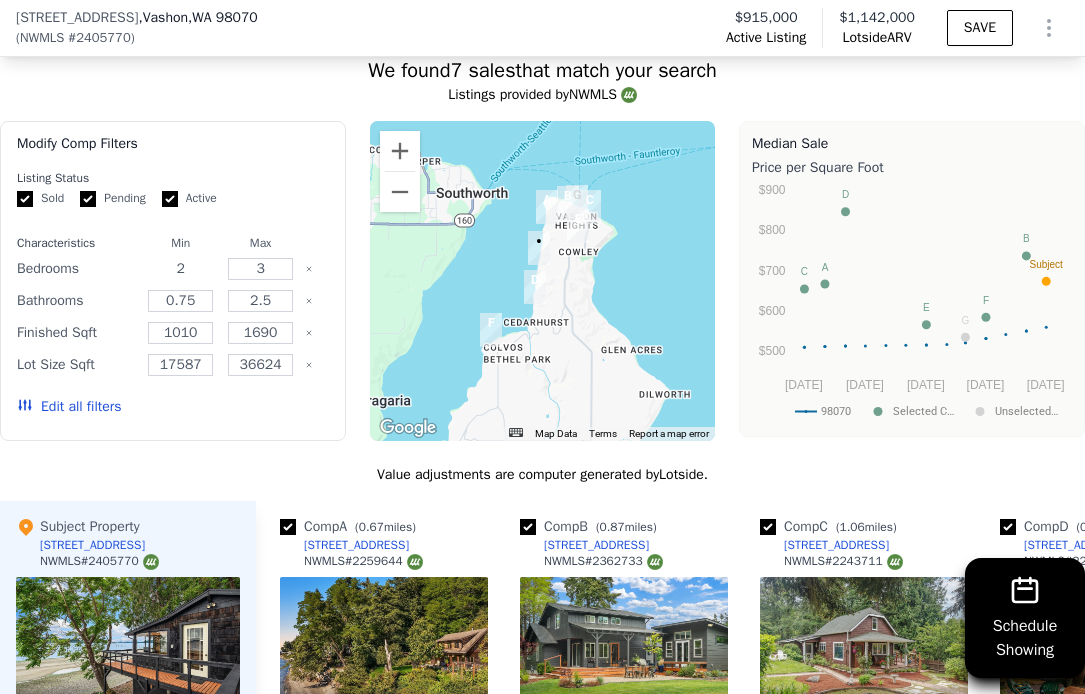 click on "2" at bounding box center (180, 269) 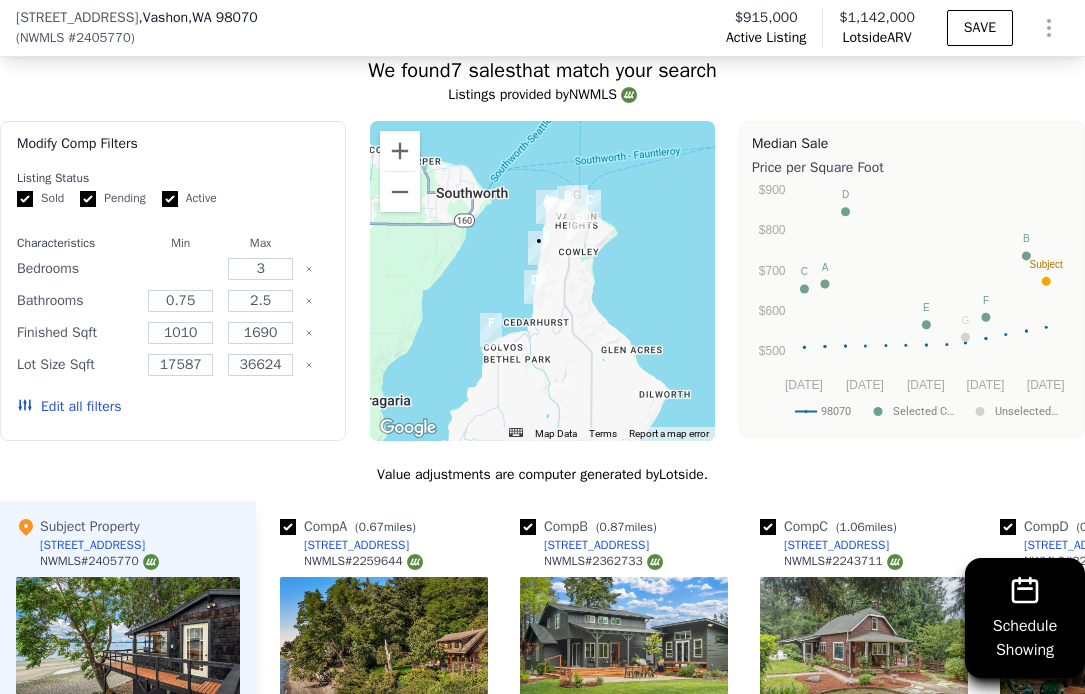 type on "3" 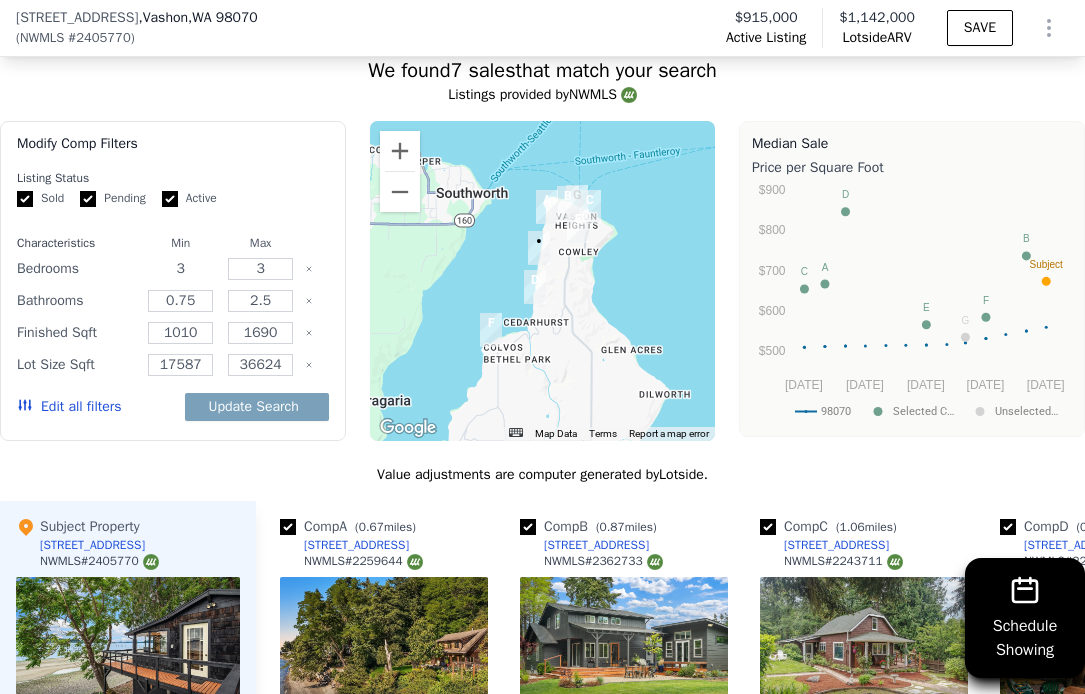 type on "3" 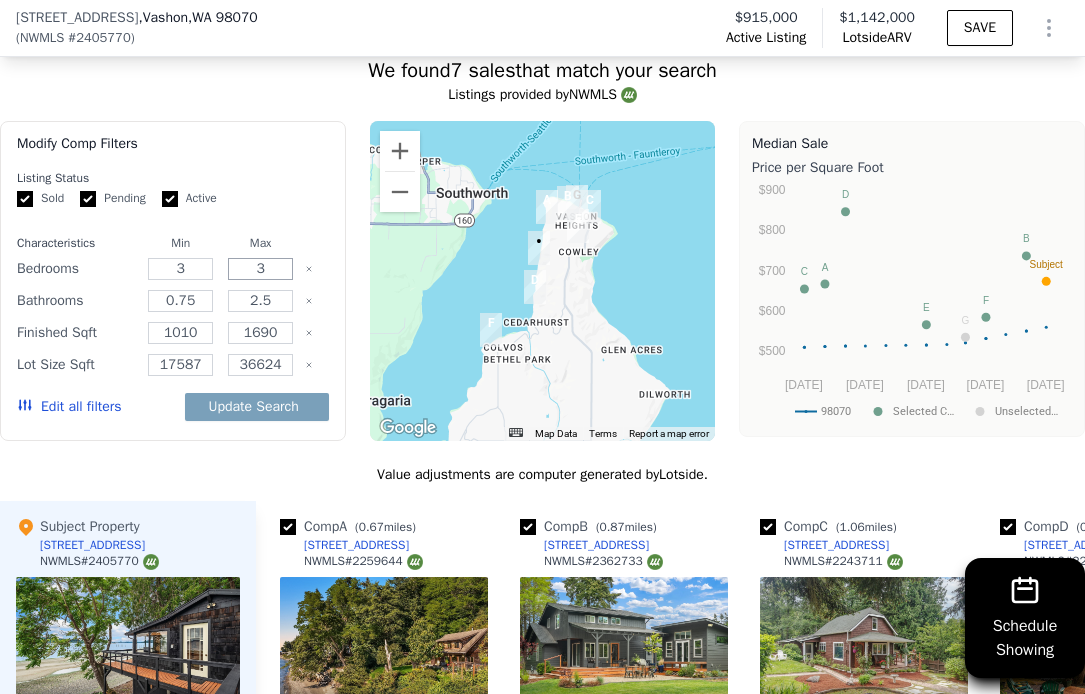 click on "3" at bounding box center (260, 269) 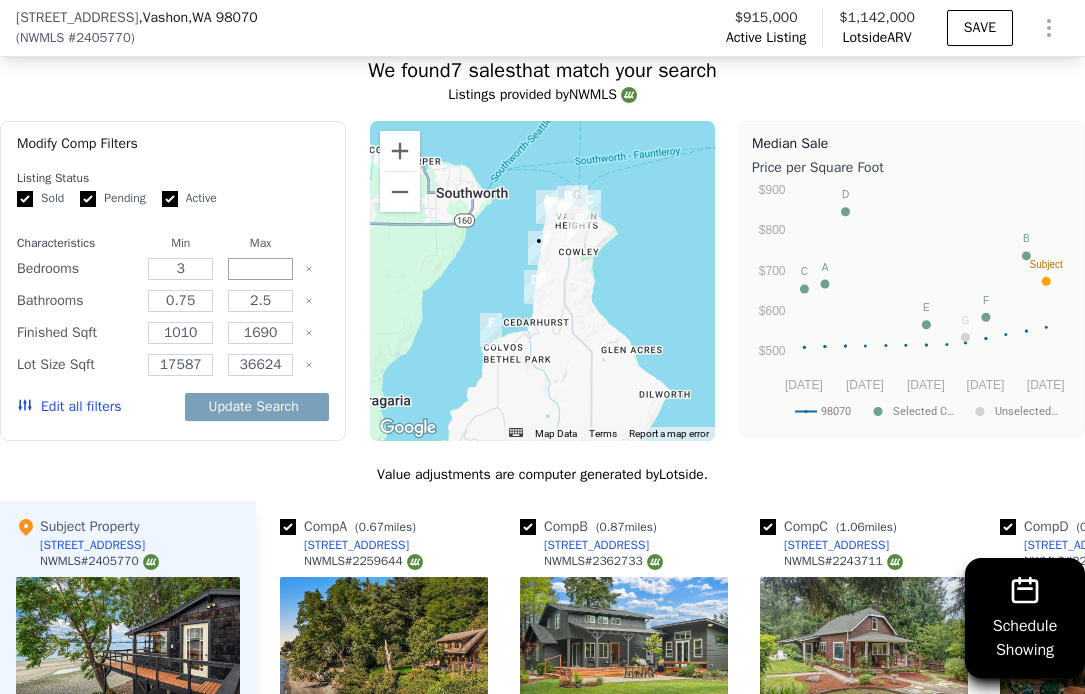 type on "5" 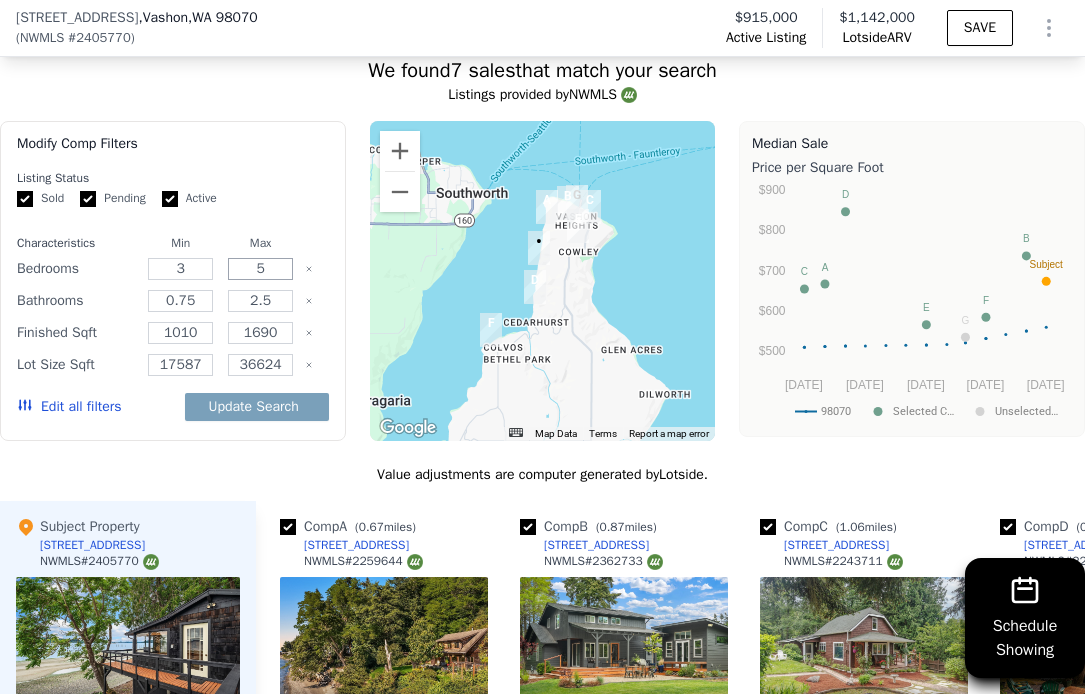 type on "5" 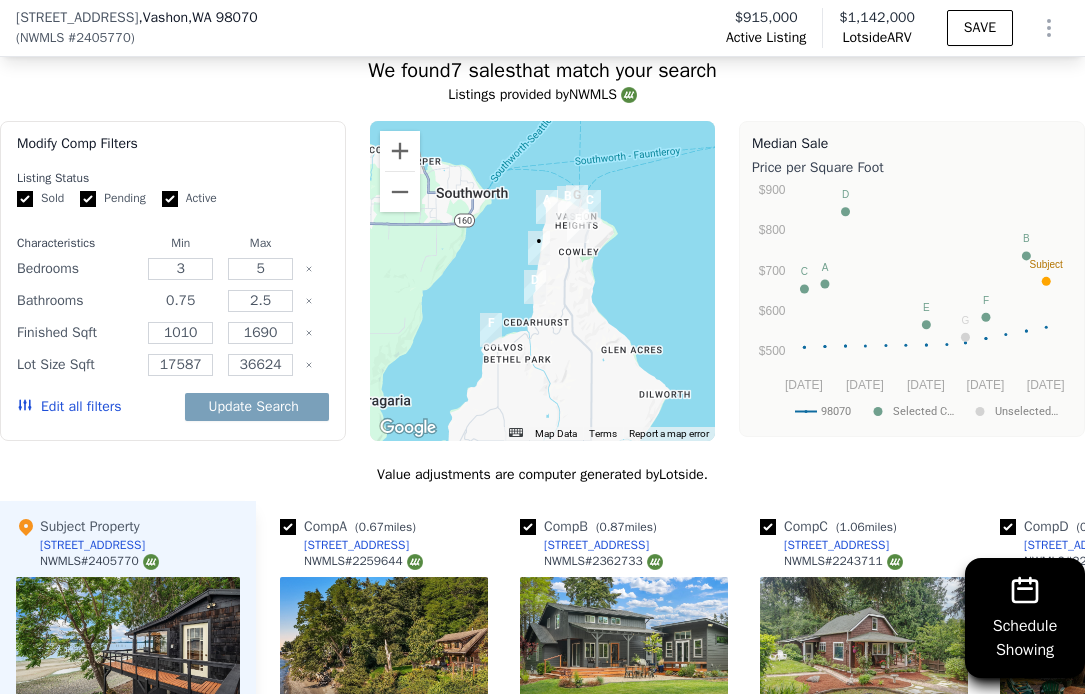 click on "0.75" at bounding box center [180, 301] 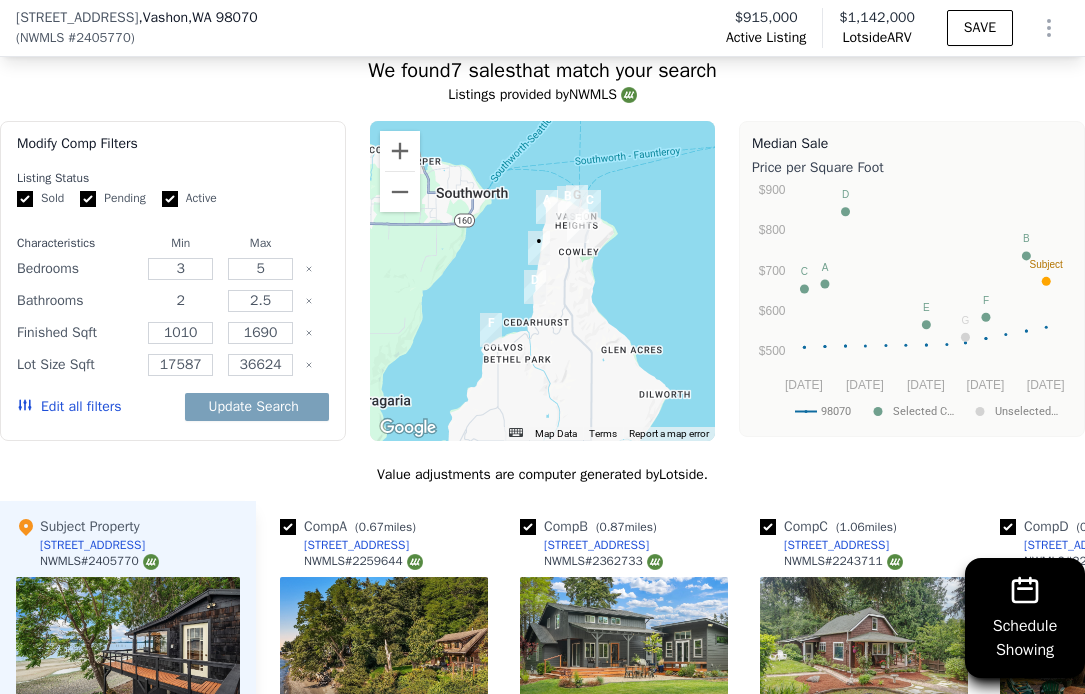 type on "2" 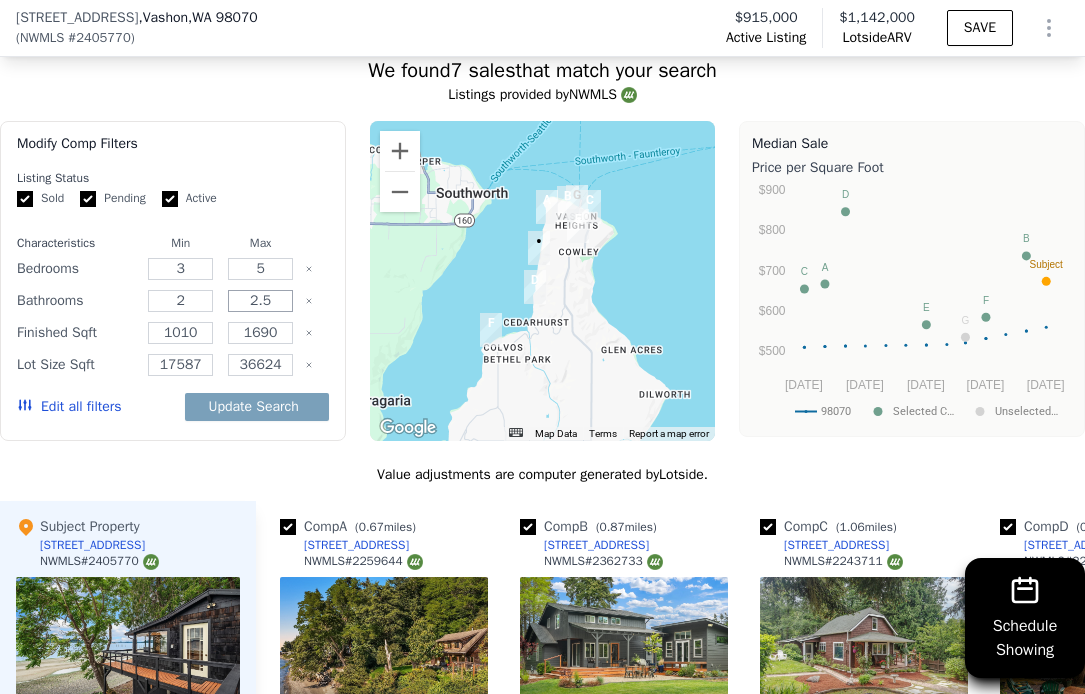 click on "2.5" at bounding box center (260, 301) 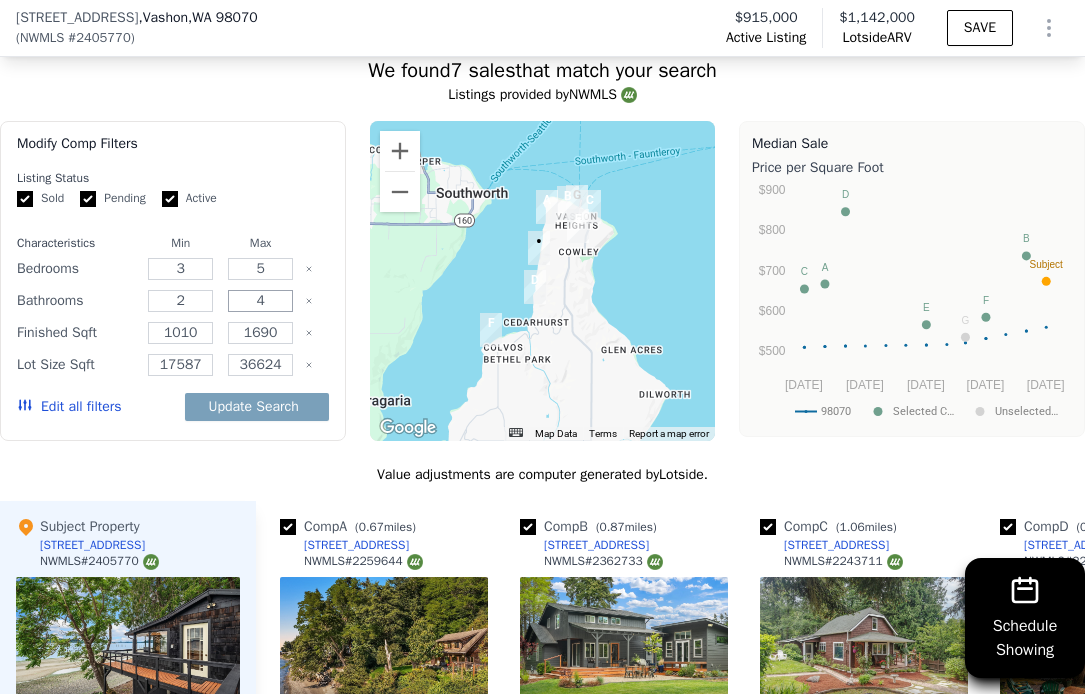type on "4" 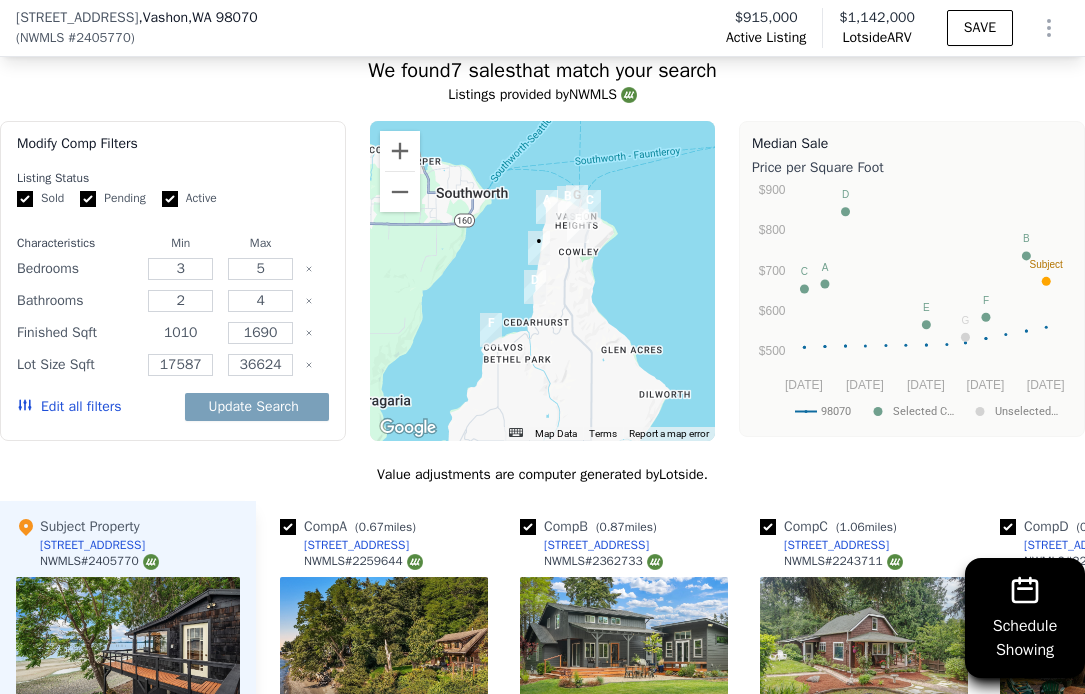 click on "1010" at bounding box center (180, 333) 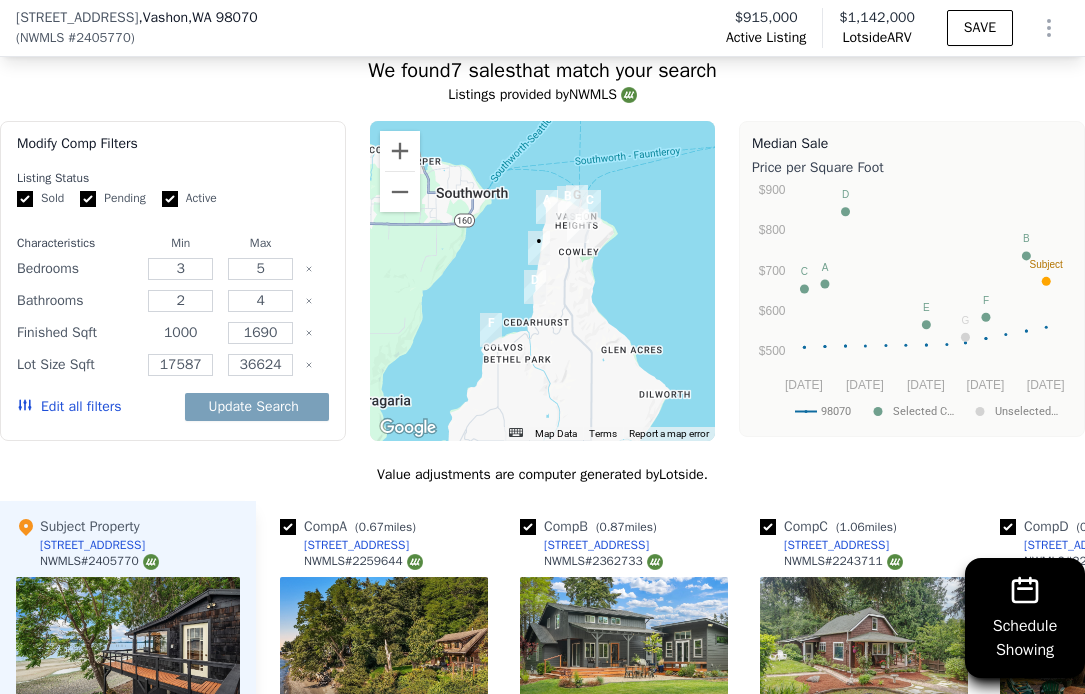 type on "1000" 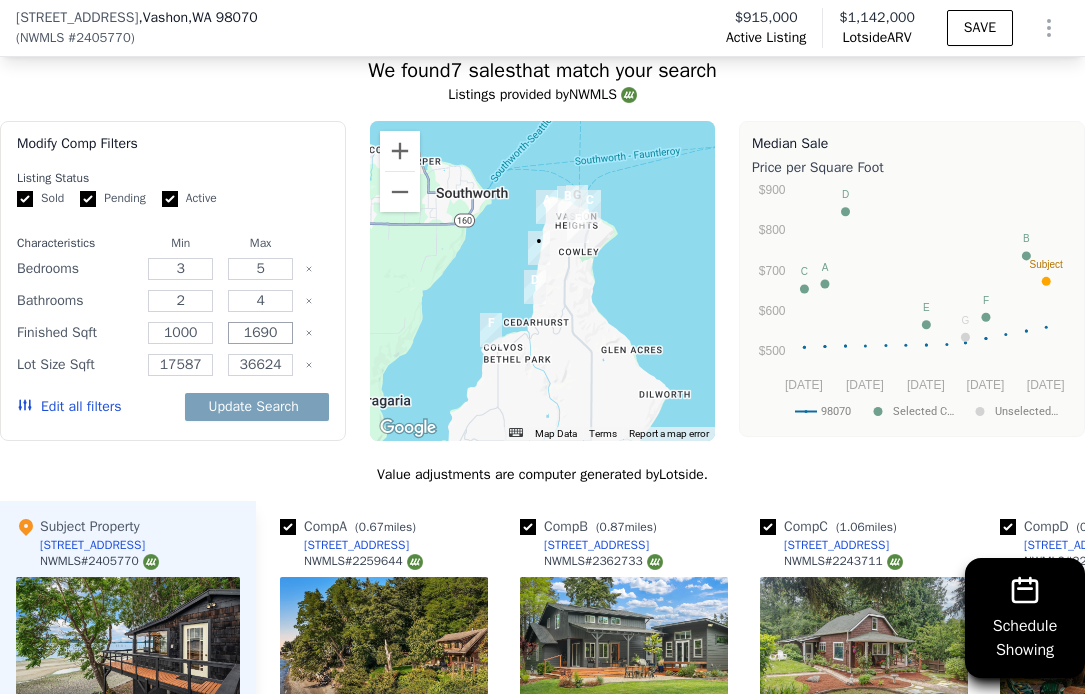 click on "1690" at bounding box center (260, 333) 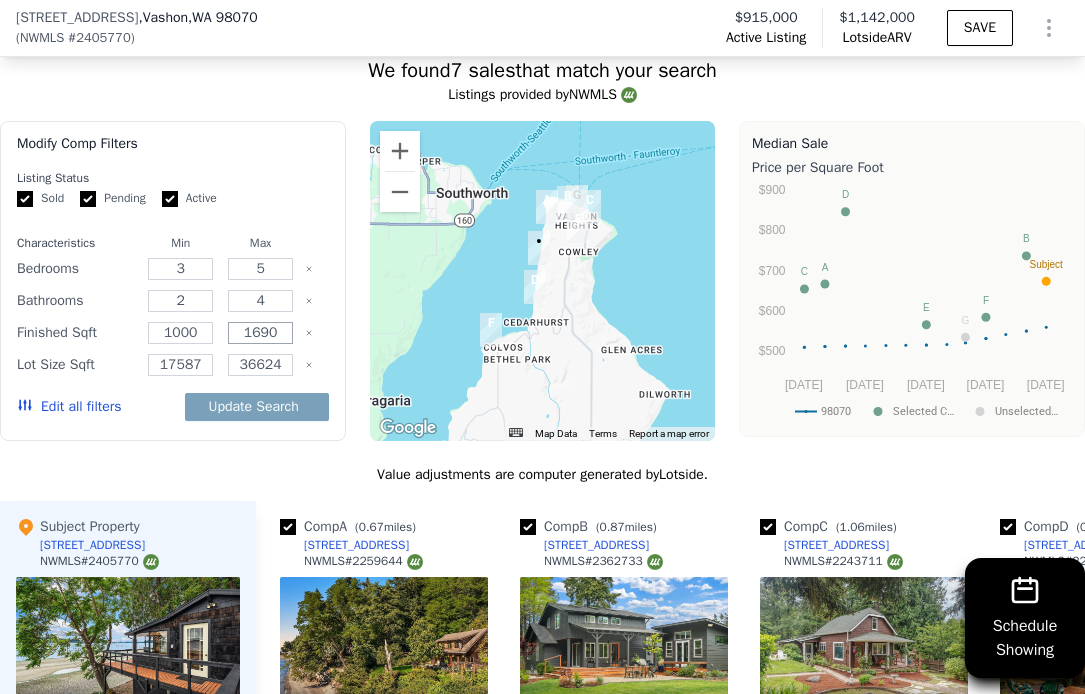 click on "1690" at bounding box center (260, 333) 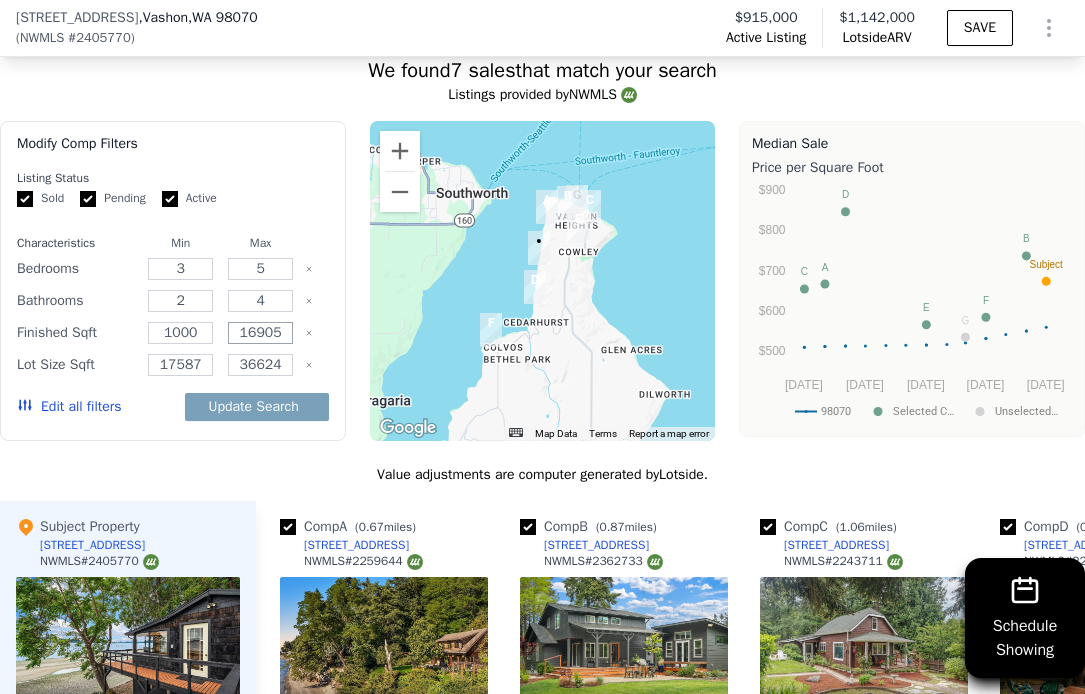 scroll, scrollTop: 0, scrollLeft: 0, axis: both 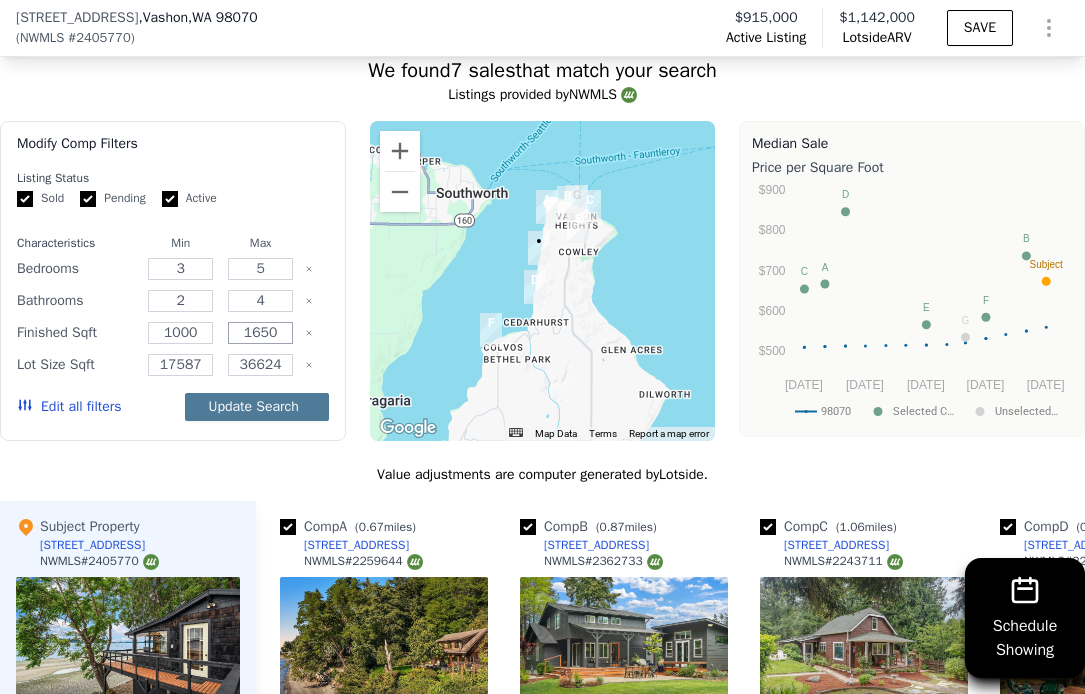 type on "1650" 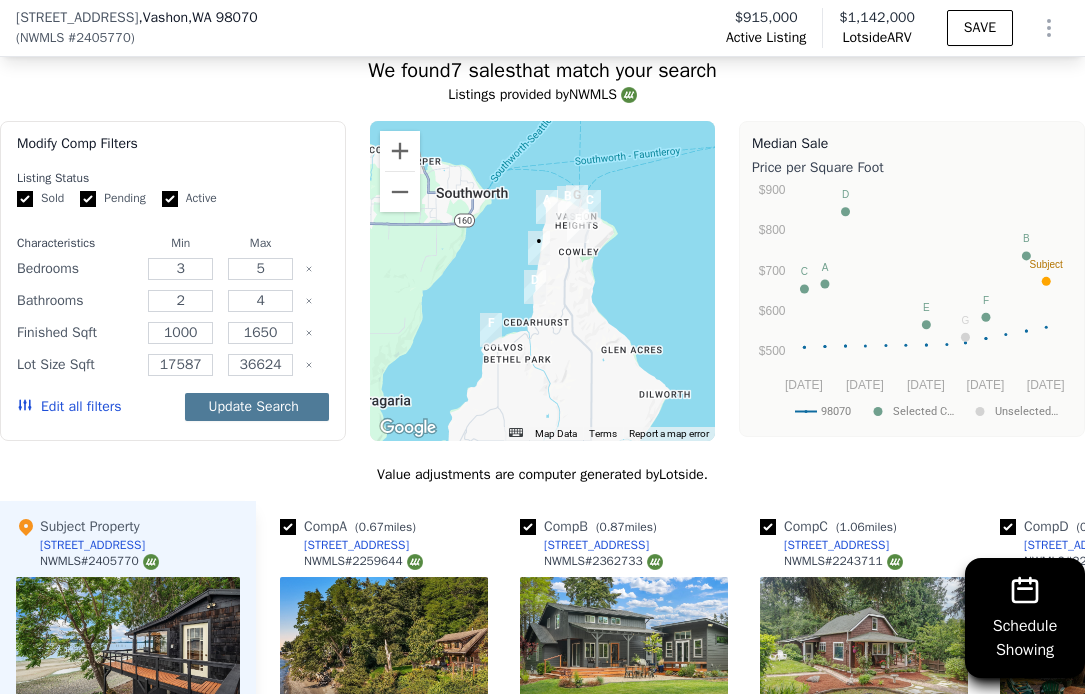 click on "Update Search" at bounding box center (257, 407) 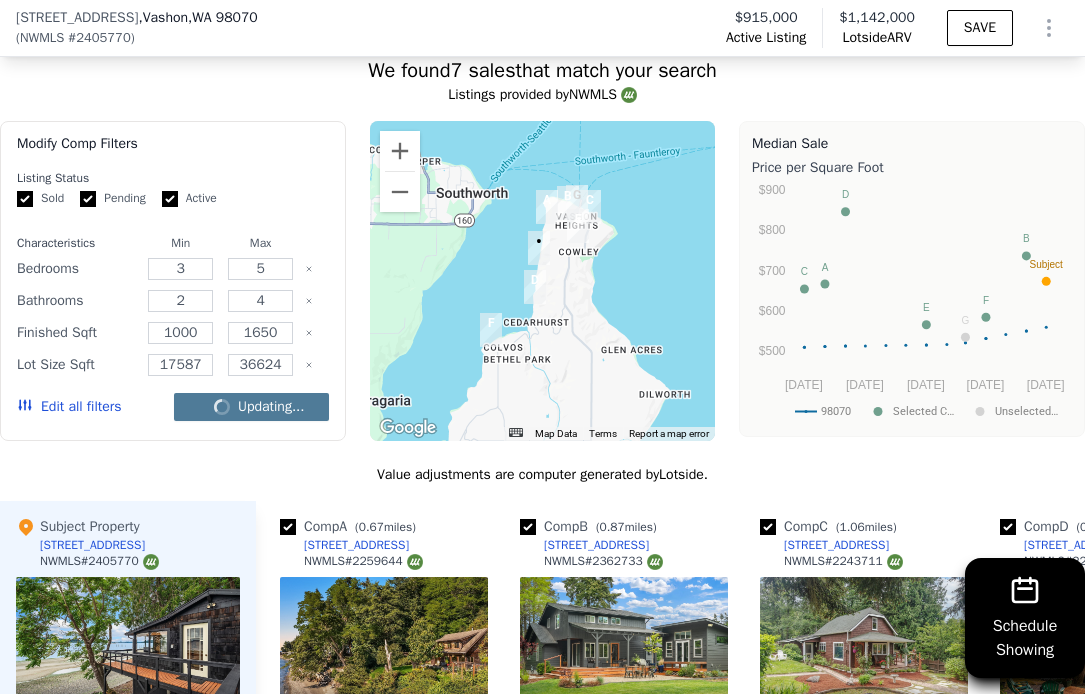 checkbox on "false" 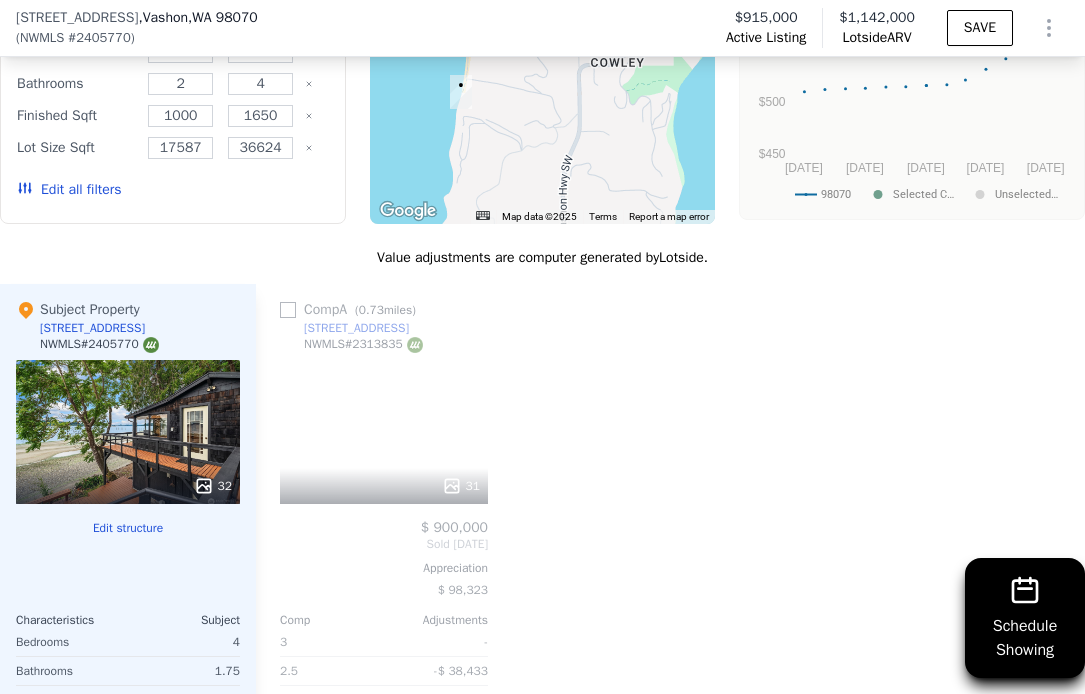 scroll, scrollTop: 1812, scrollLeft: 0, axis: vertical 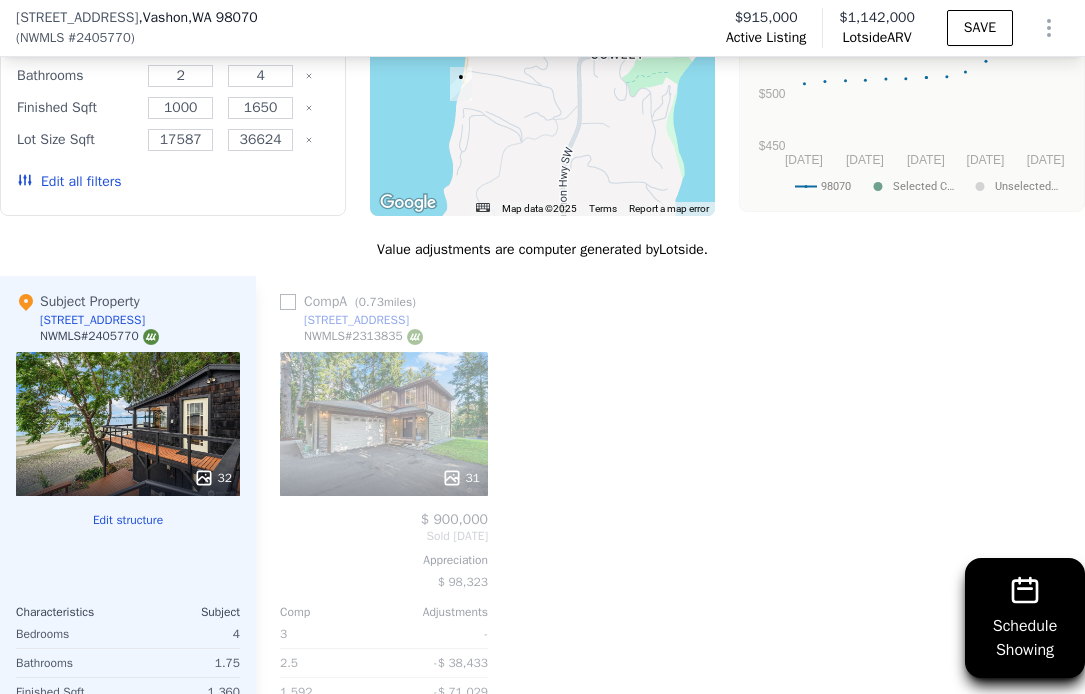 click on "Edit structure" at bounding box center (128, 520) 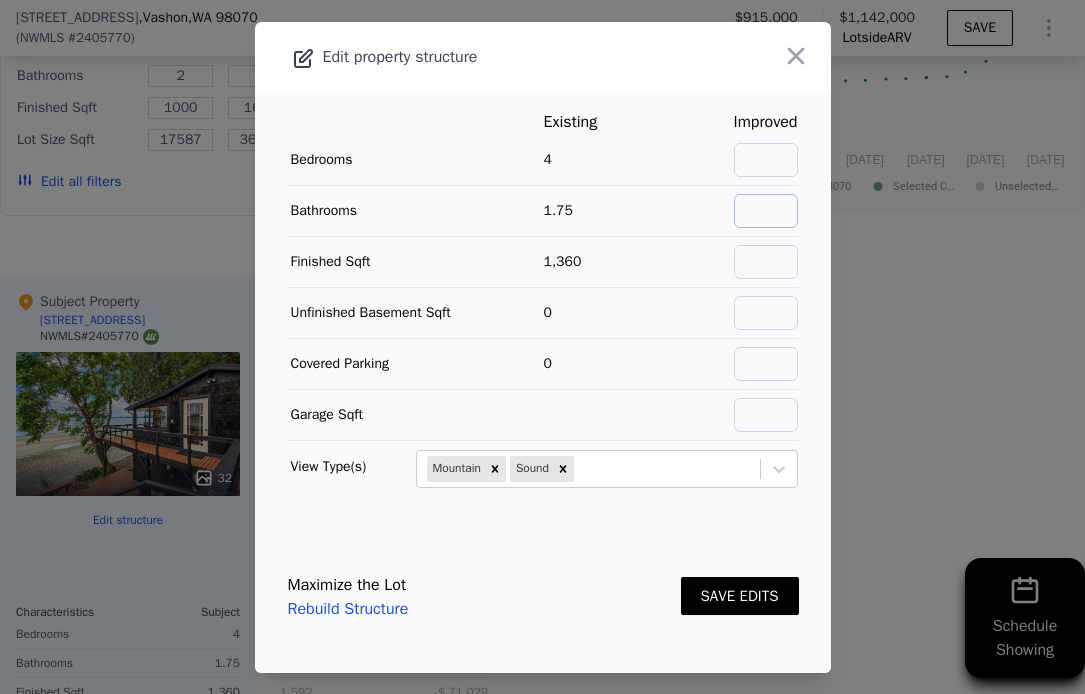 click at bounding box center [766, 211] 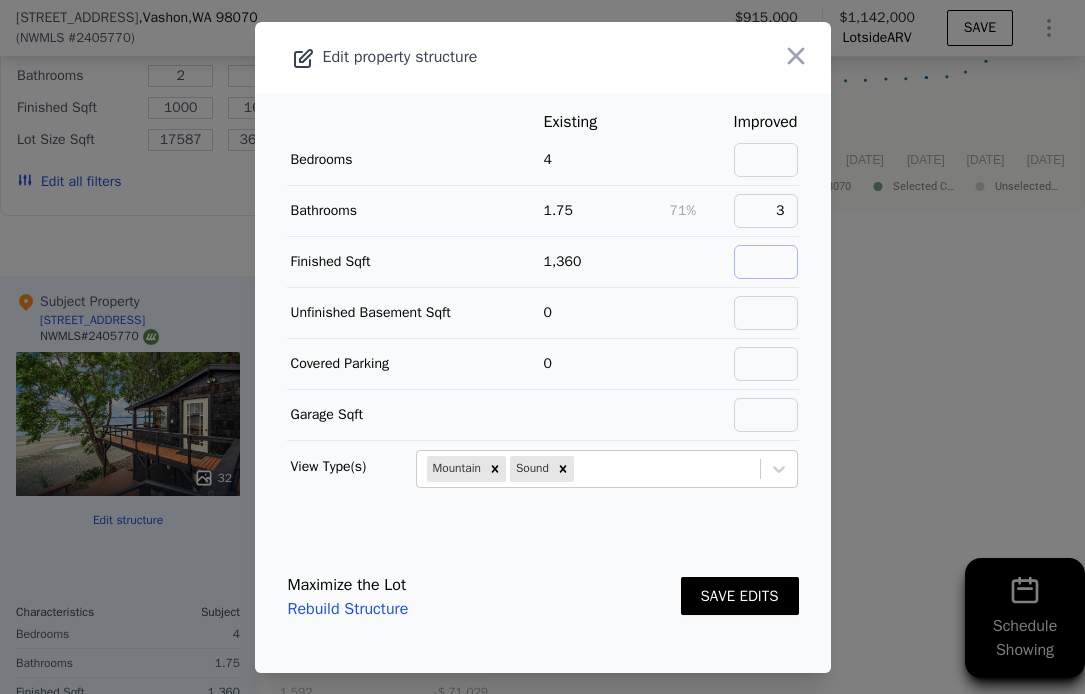 click at bounding box center (766, 262) 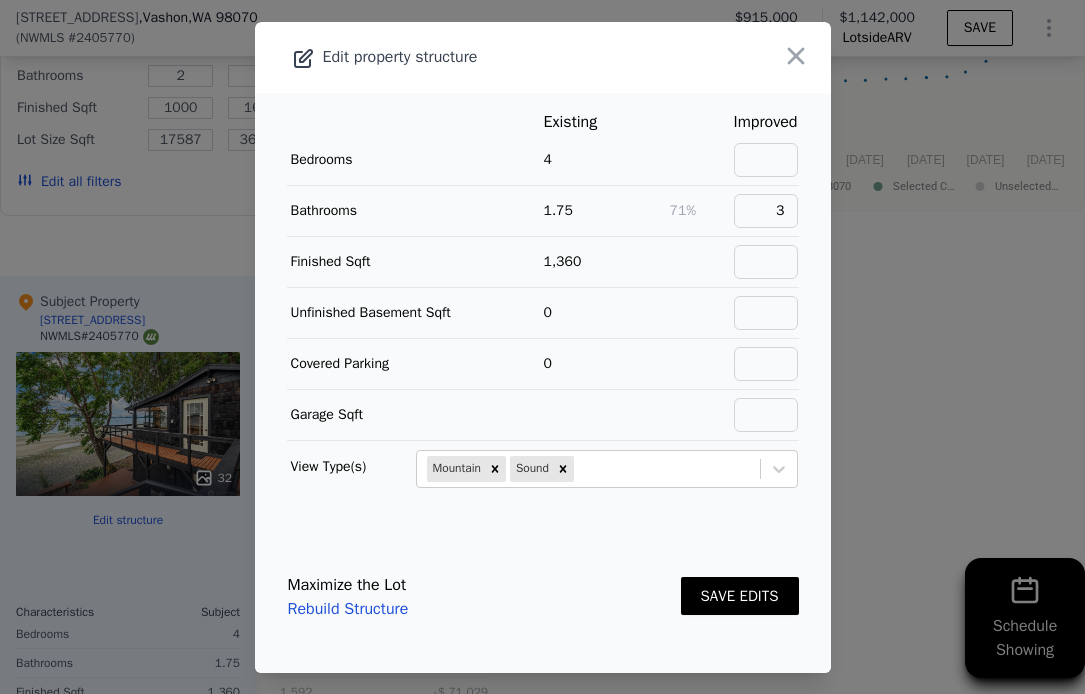 click on "SAVE EDITS" at bounding box center [740, 596] 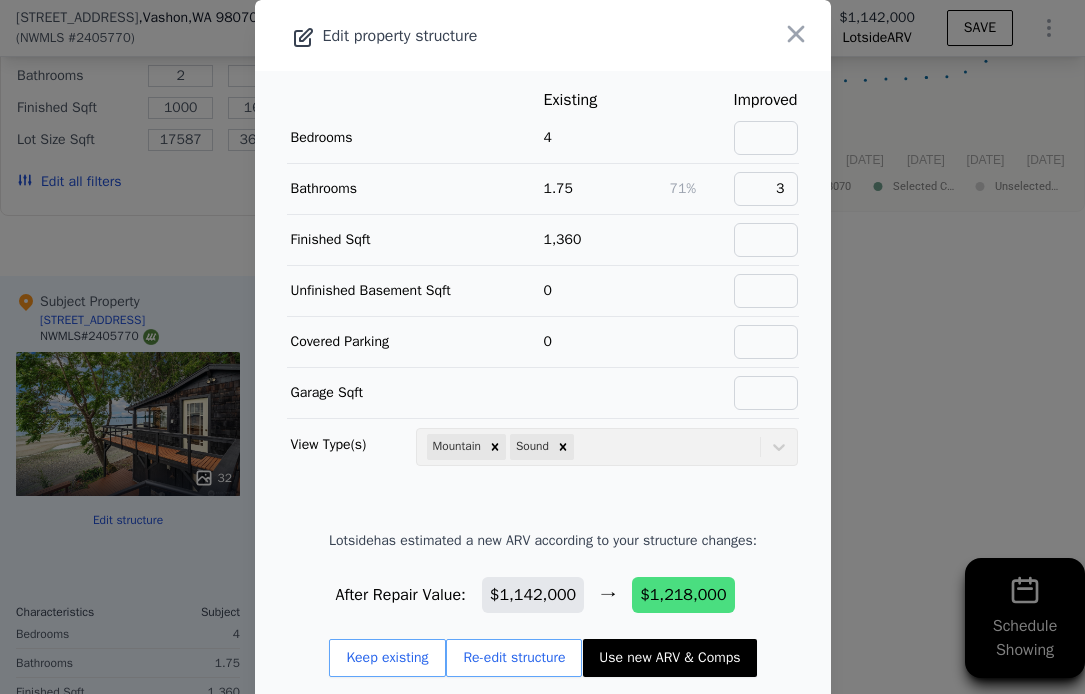 click on "Use new ARV & Comps" at bounding box center (669, 658) 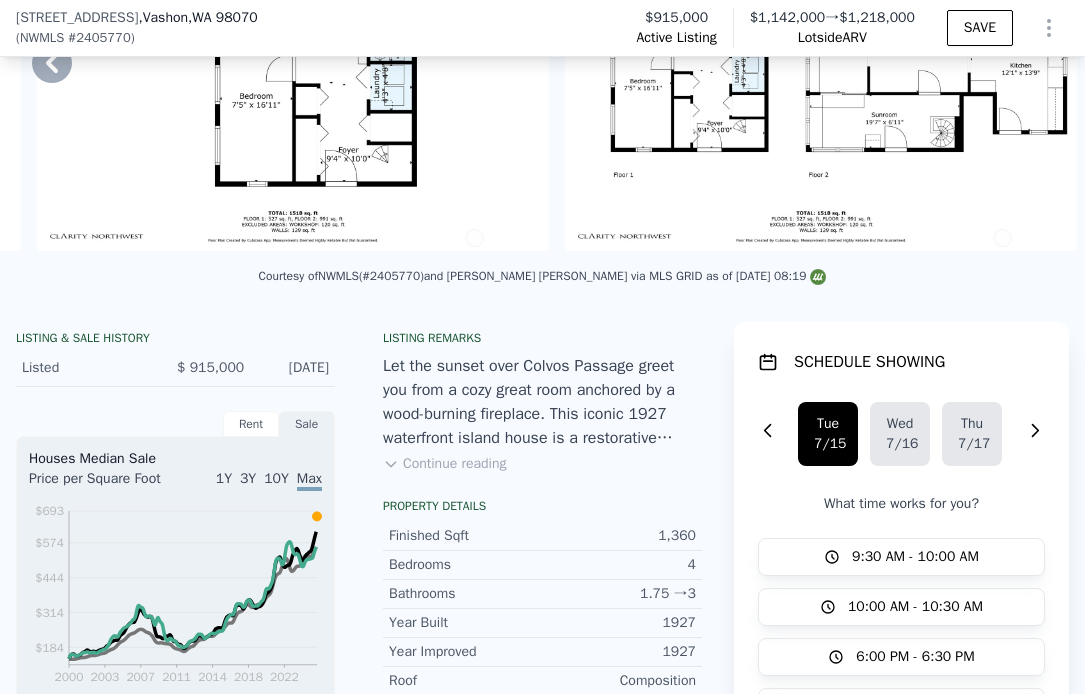 scroll, scrollTop: 722, scrollLeft: 0, axis: vertical 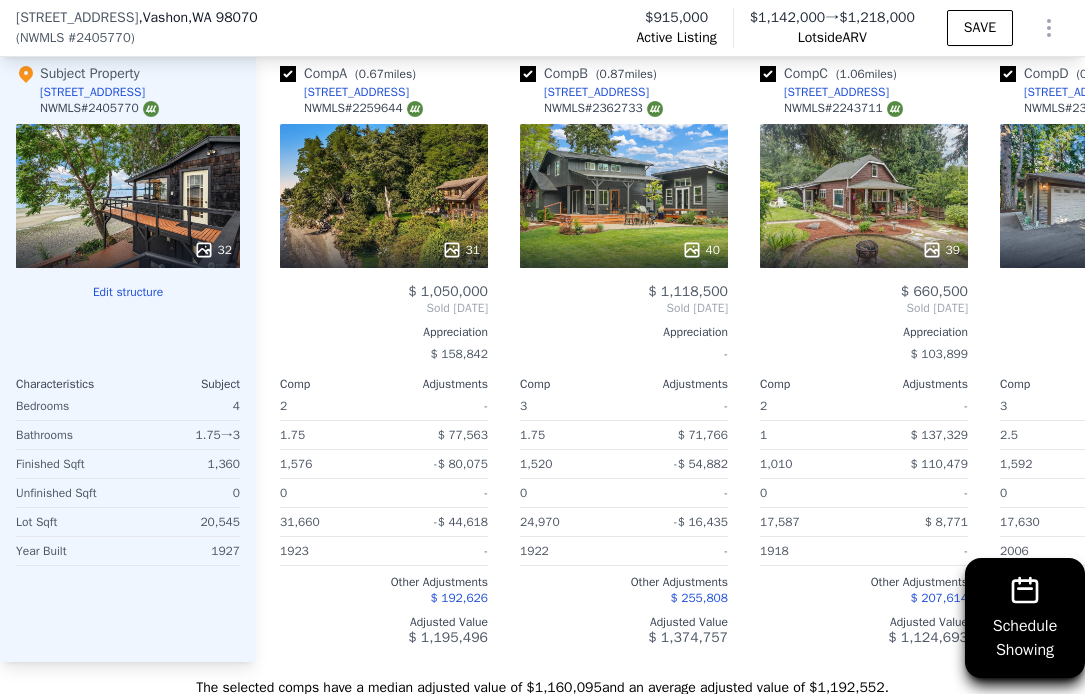 type 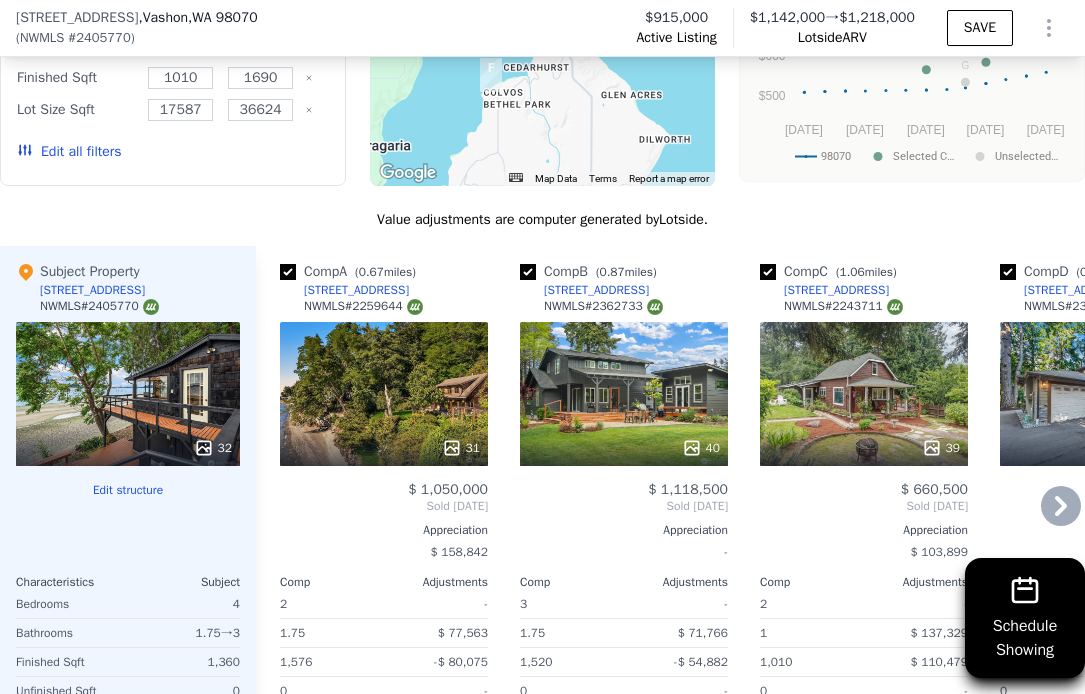 scroll, scrollTop: 1888, scrollLeft: 0, axis: vertical 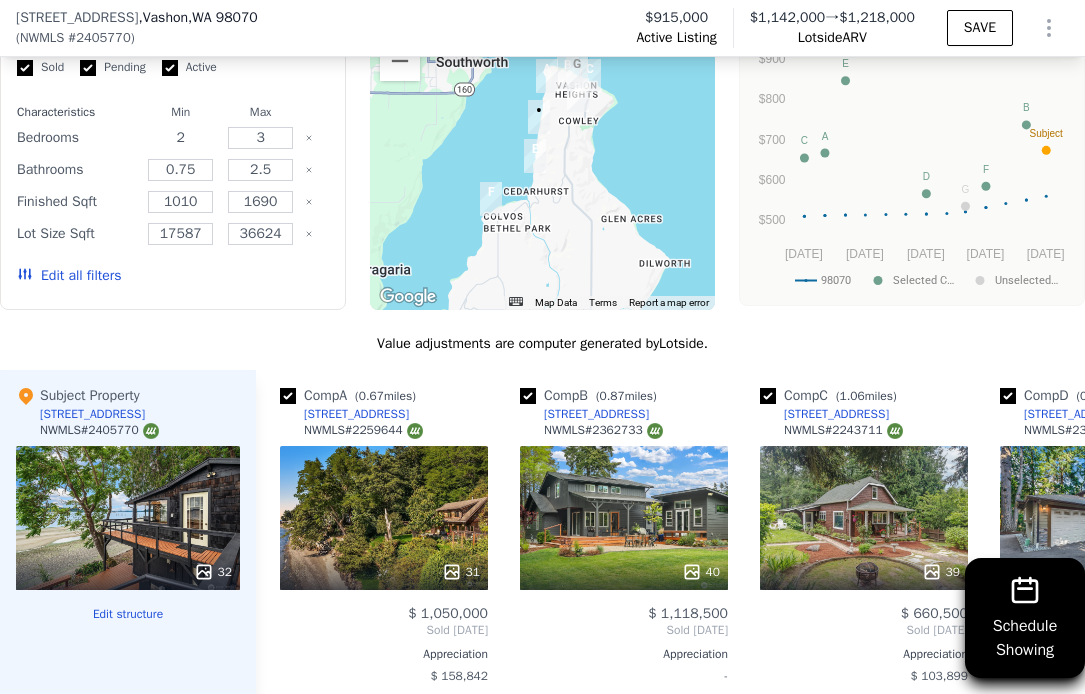 click on "2" at bounding box center (180, 138) 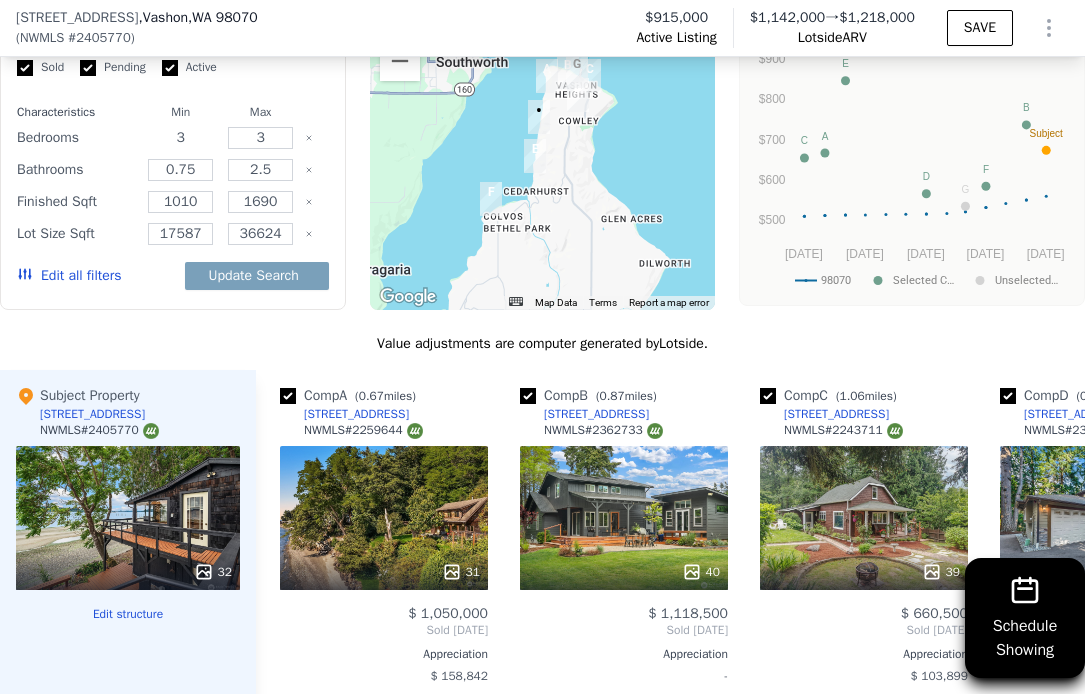 type on "3" 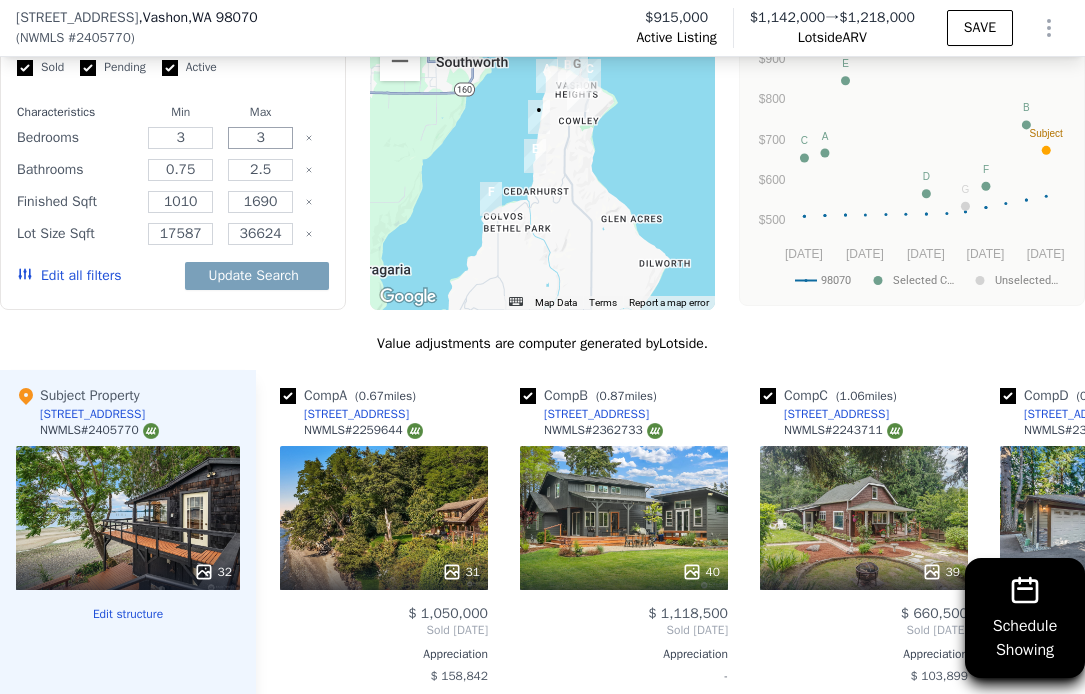 click on "3" at bounding box center [260, 138] 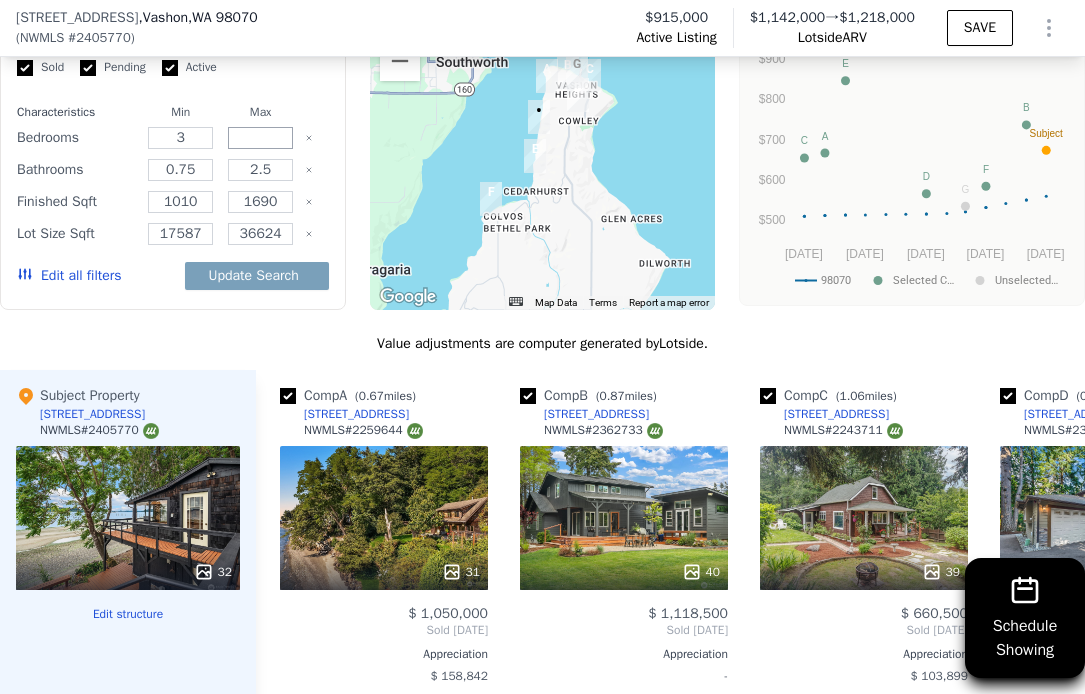 type on "5" 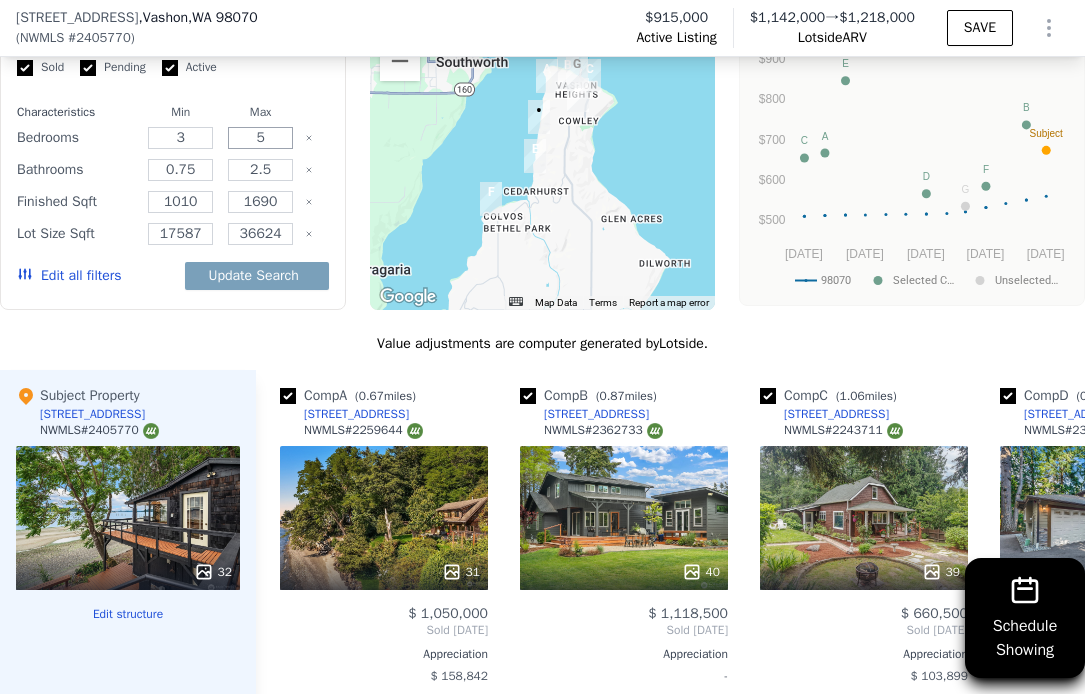 type on "5" 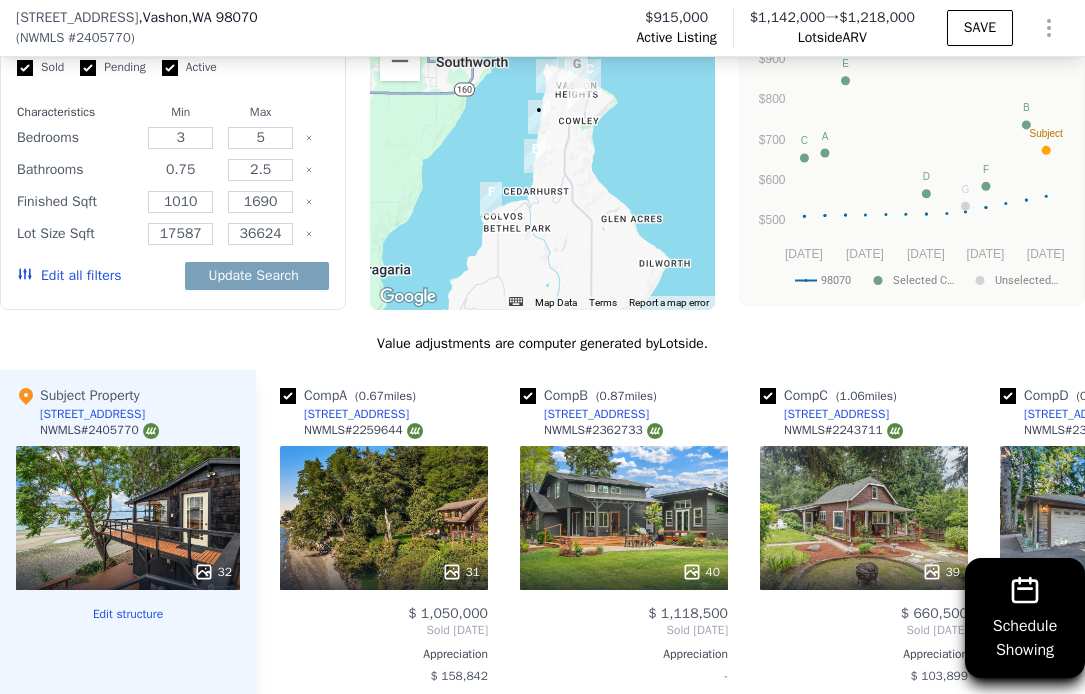 click on "0.75" at bounding box center (180, 170) 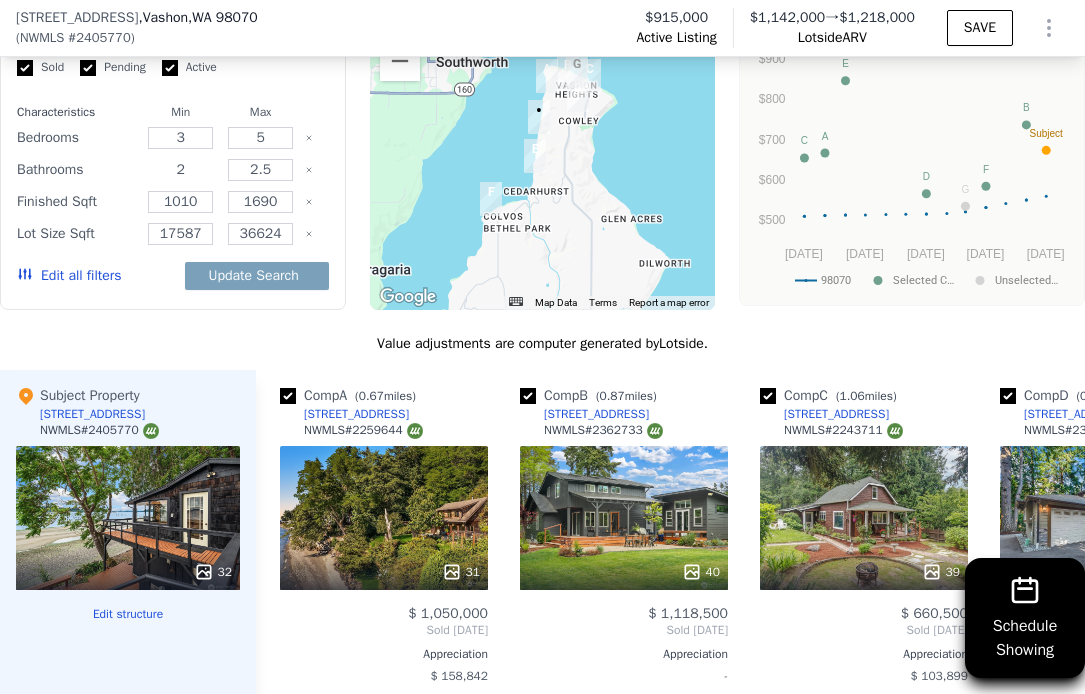 type on "2" 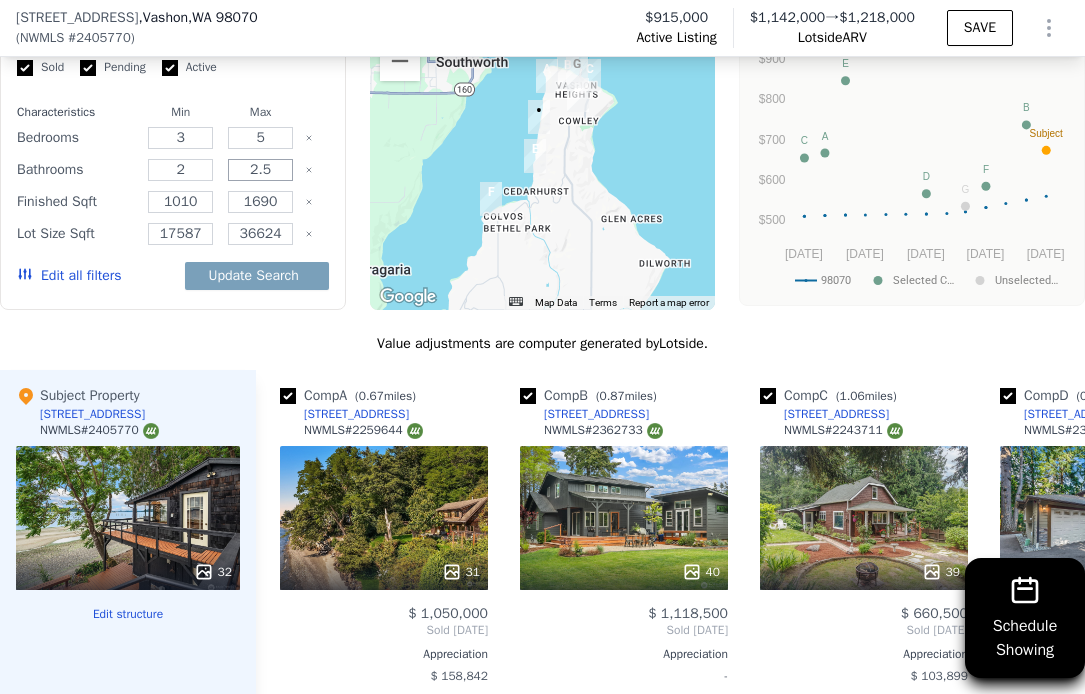 click on "2.5" at bounding box center (260, 170) 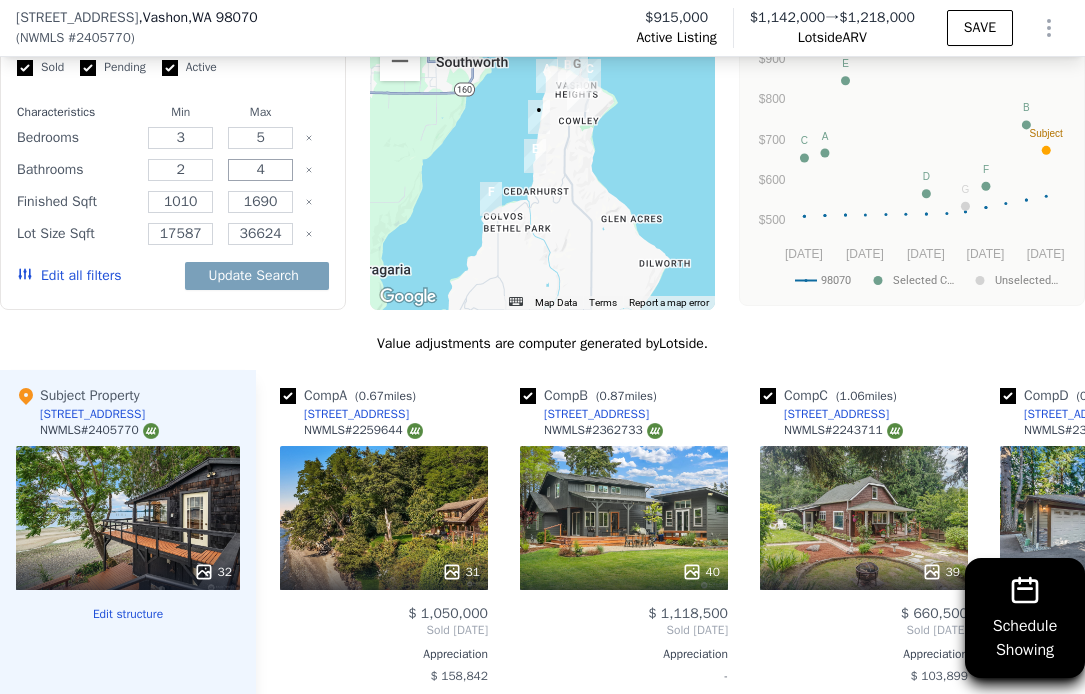 type on "4" 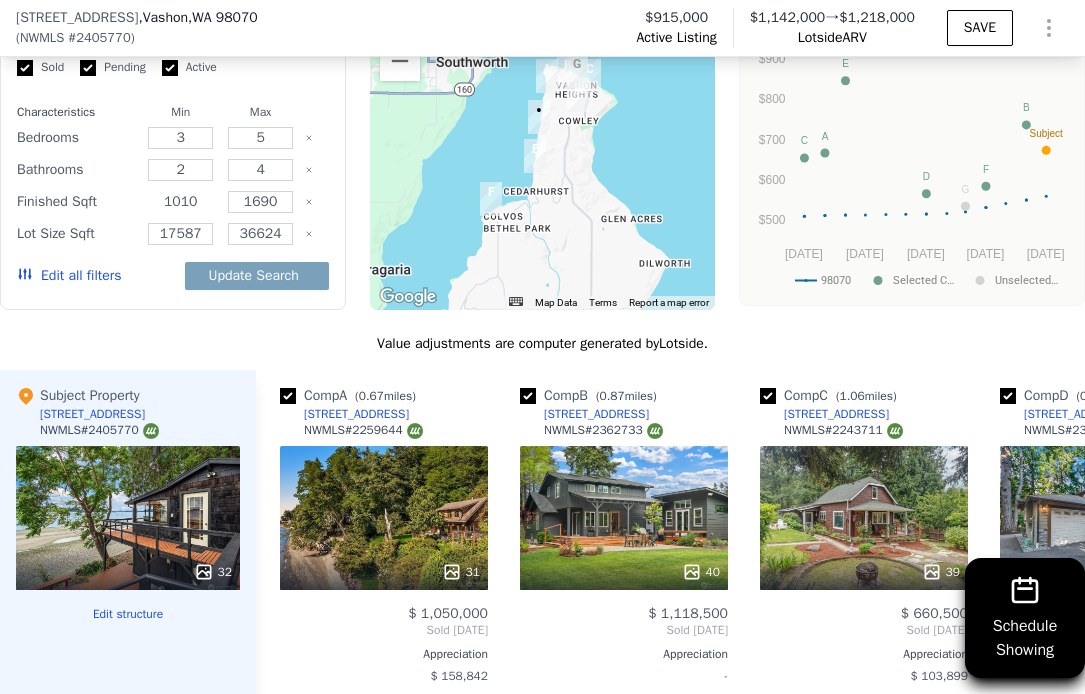 click on "1010" at bounding box center (180, 202) 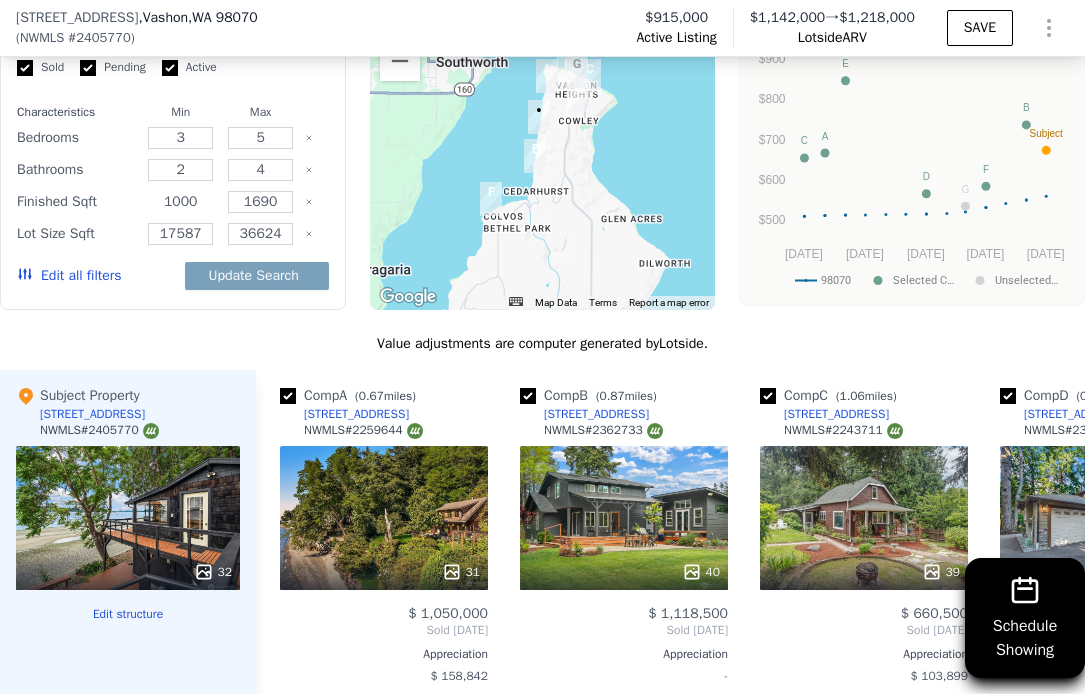 type on "1000" 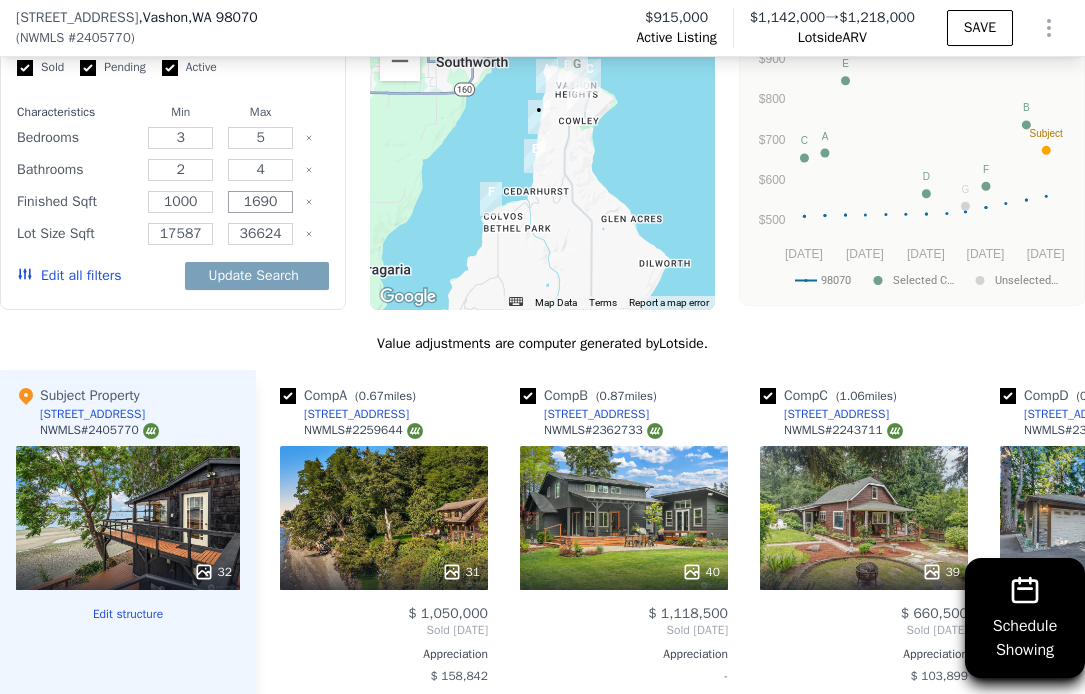 click on "1690" at bounding box center [260, 202] 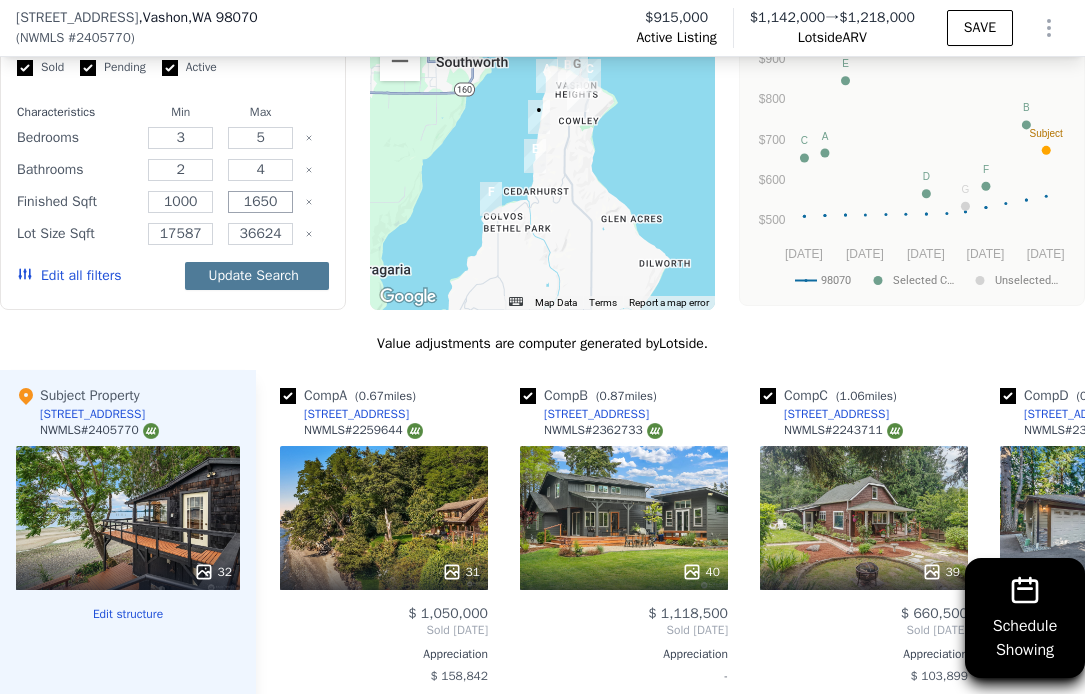 type on "1650" 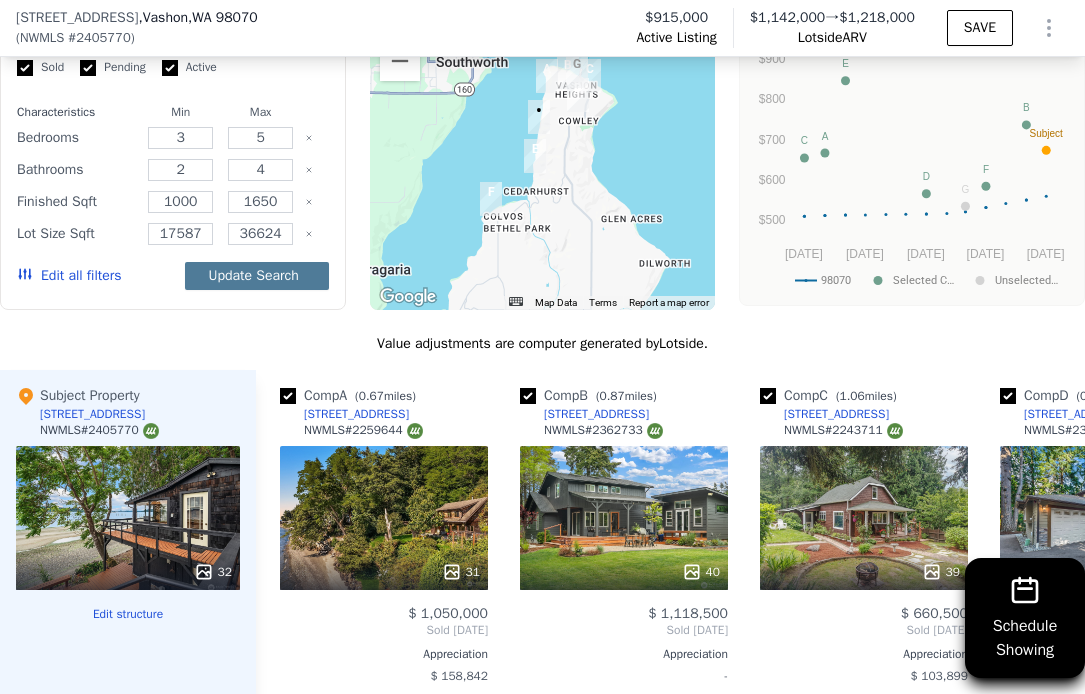 click on "Update Search" at bounding box center [257, 276] 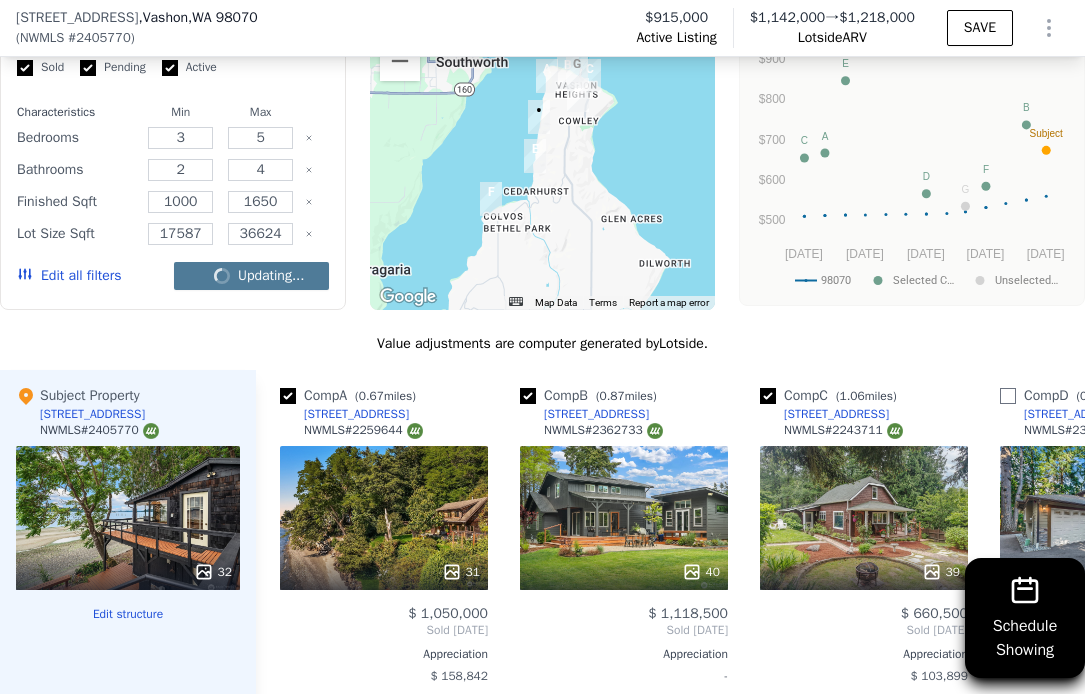 checkbox on "false" 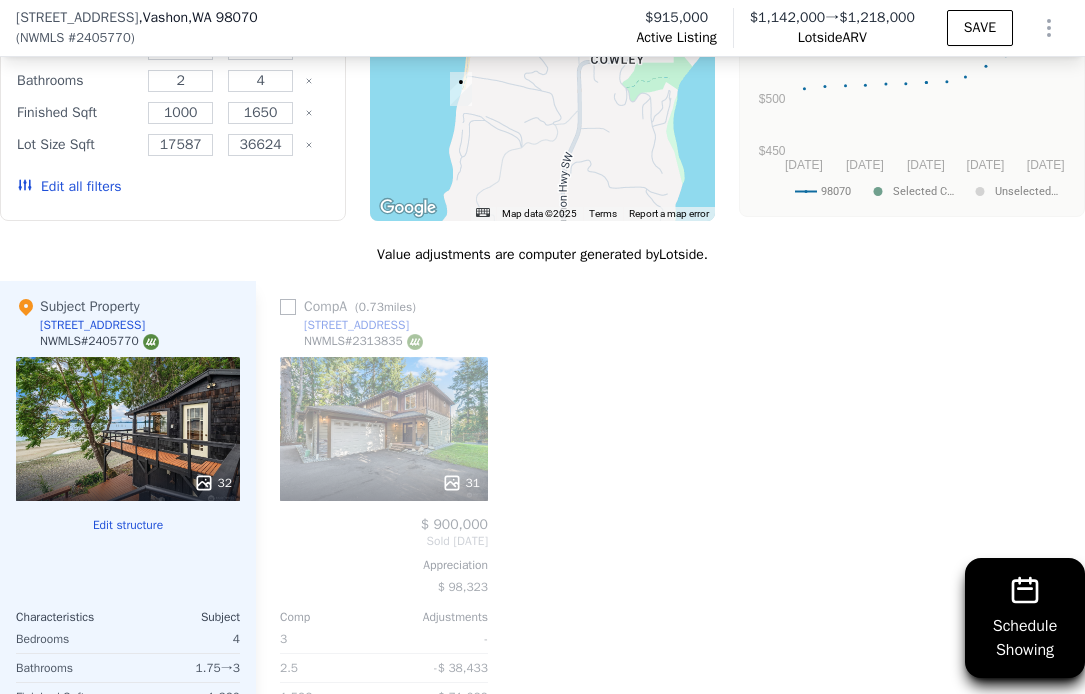 scroll, scrollTop: 1810, scrollLeft: 0, axis: vertical 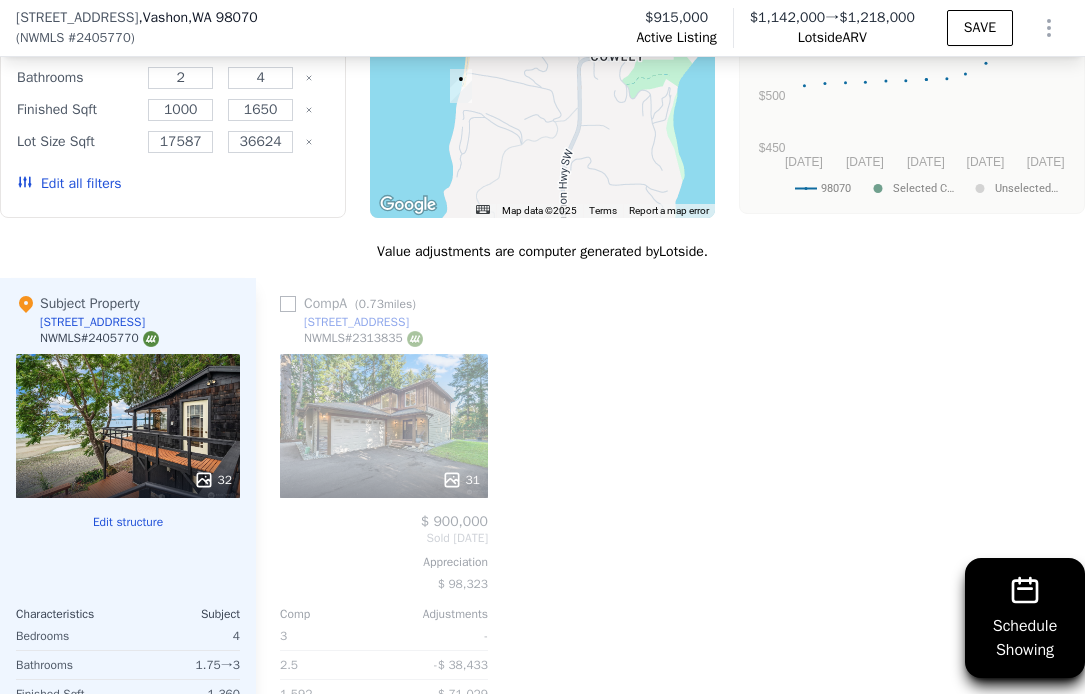 click on "31" at bounding box center [384, 426] 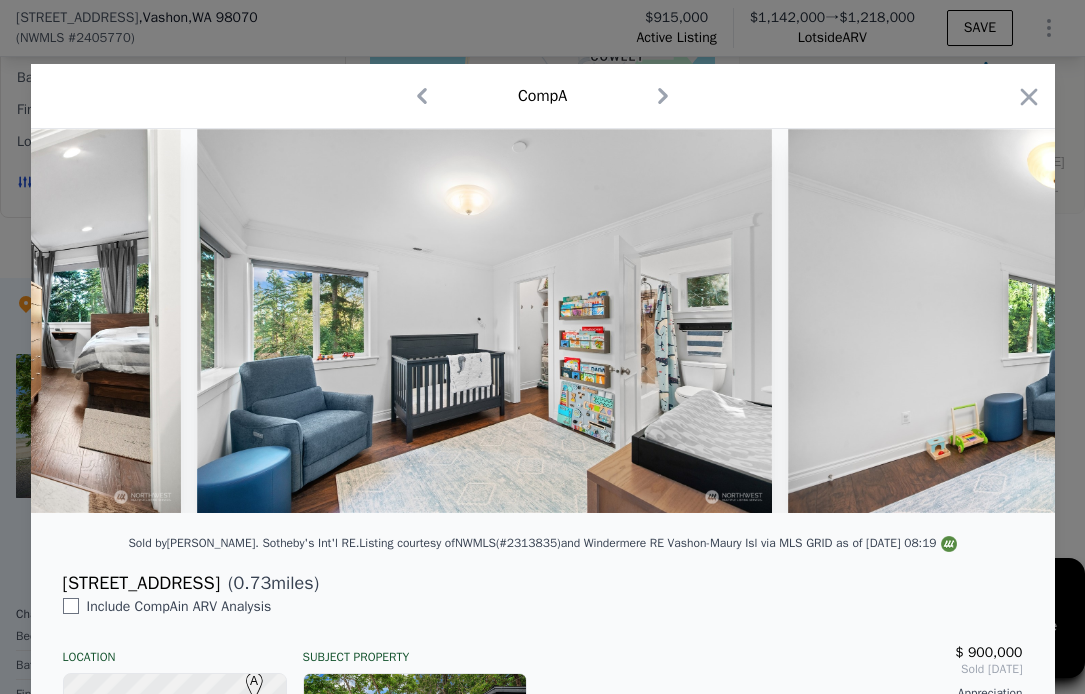 scroll, scrollTop: 0, scrollLeft: 11720, axis: horizontal 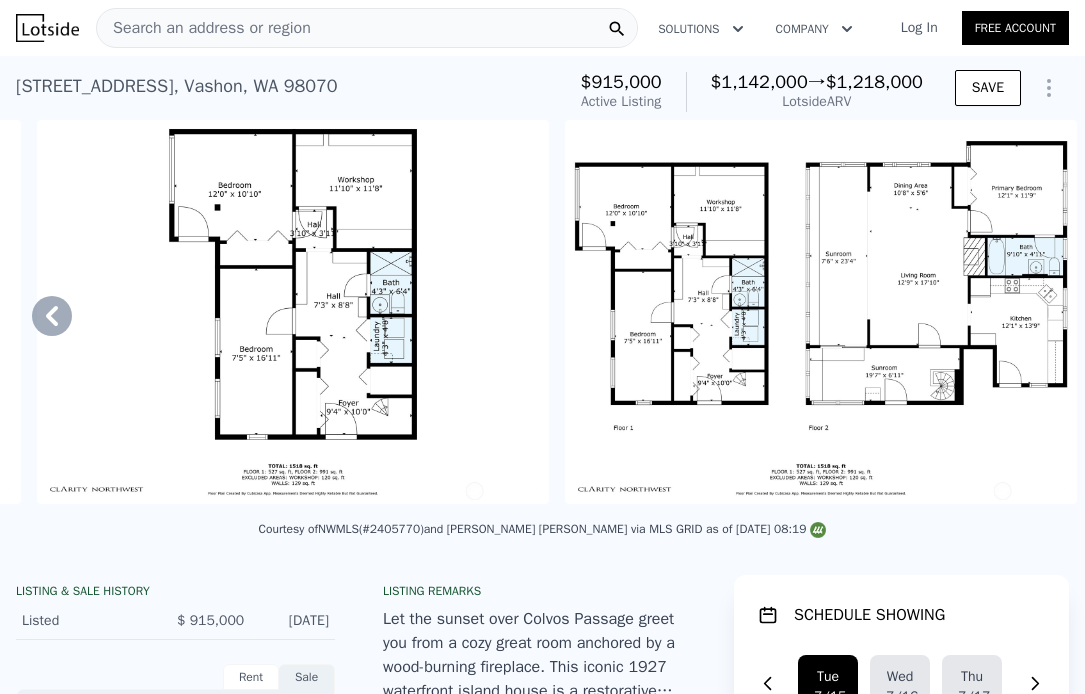 click on "Search an address or region" at bounding box center (204, 28) 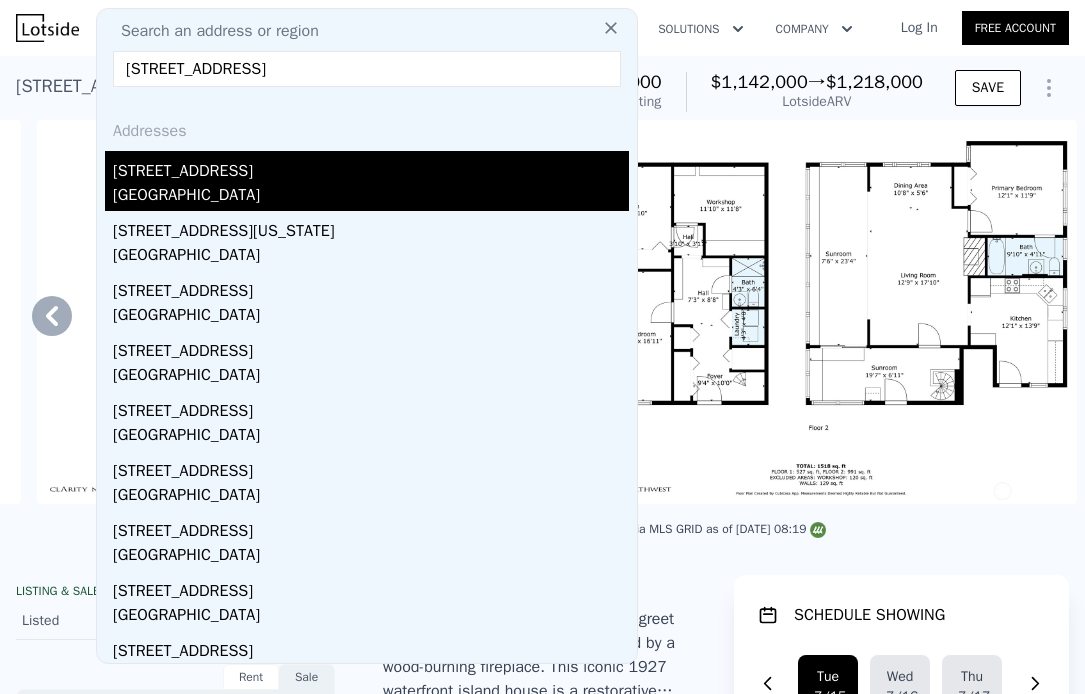 type on "[STREET_ADDRESS]" 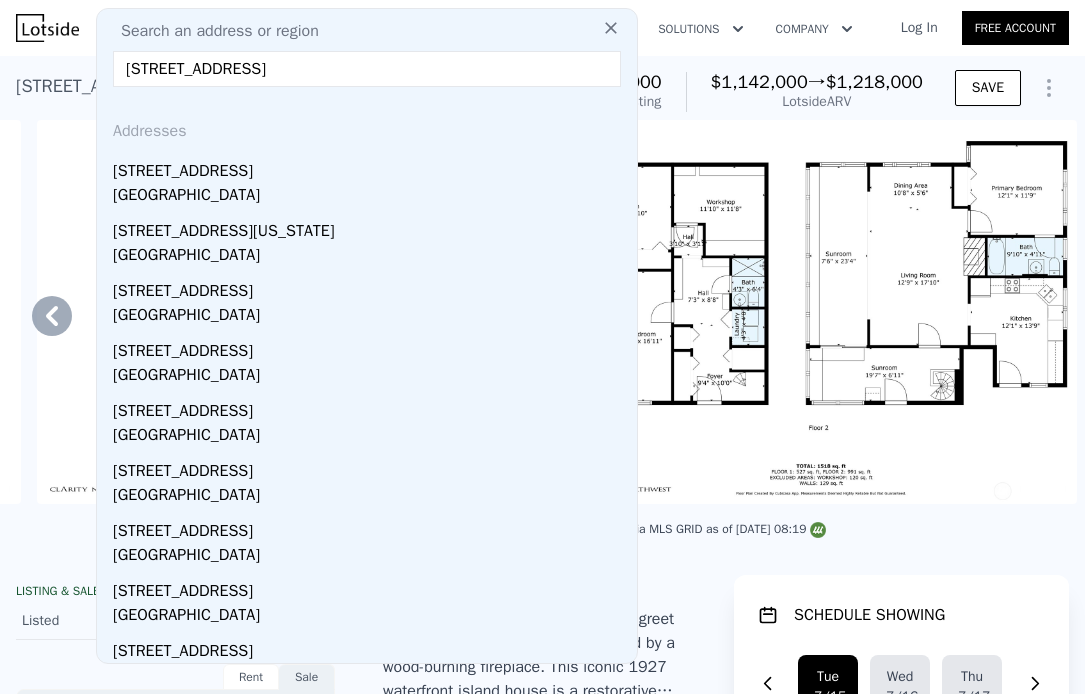drag, startPoint x: 211, startPoint y: 179, endPoint x: 0, endPoint y: 99, distance: 225.65681 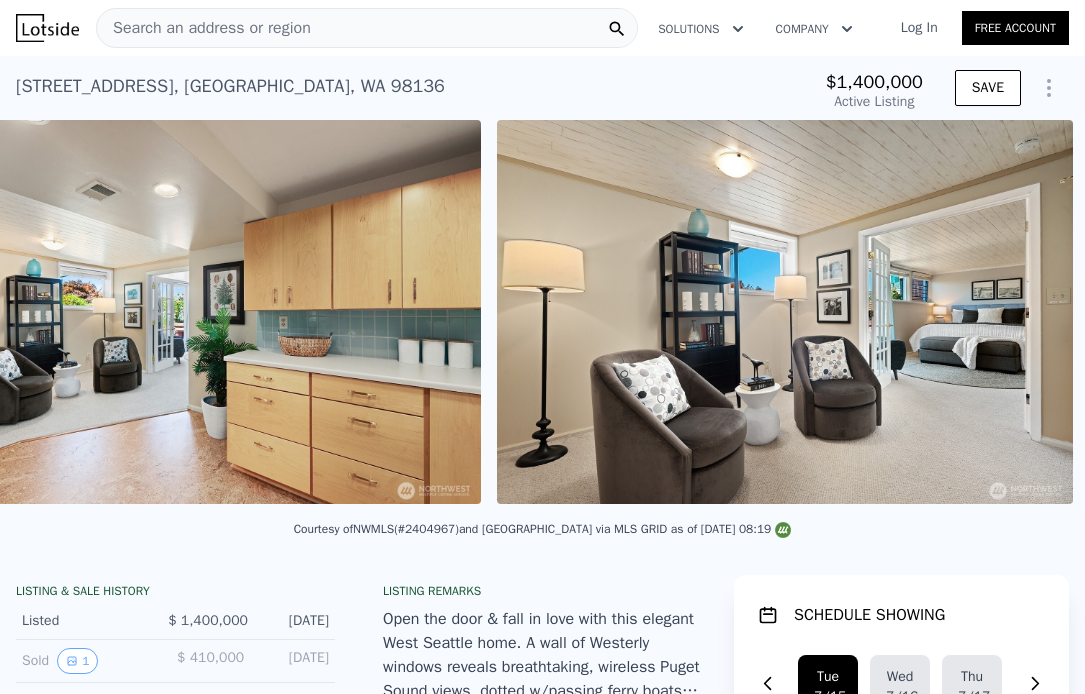 scroll, scrollTop: 0, scrollLeft: 15558, axis: horizontal 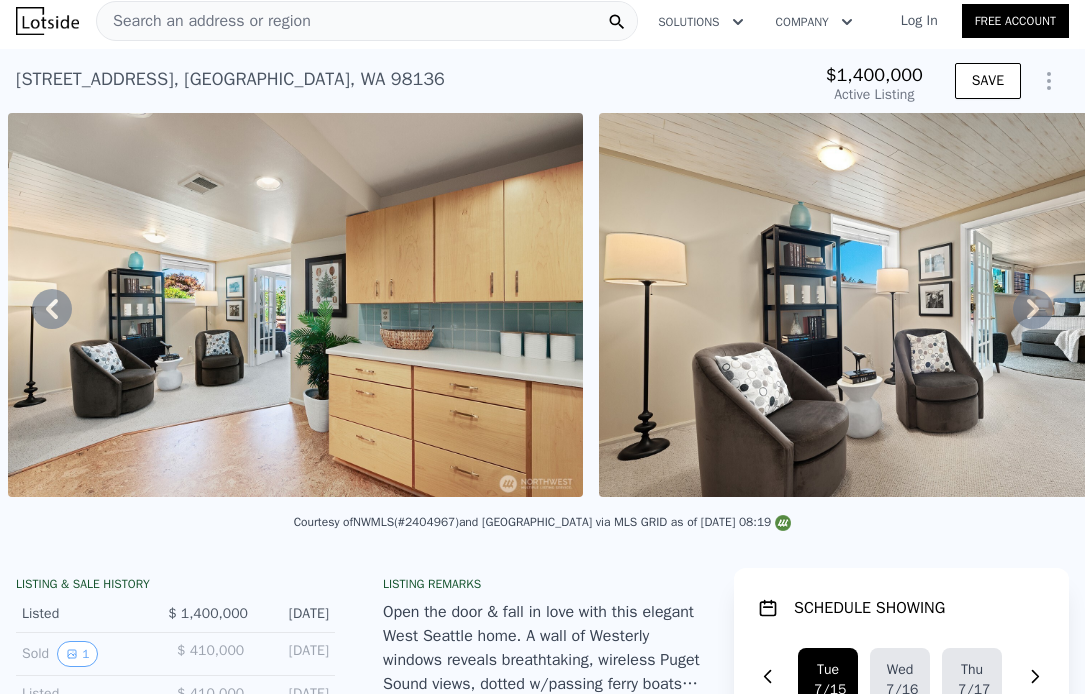 click on "[STREET_ADDRESS]" at bounding box center [230, 79] 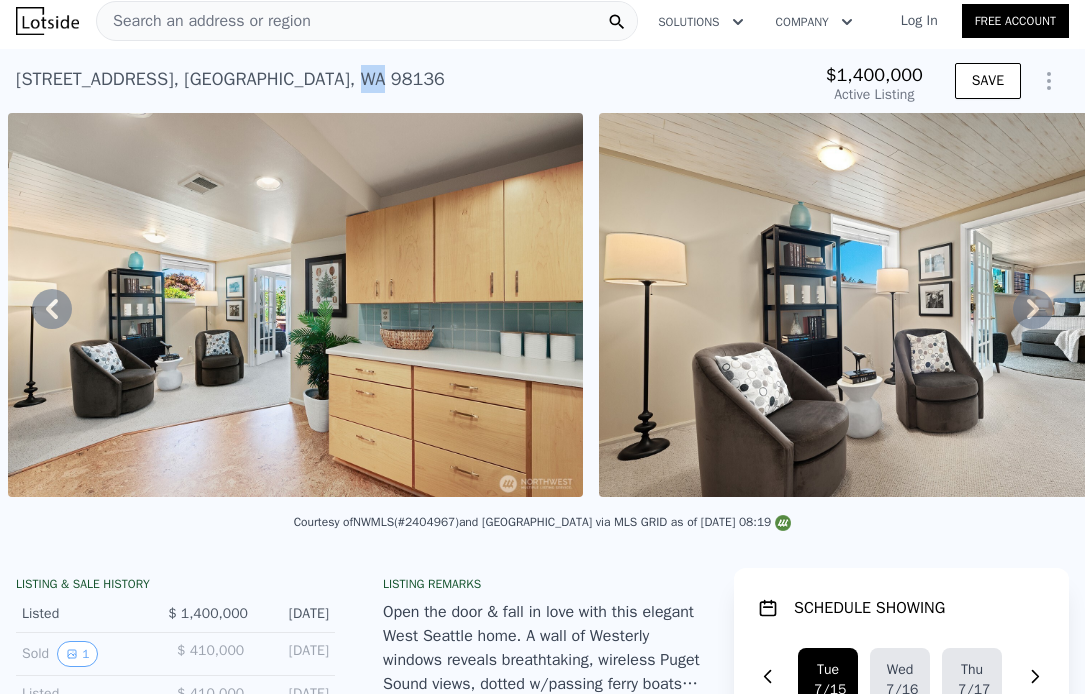 click on "[STREET_ADDRESS]" at bounding box center (230, 79) 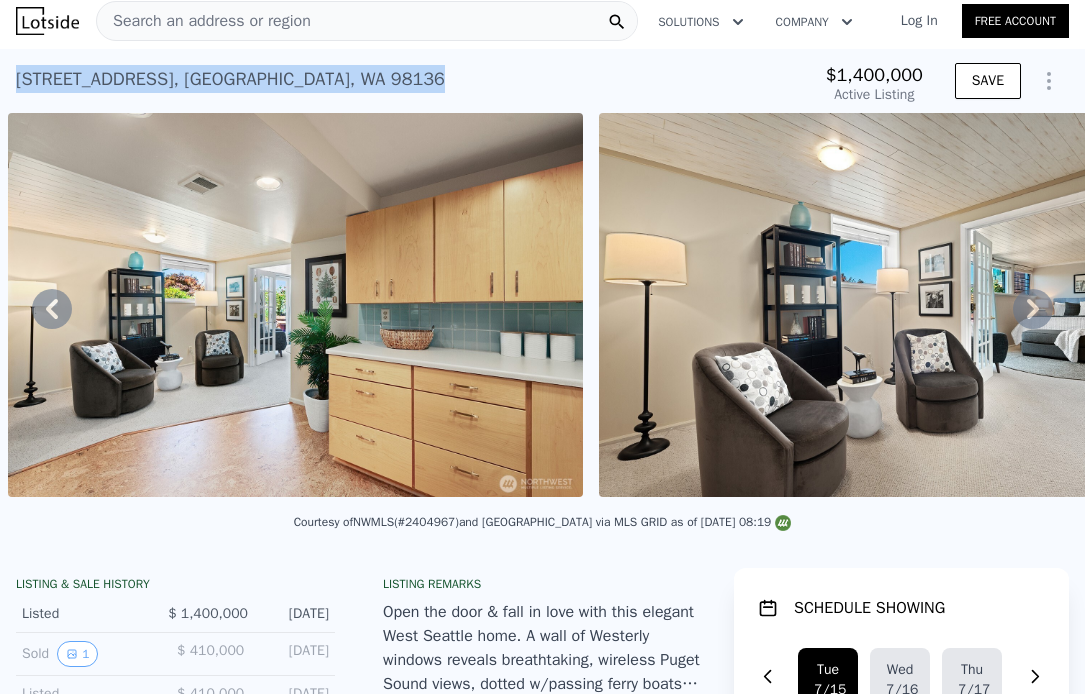 click on "[STREET_ADDRESS]" at bounding box center [230, 79] 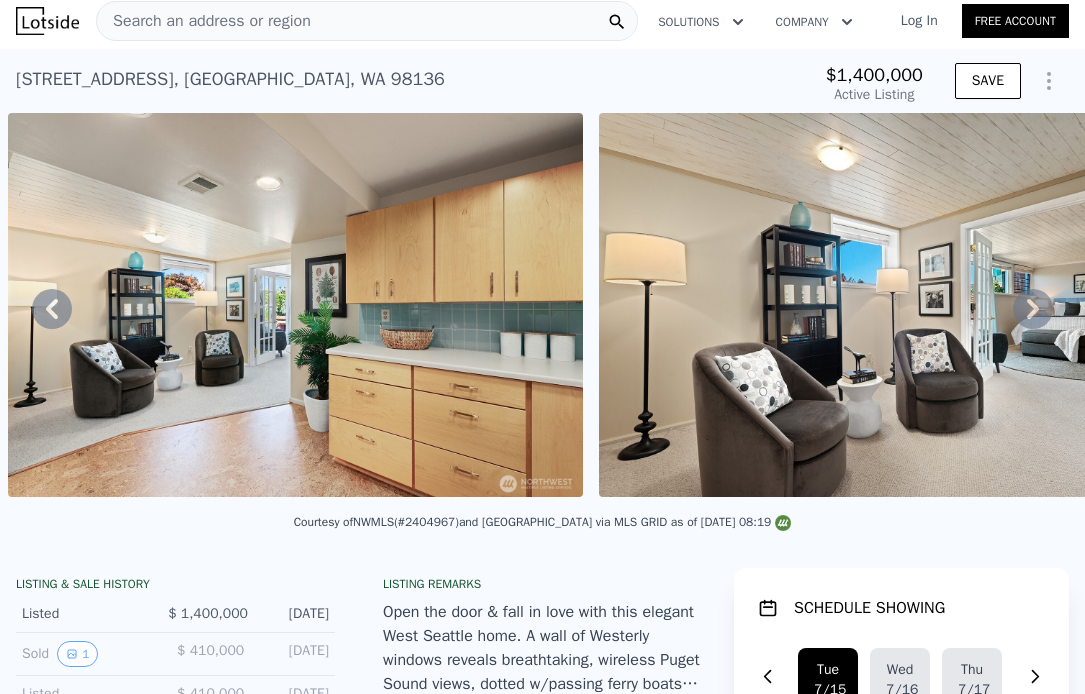 click on "Search an address or region" at bounding box center [367, 21] 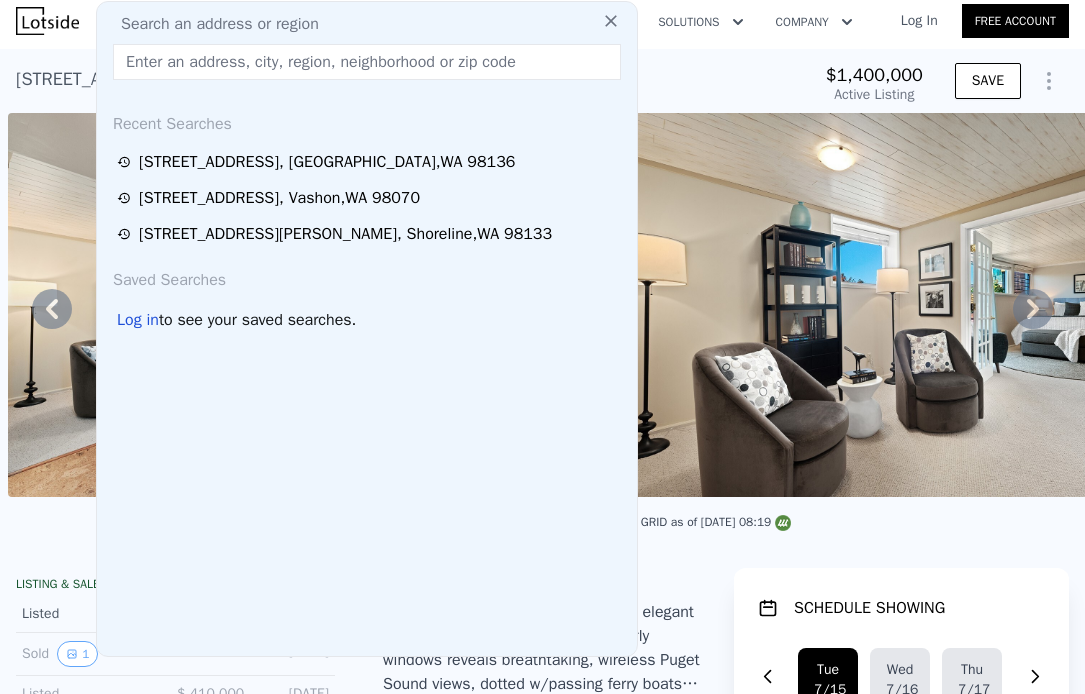 click on "Search an address or region" at bounding box center (367, 24) 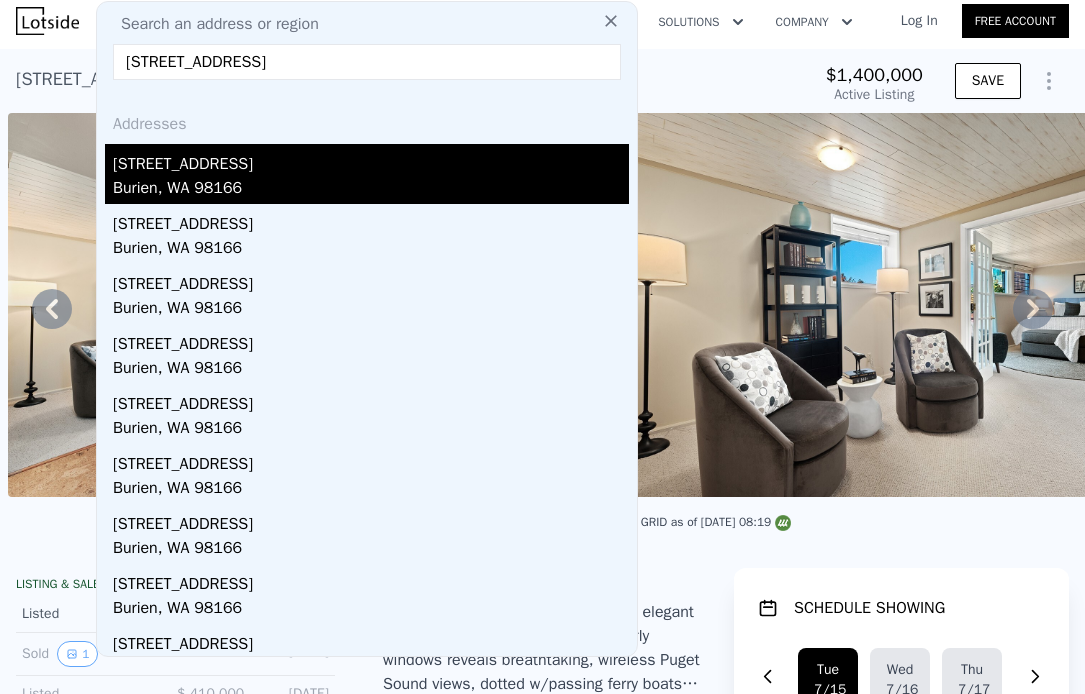 type on "[STREET_ADDRESS]" 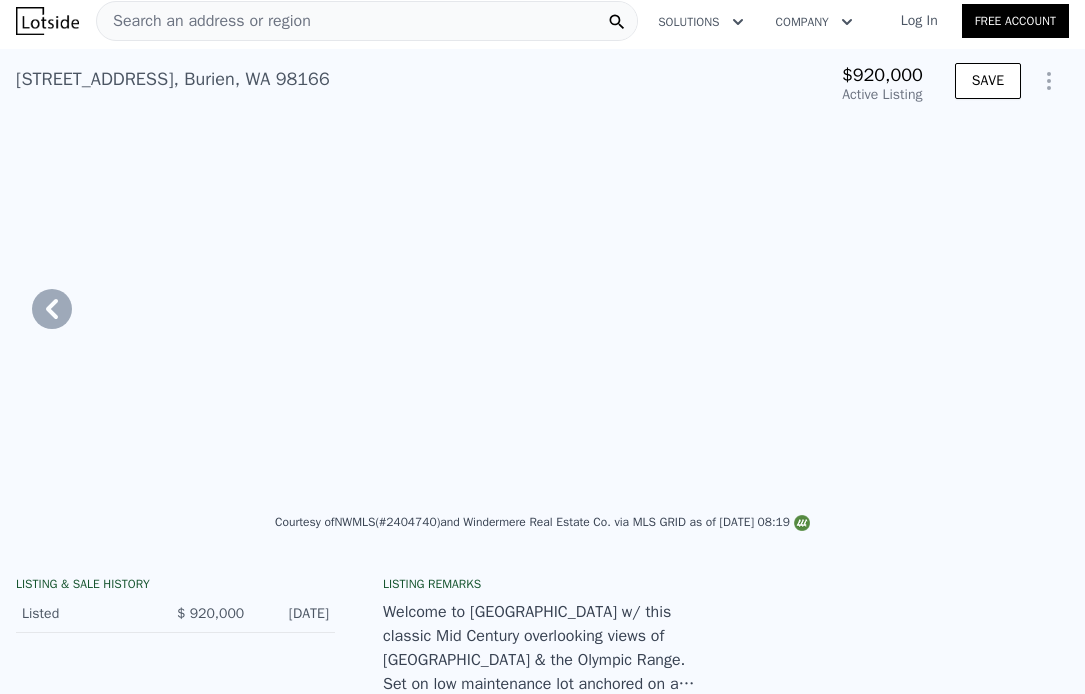 type on "3" 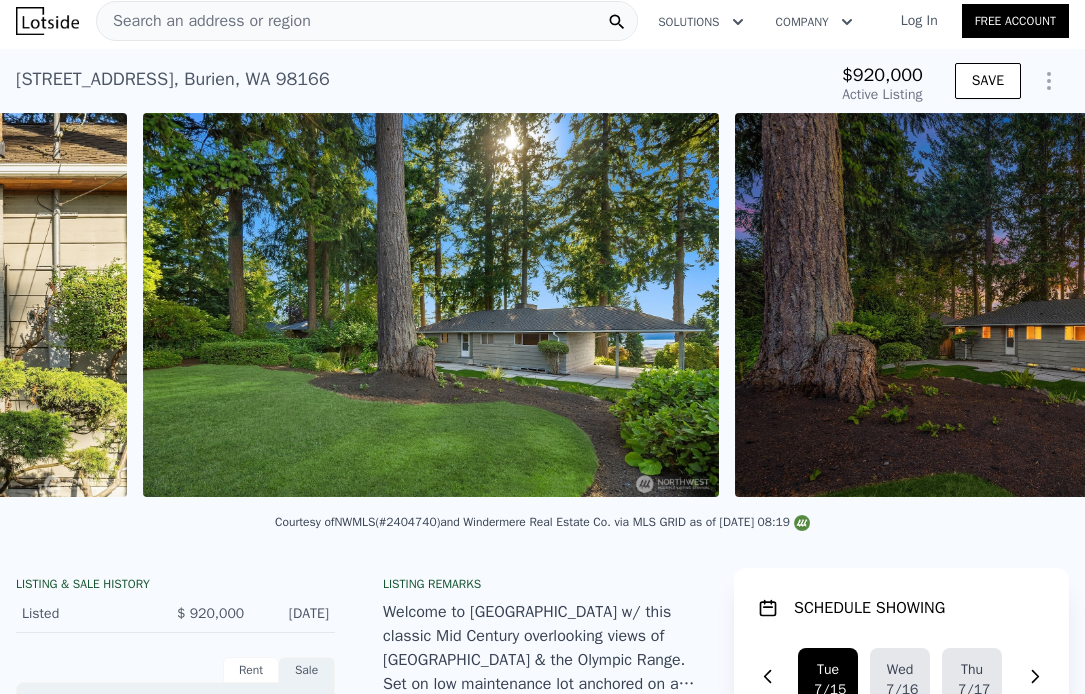 scroll, scrollTop: 0, scrollLeft: 12489, axis: horizontal 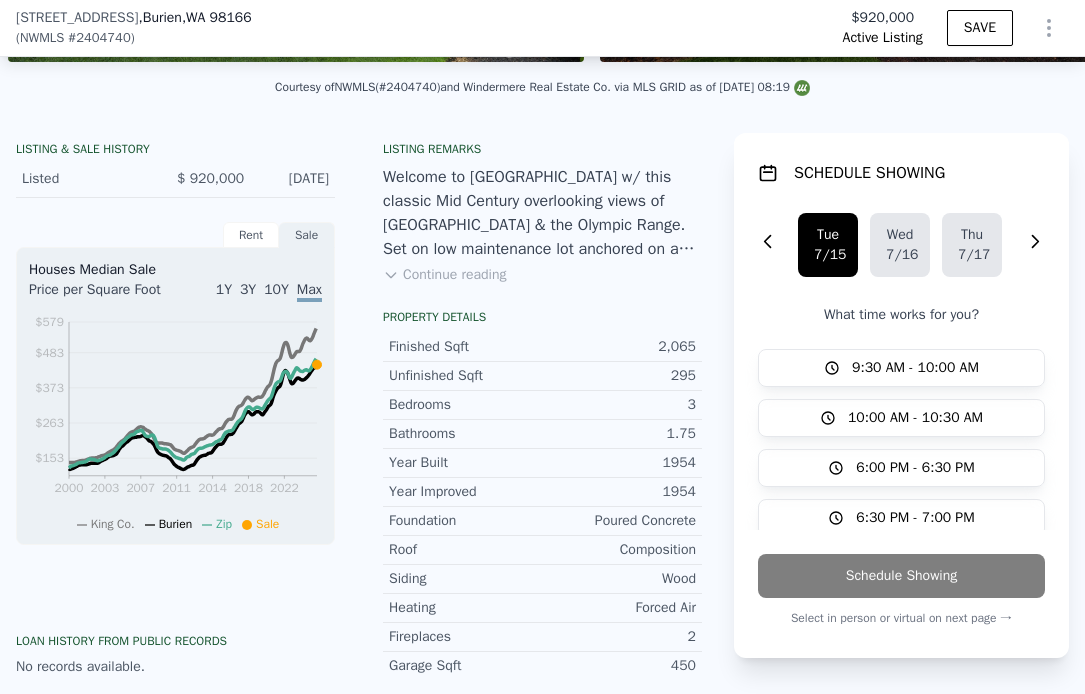 click on "1954" at bounding box center [620, 463] 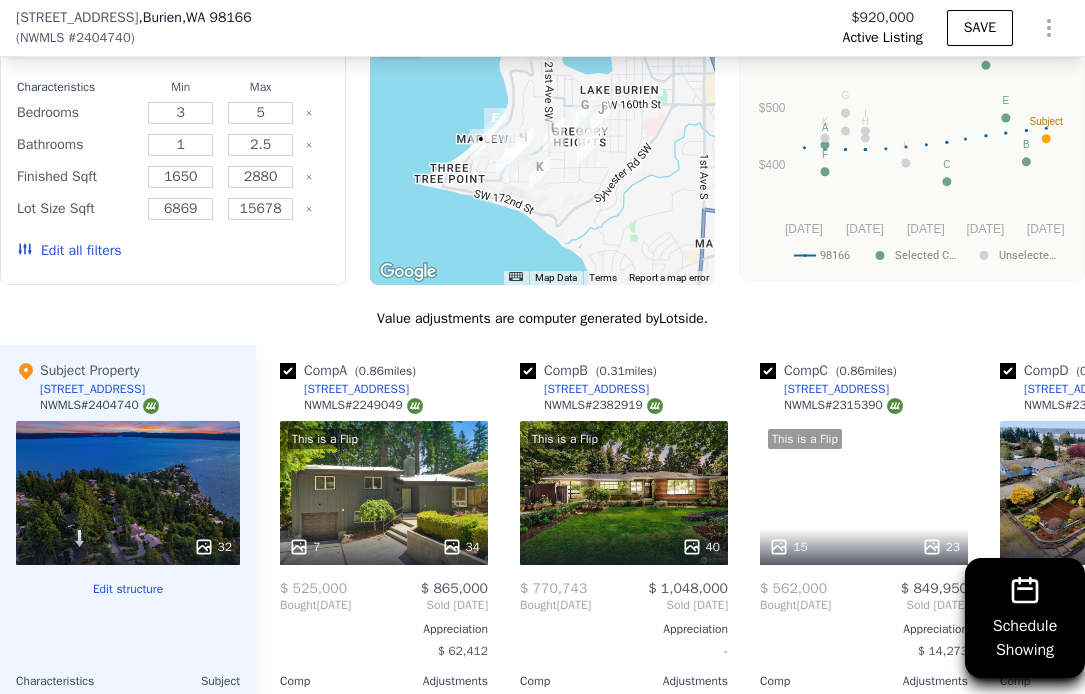 scroll, scrollTop: 1840, scrollLeft: 0, axis: vertical 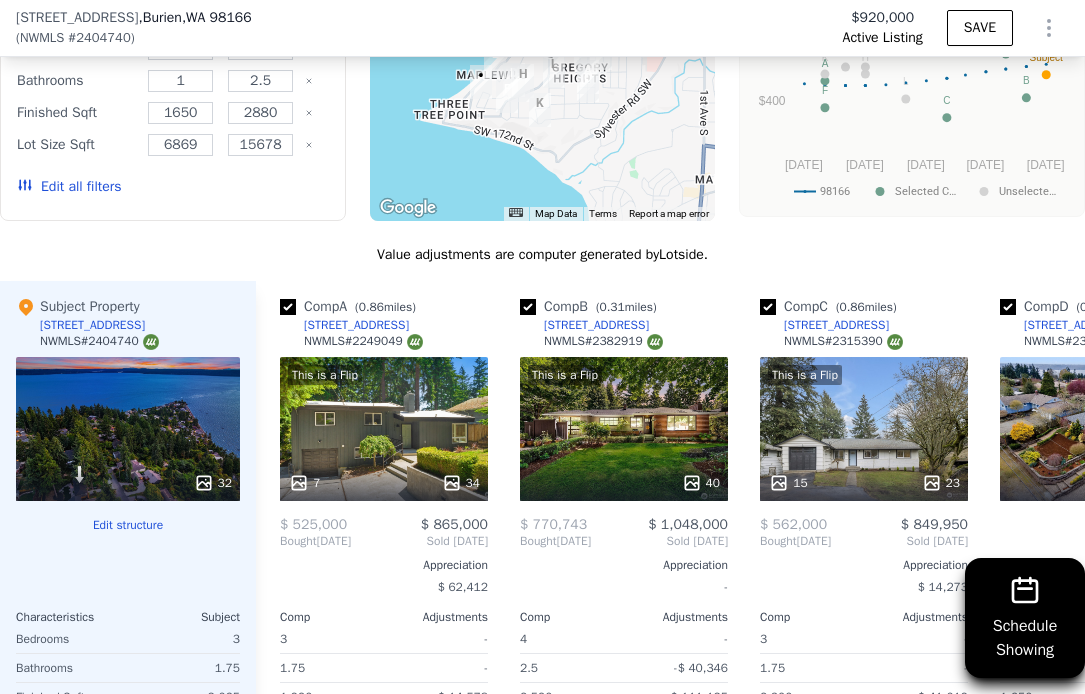 click on "Edit structure" at bounding box center [128, 525] 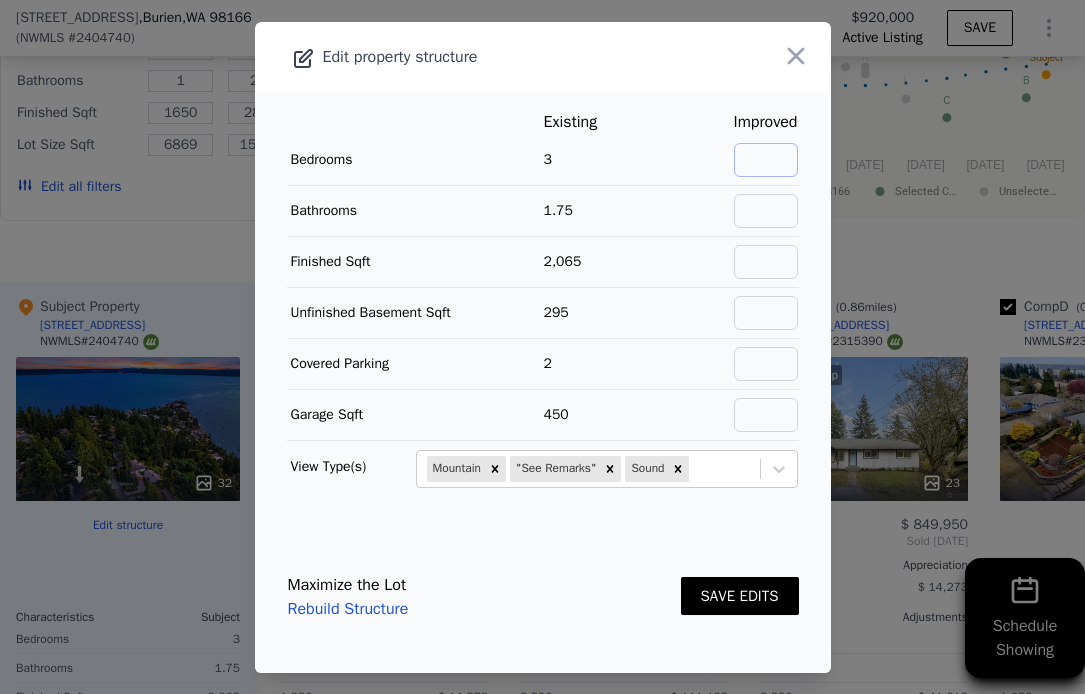 click at bounding box center [766, 160] 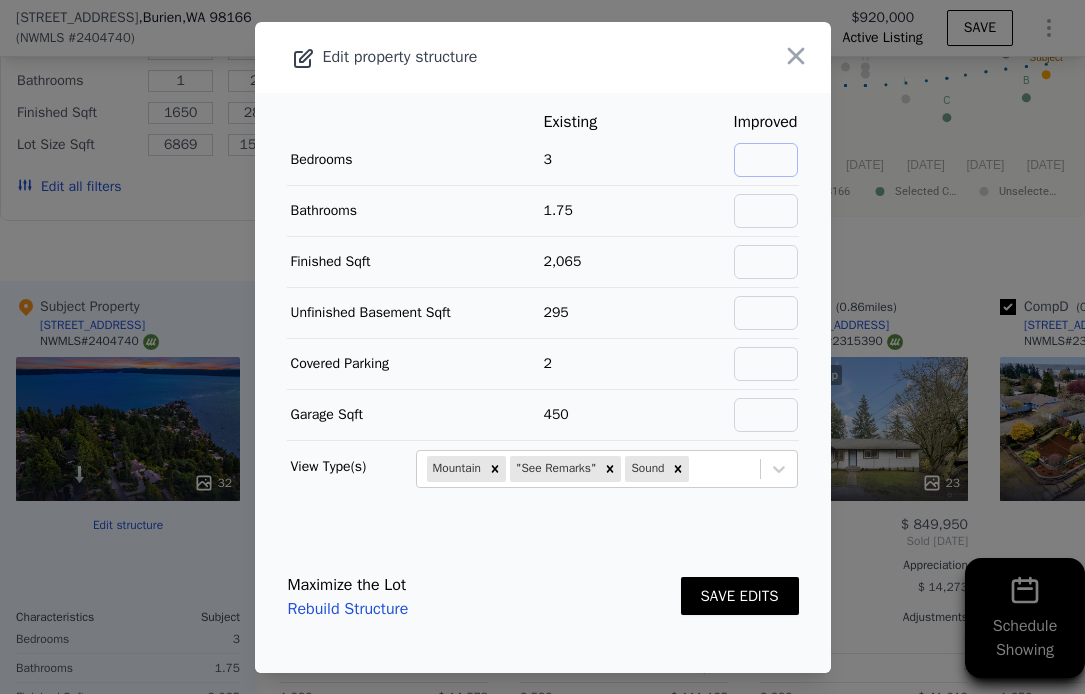 type on "4" 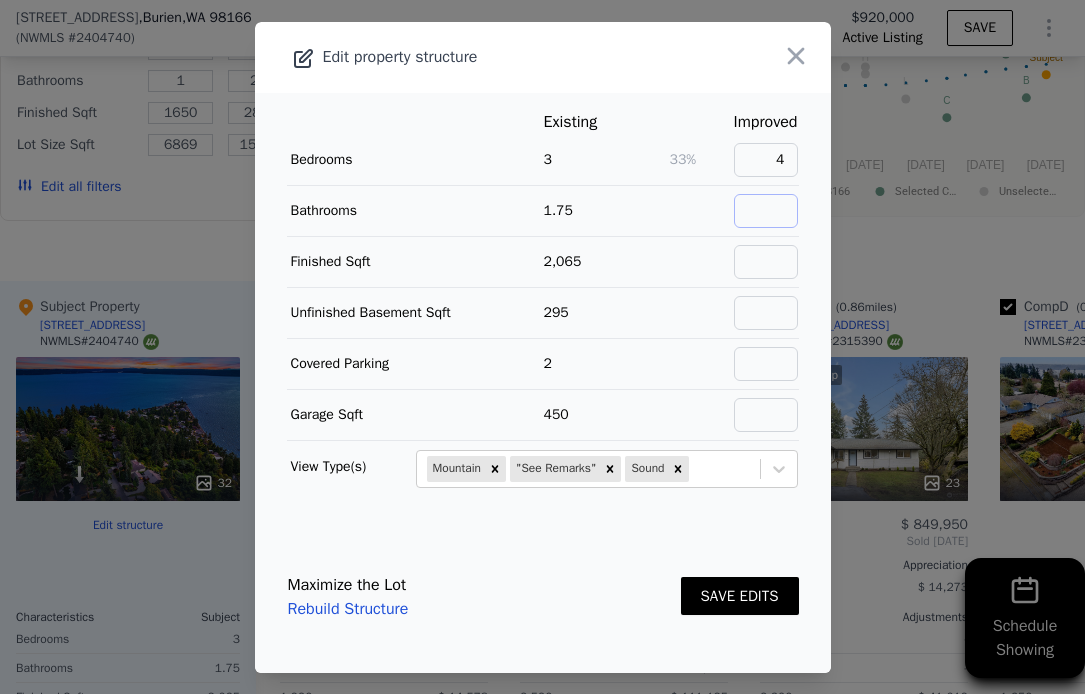 click at bounding box center [766, 211] 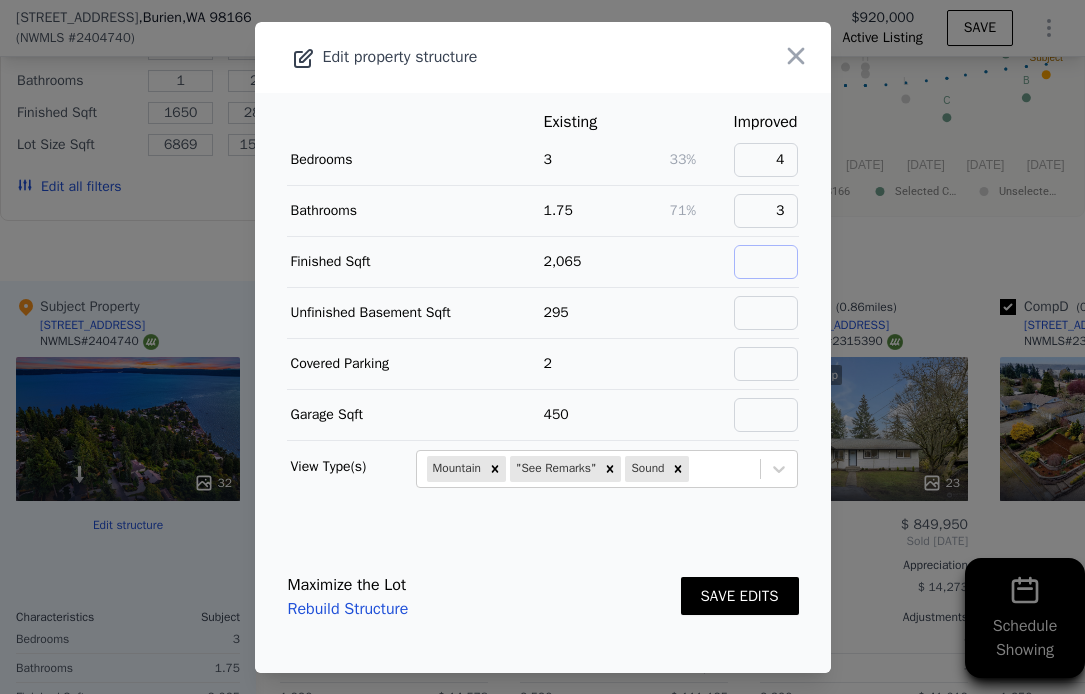 click at bounding box center (766, 262) 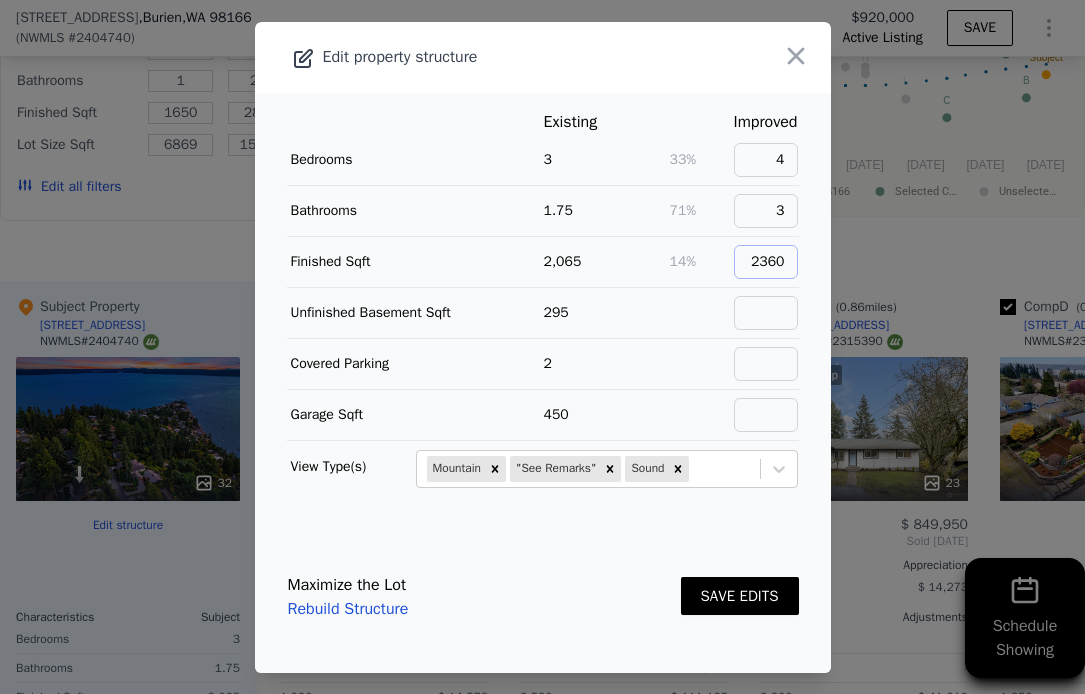 type on "2360" 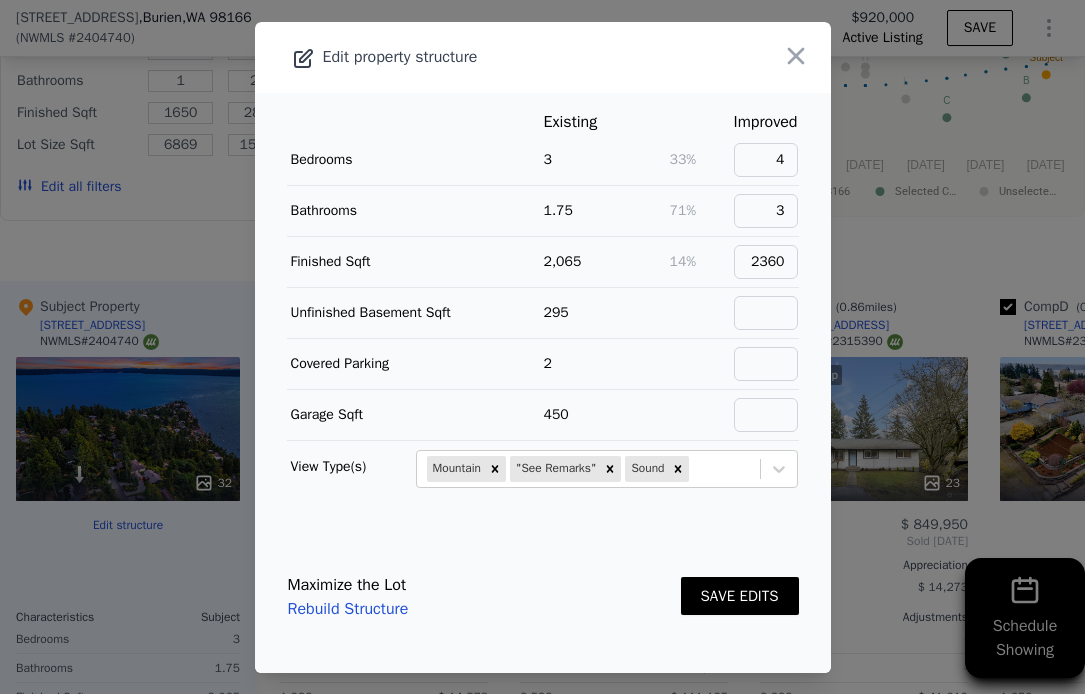 click on "SAVE EDITS" at bounding box center (740, 596) 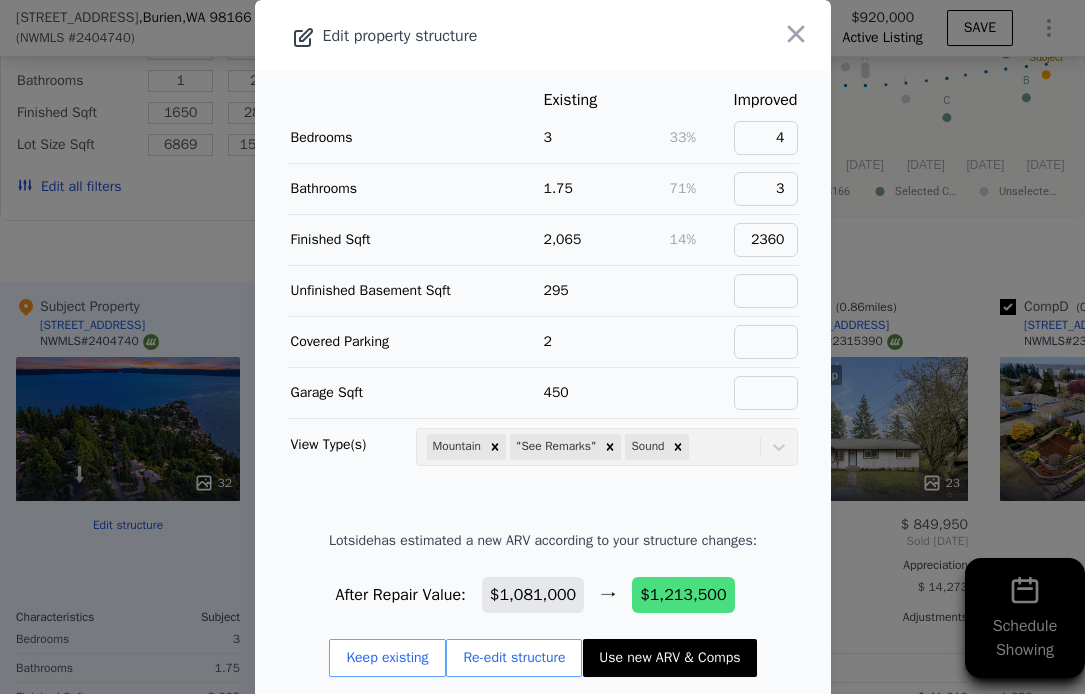 scroll, scrollTop: 30, scrollLeft: 0, axis: vertical 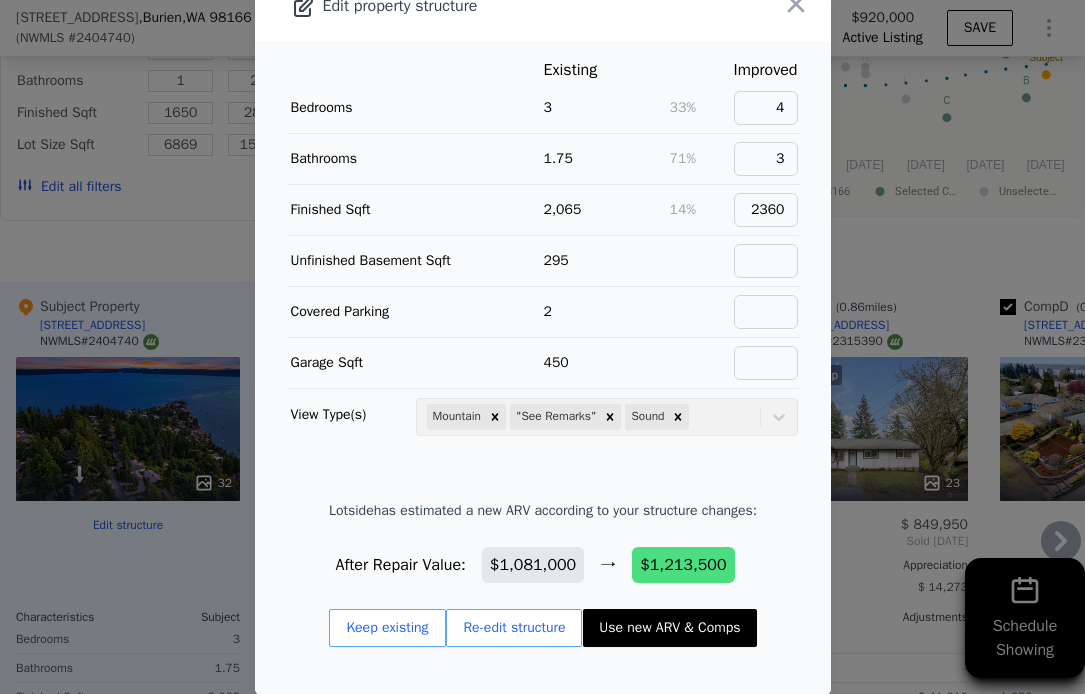 click on "Use new ARV & Comps" at bounding box center (669, 628) 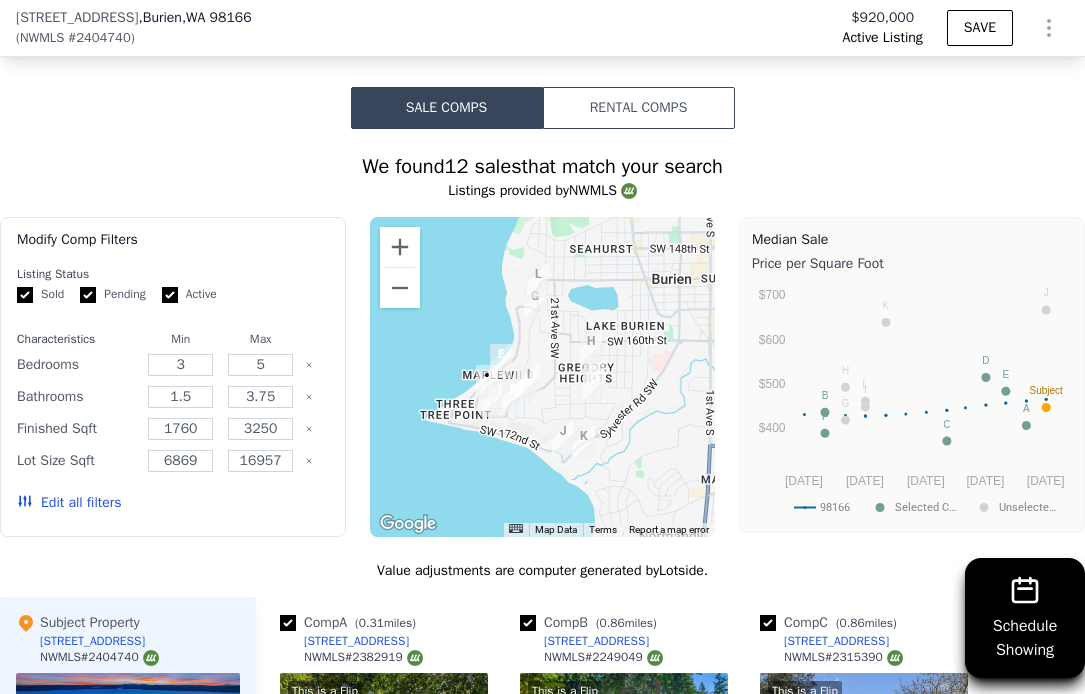 scroll, scrollTop: 1562, scrollLeft: 0, axis: vertical 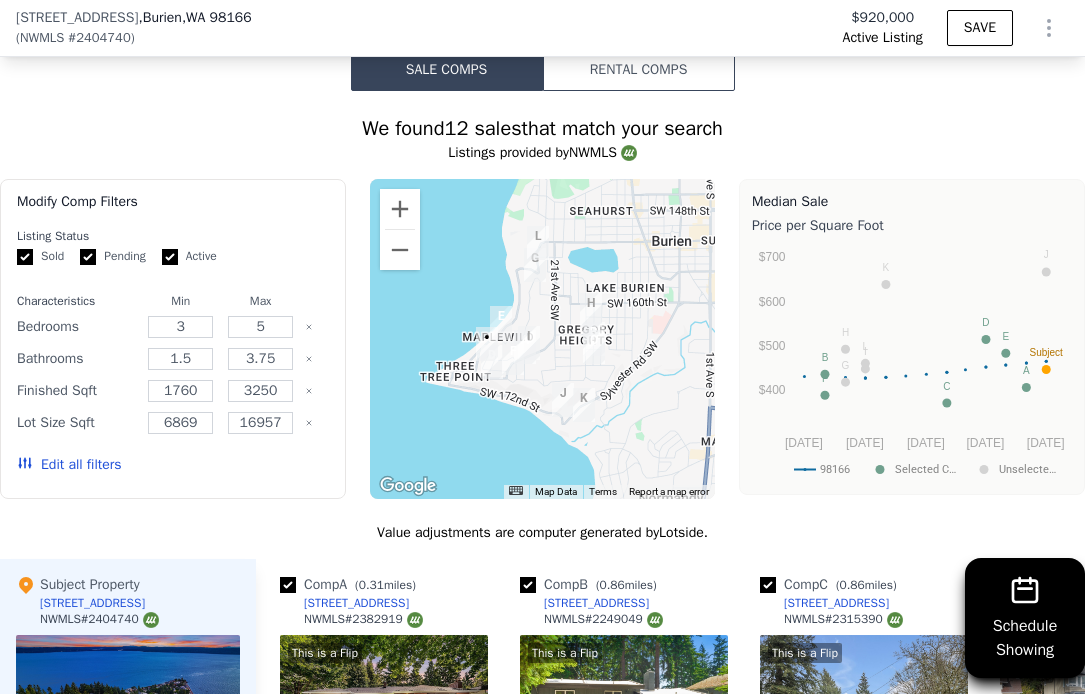 type 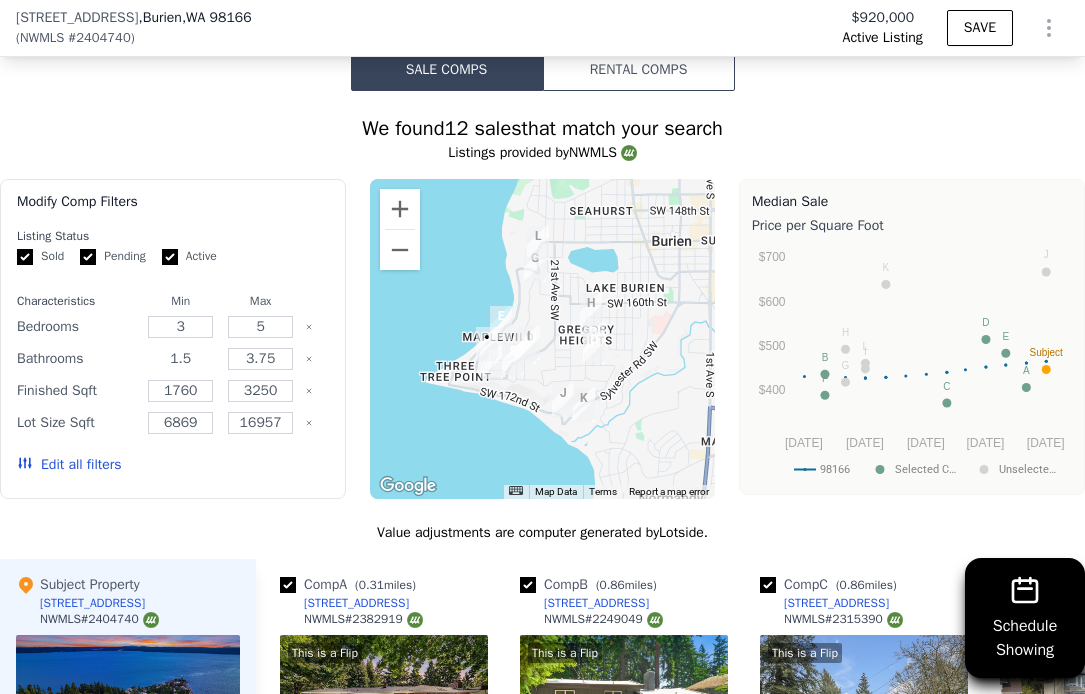 click on "1.5" at bounding box center [180, 359] 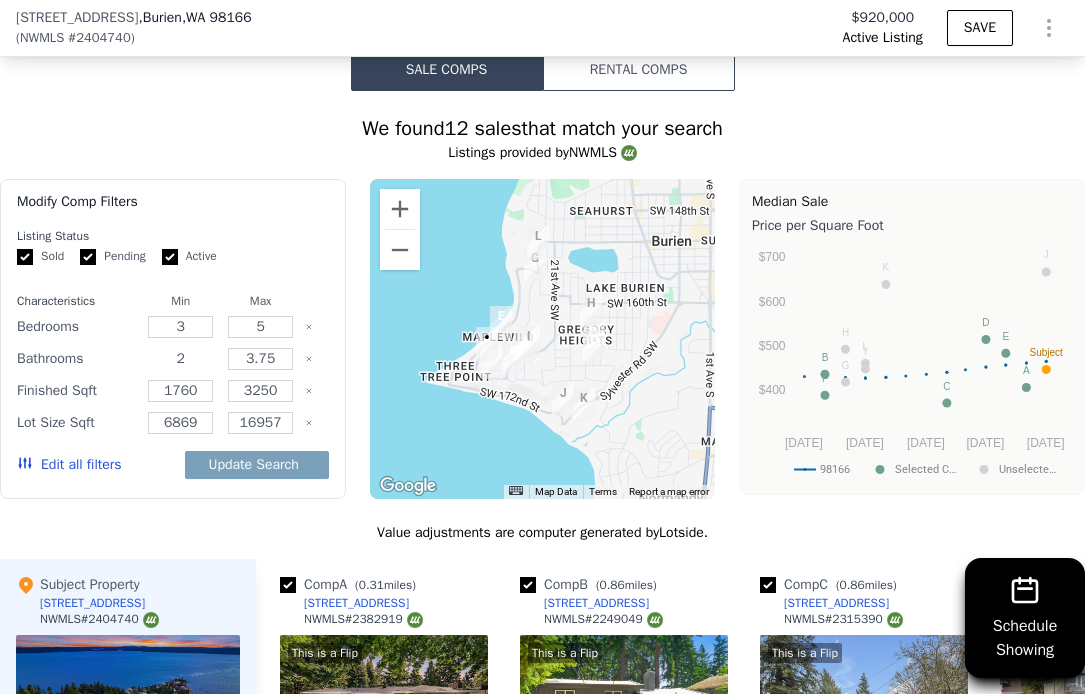 type on "2" 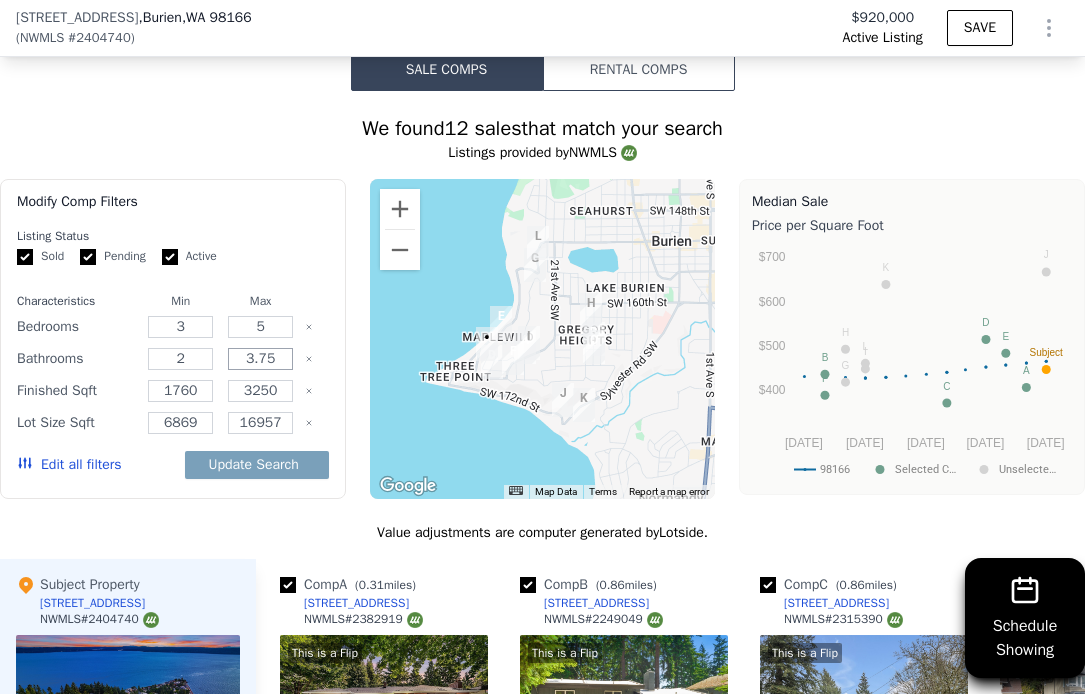 click on "3.75" at bounding box center [260, 359] 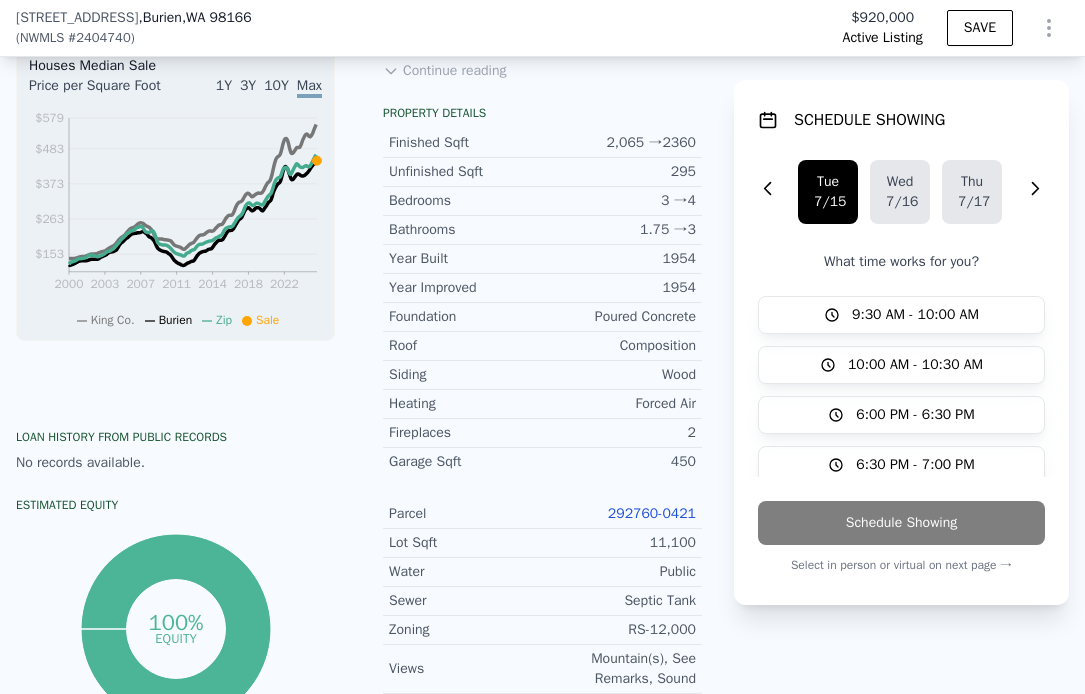 scroll, scrollTop: 634, scrollLeft: 0, axis: vertical 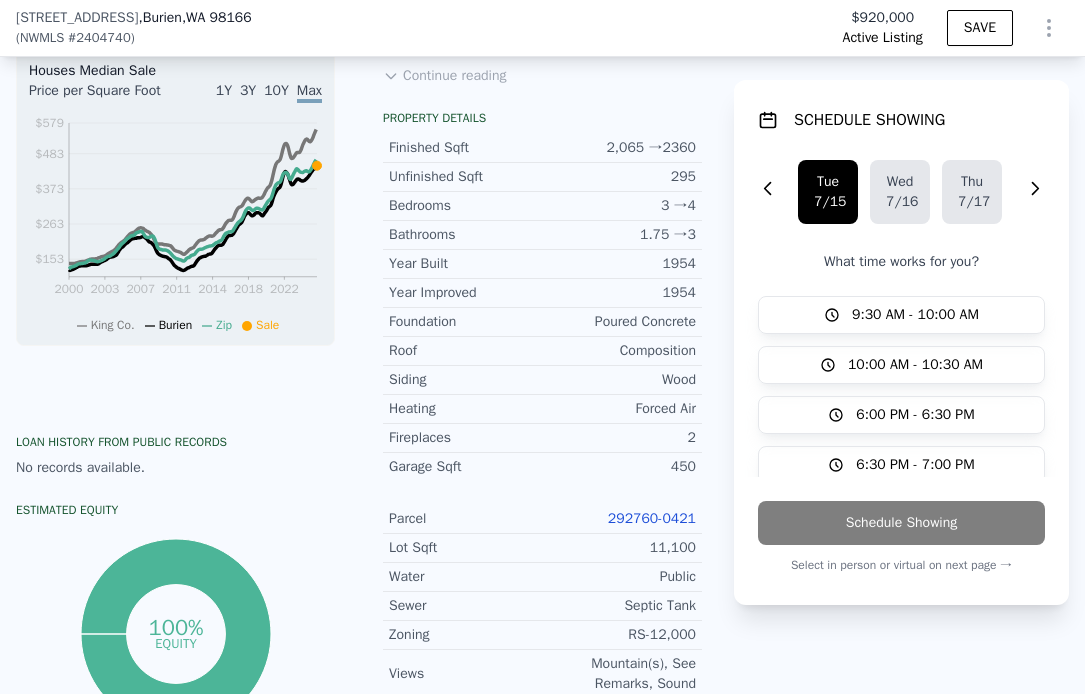 type on "4" 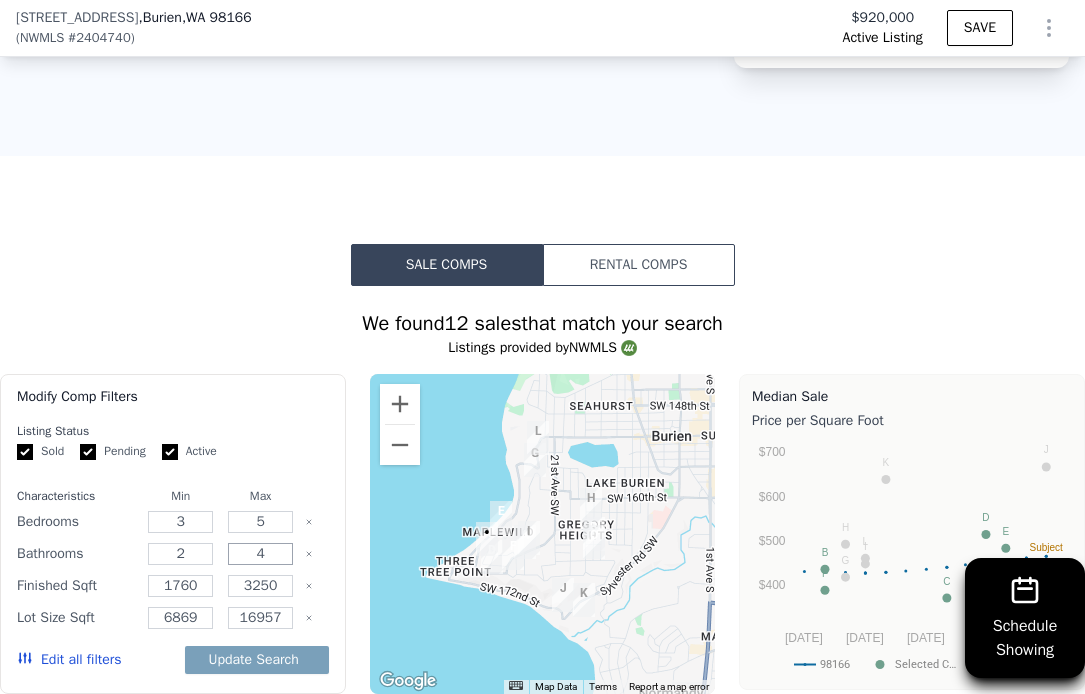 scroll, scrollTop: 1571, scrollLeft: 0, axis: vertical 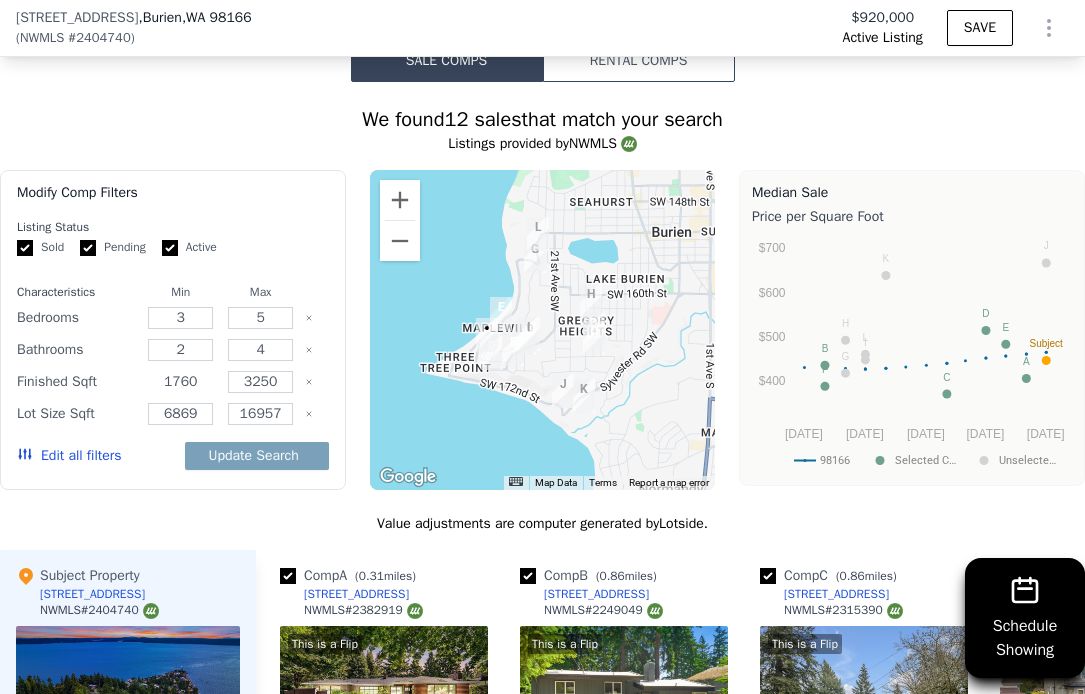 click on "1760" at bounding box center [180, 382] 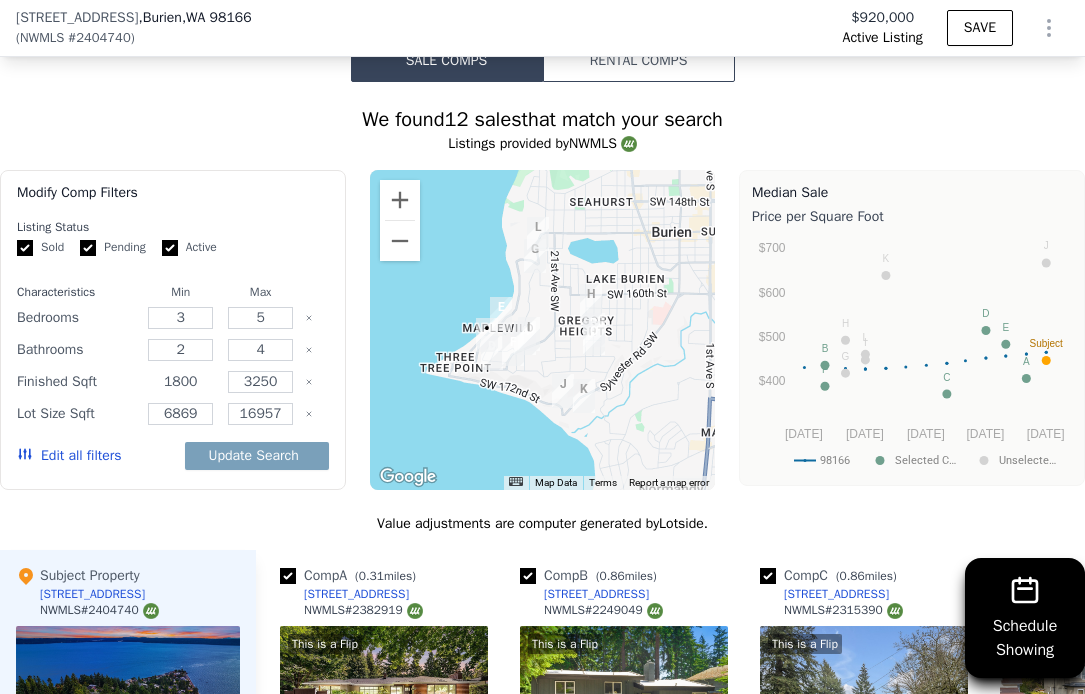 type on "1800" 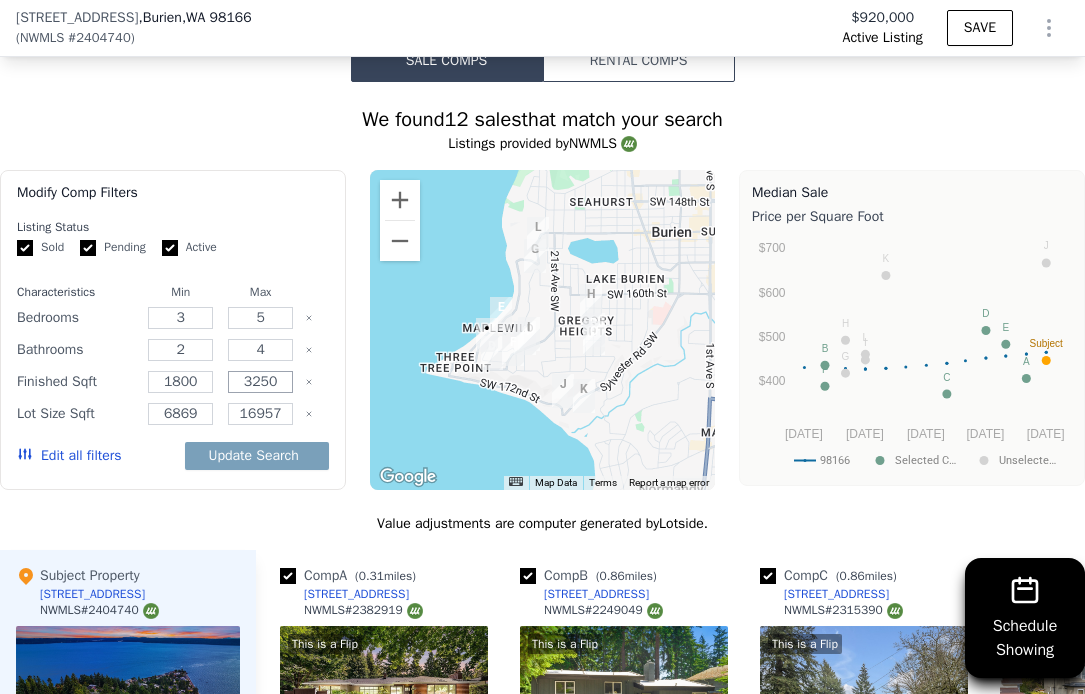 click on "3250" at bounding box center [260, 382] 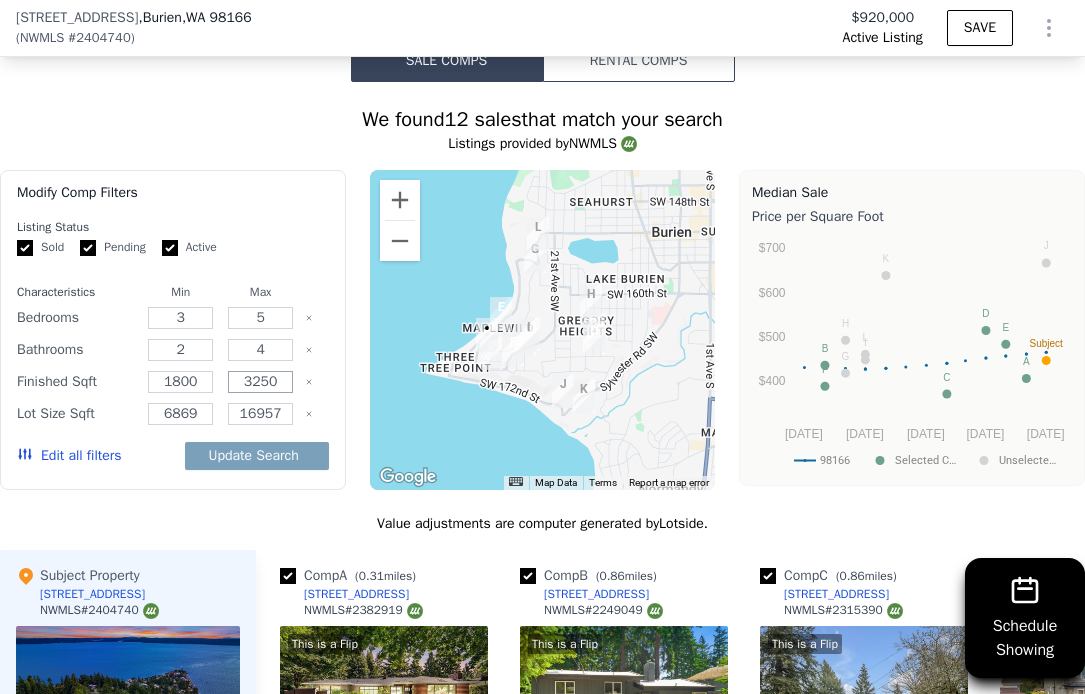 click on "3250" at bounding box center (260, 382) 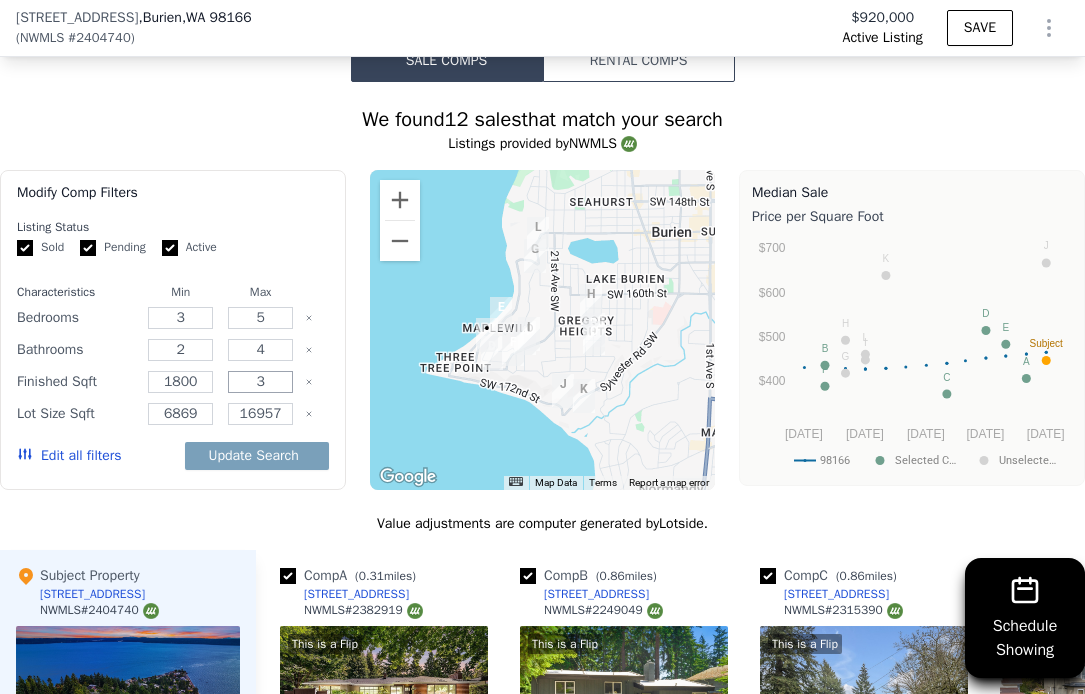 type on "3" 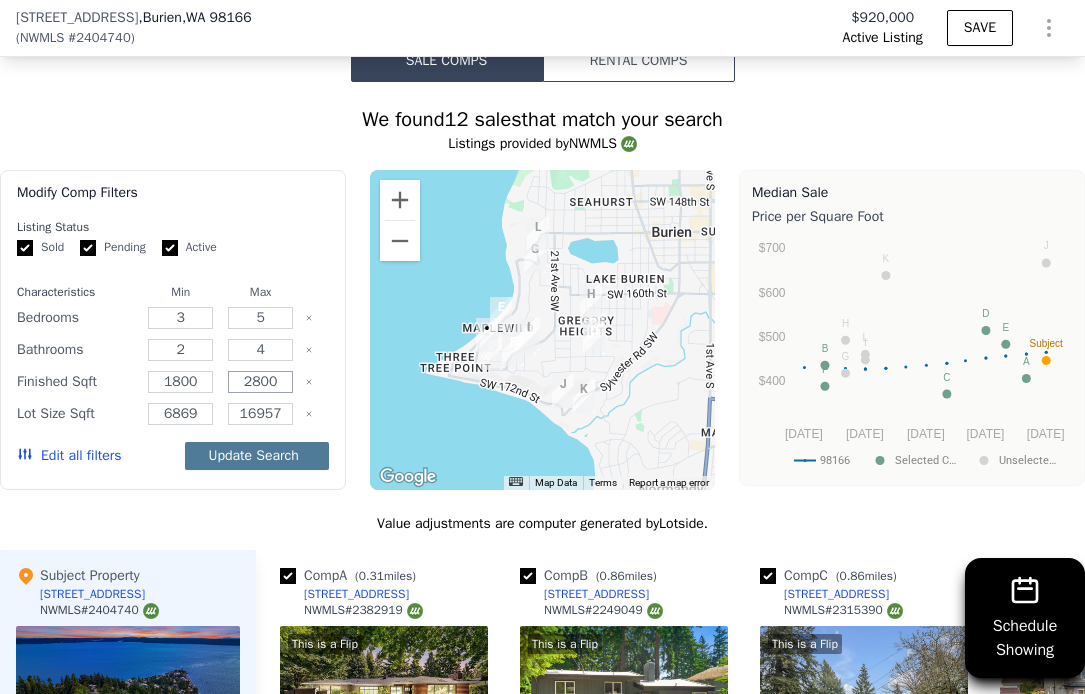 type on "2800" 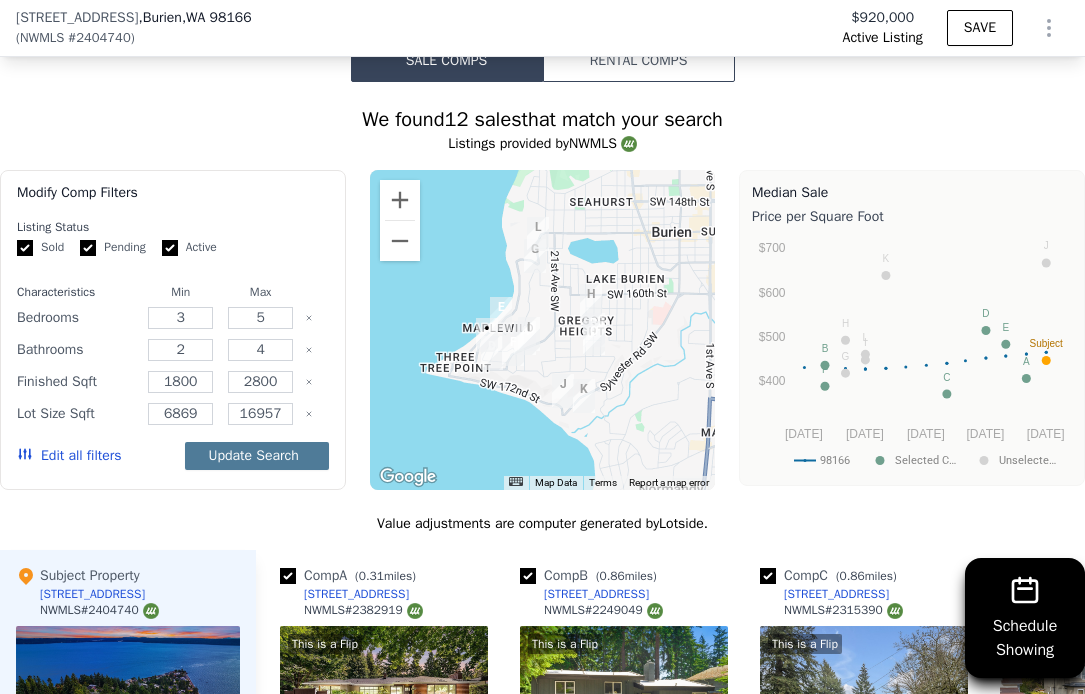 click on "Update Search" at bounding box center [257, 456] 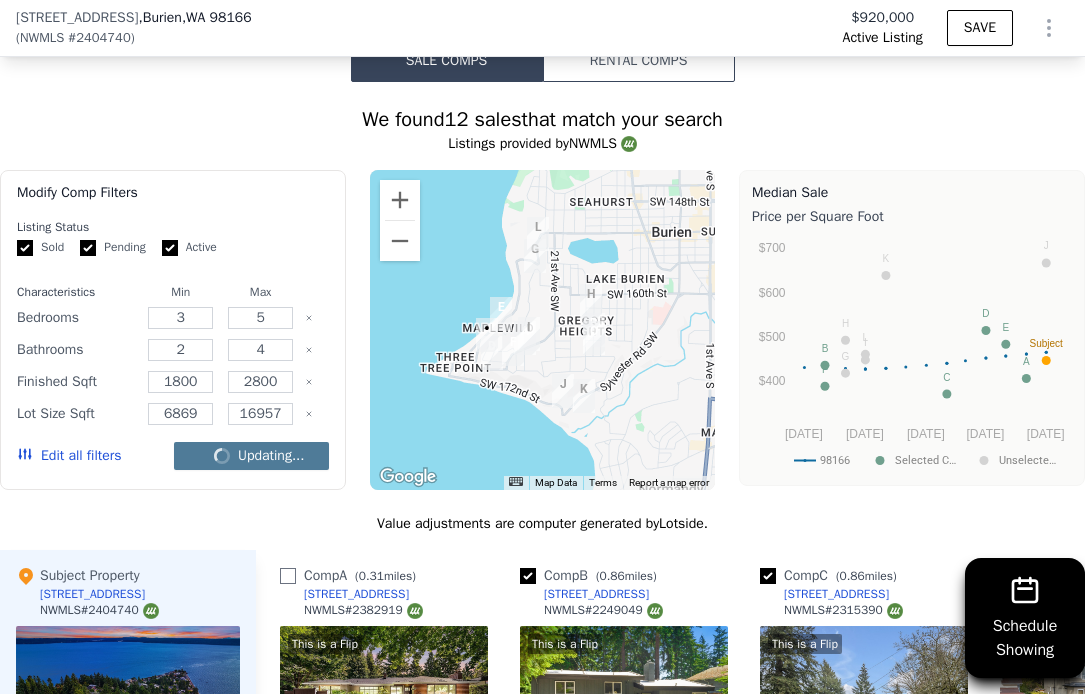 checkbox on "false" 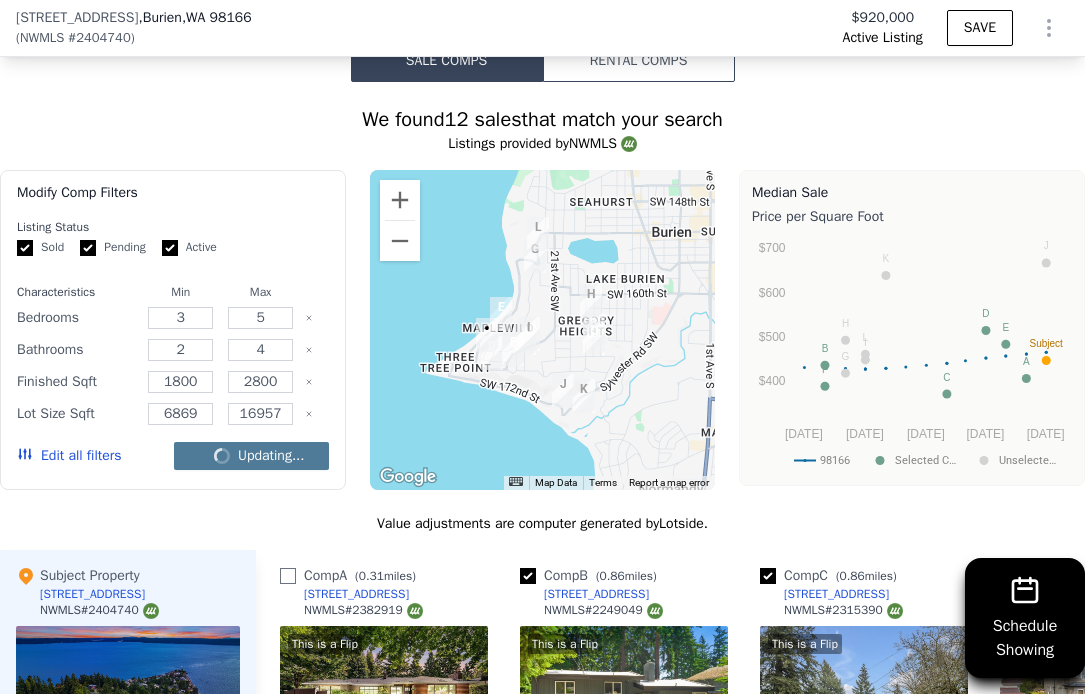 checkbox on "false" 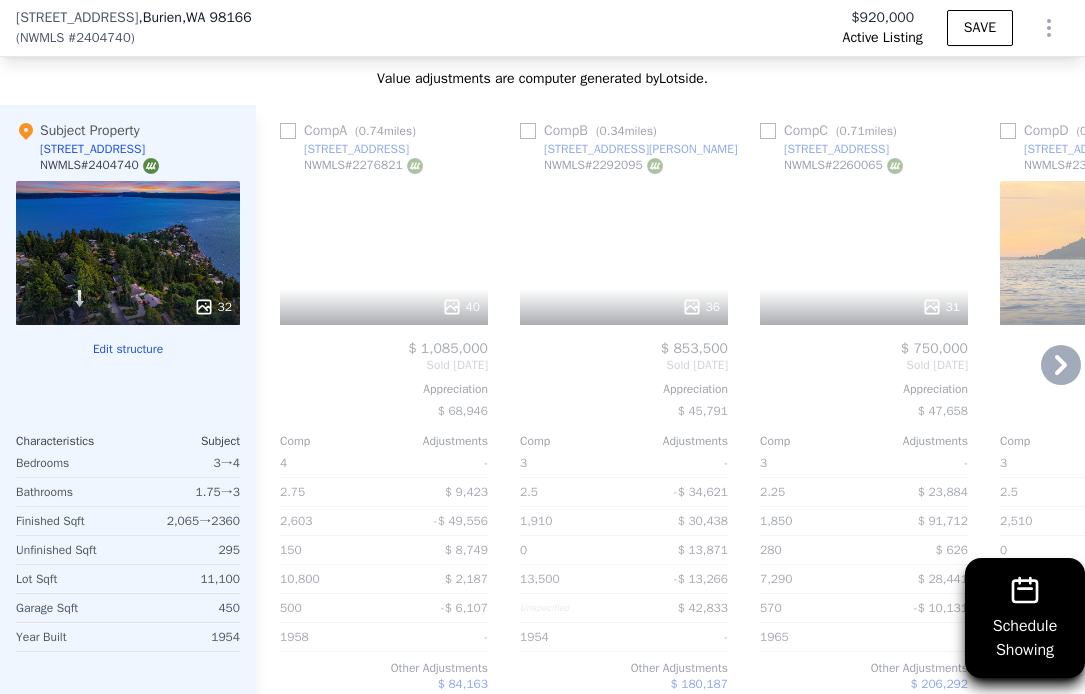 scroll, scrollTop: 2001, scrollLeft: 0, axis: vertical 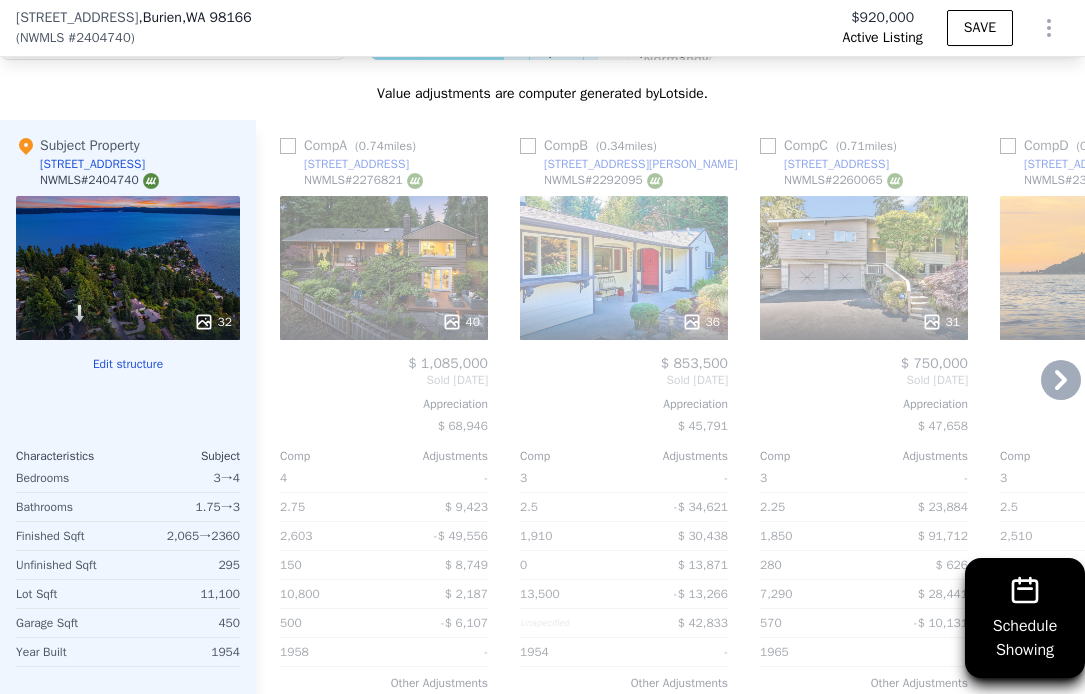 click 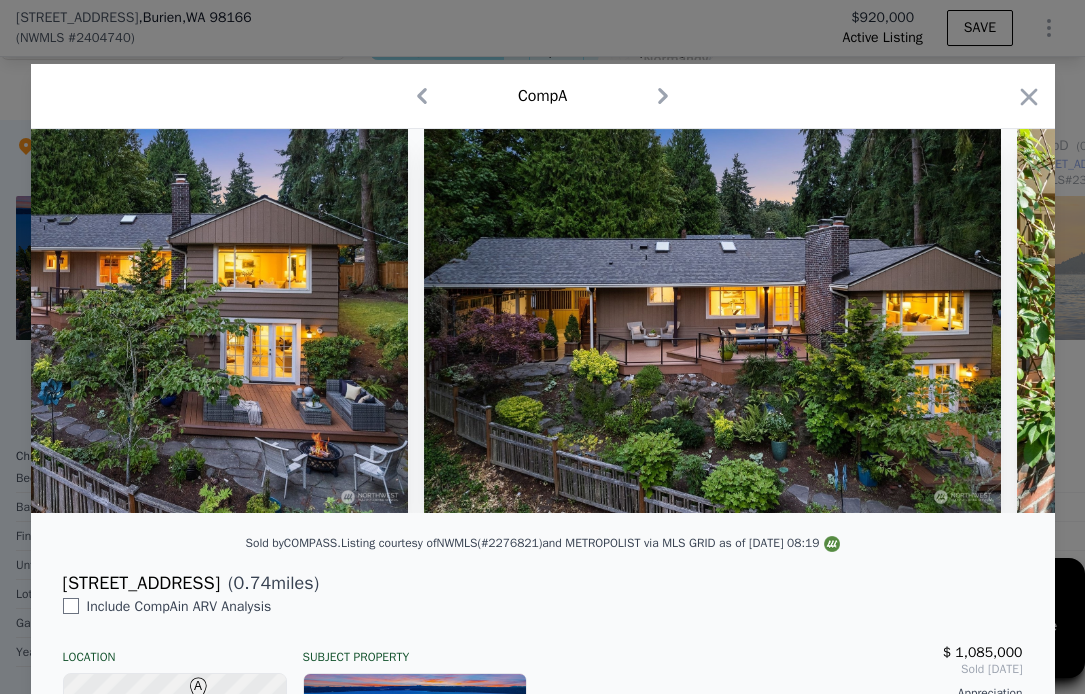 scroll, scrollTop: 0, scrollLeft: 238, axis: horizontal 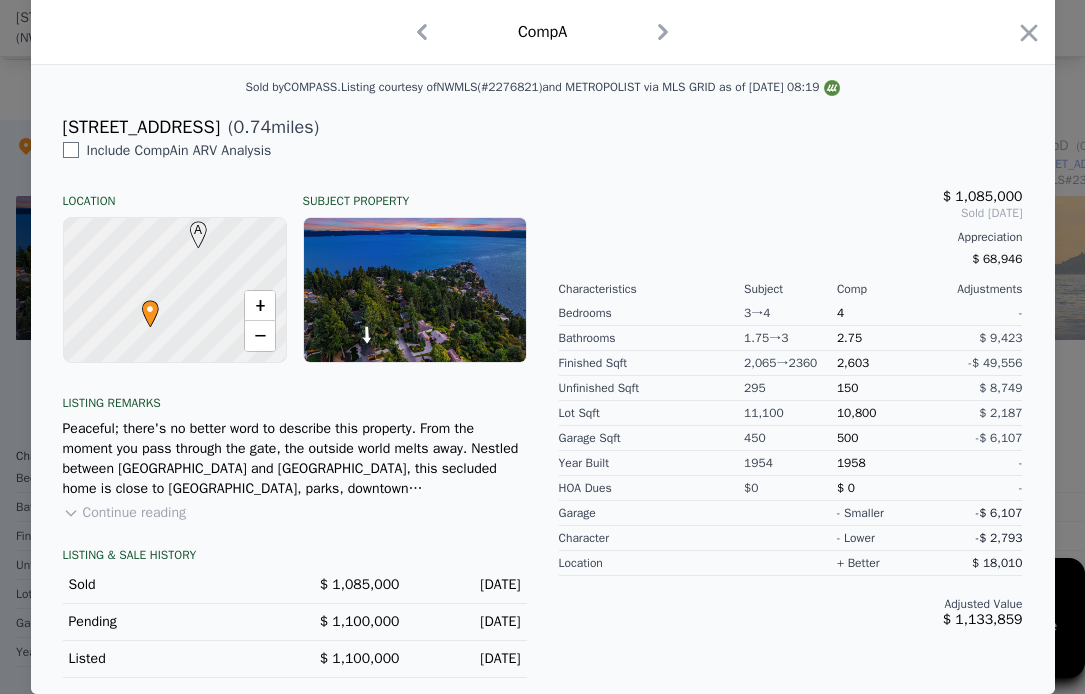 click on "1958" at bounding box center (883, 463) 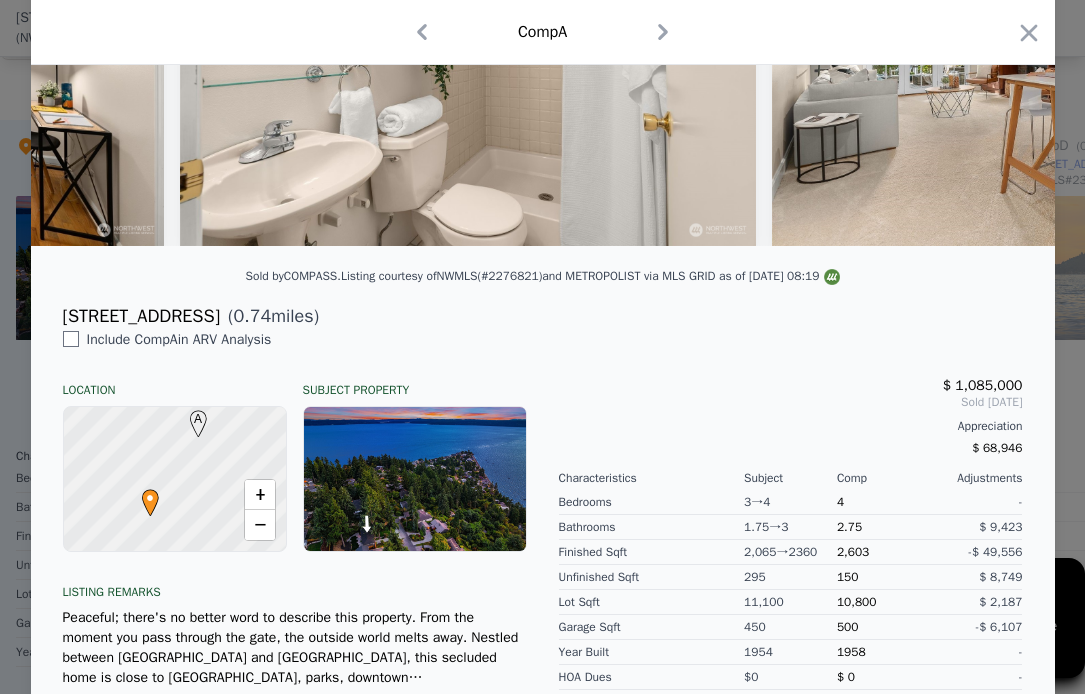 scroll, scrollTop: 0, scrollLeft: 0, axis: both 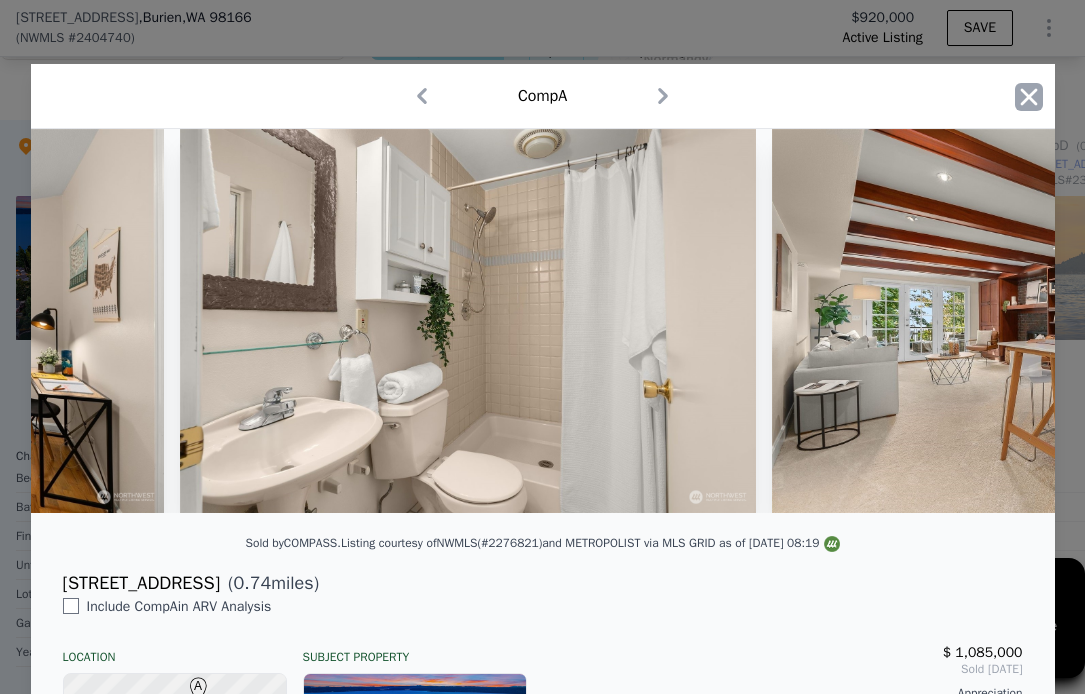 click 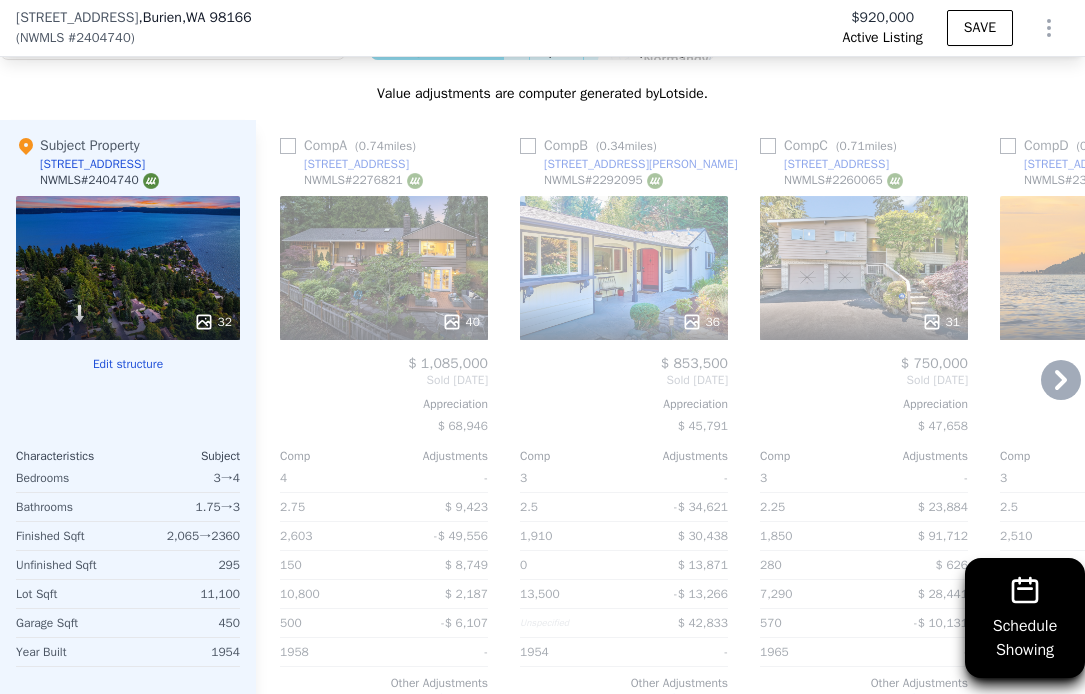 click at bounding box center [288, 146] 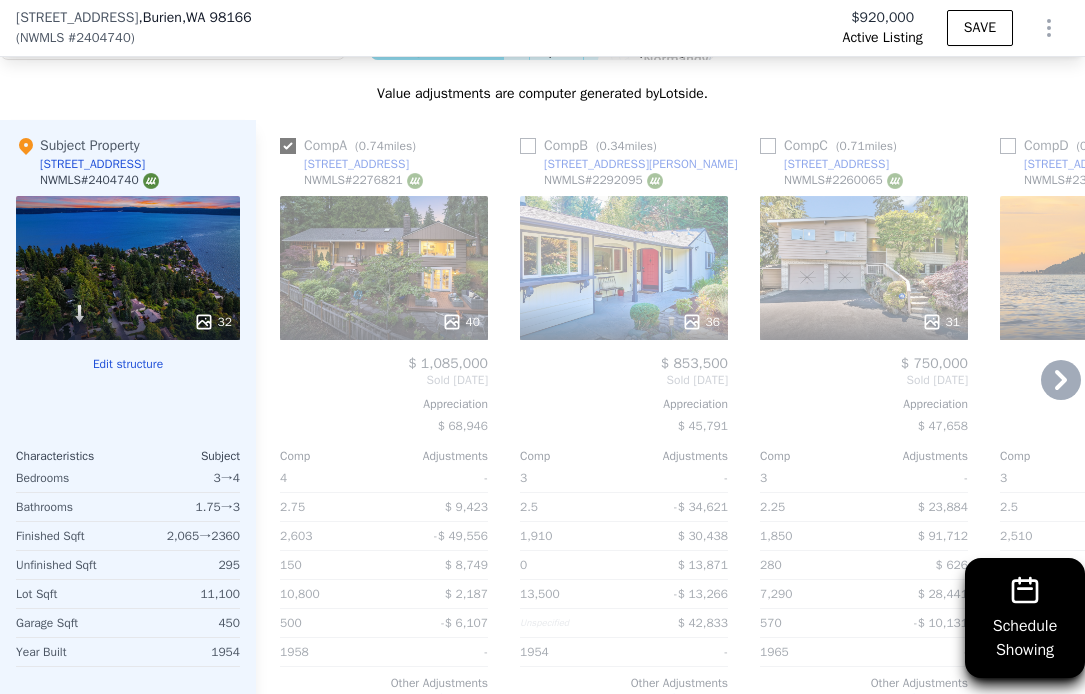 checkbox on "true" 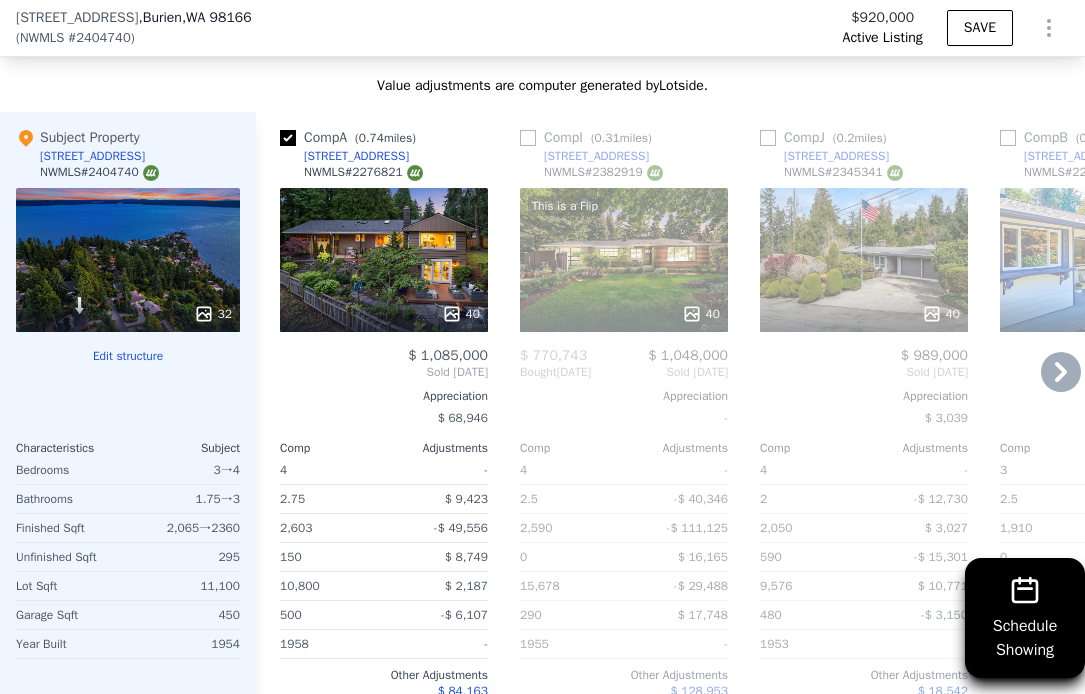 scroll, scrollTop: 2002, scrollLeft: 0, axis: vertical 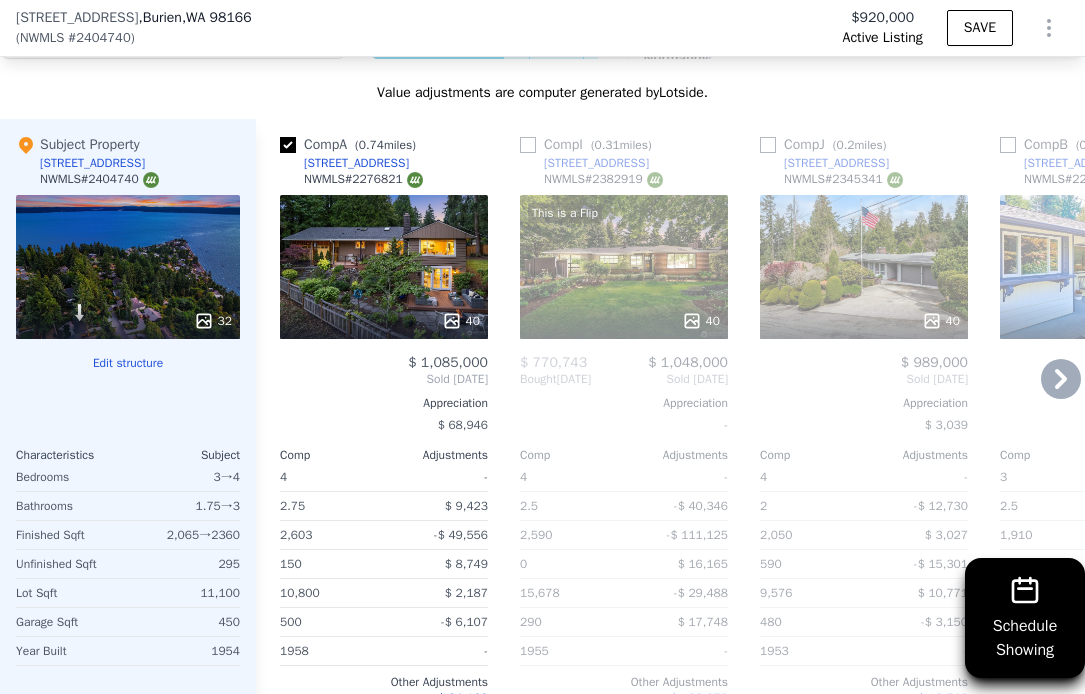 click on "40" at bounding box center (864, 267) 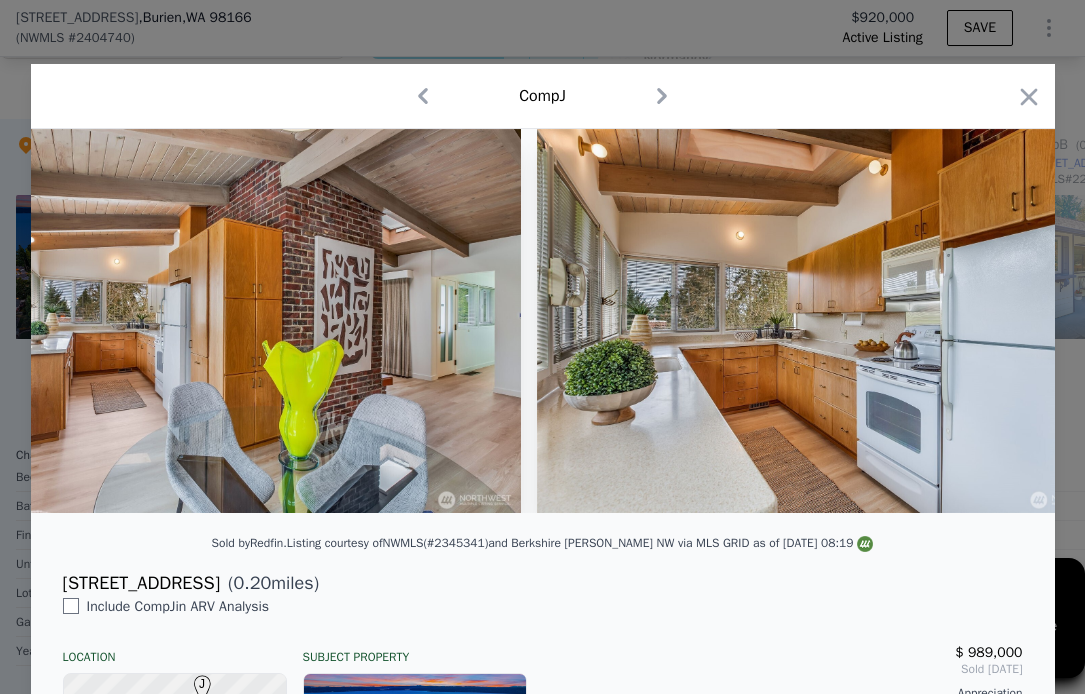 scroll, scrollTop: 0, scrollLeft: 4686, axis: horizontal 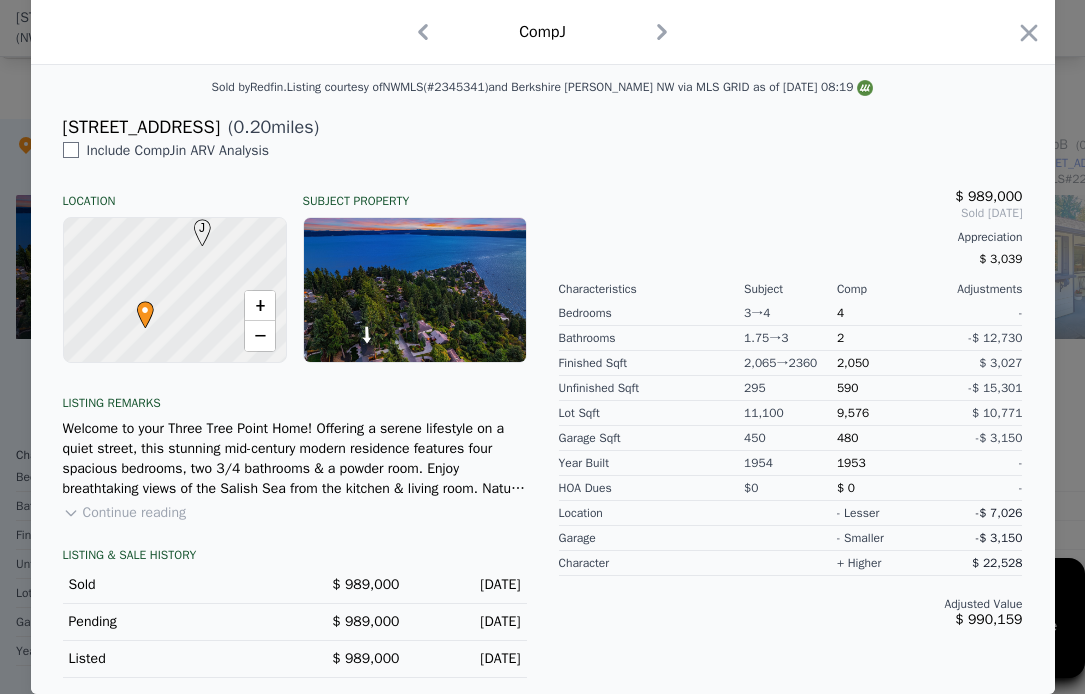 click on "1953" at bounding box center [883, 463] 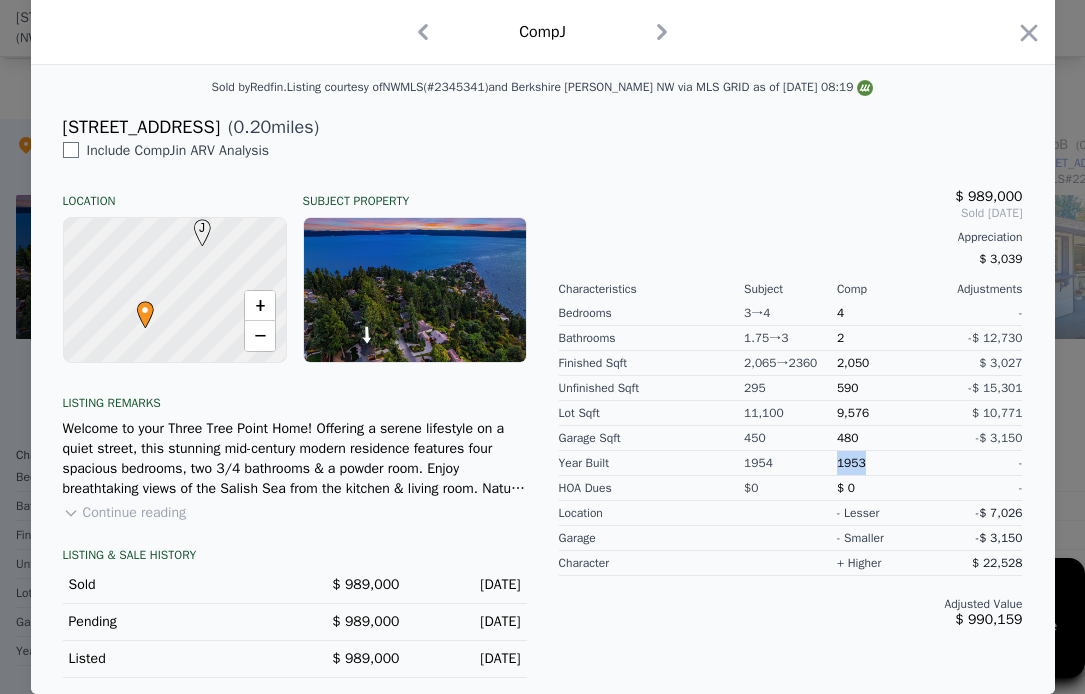 click on "1953" at bounding box center (883, 463) 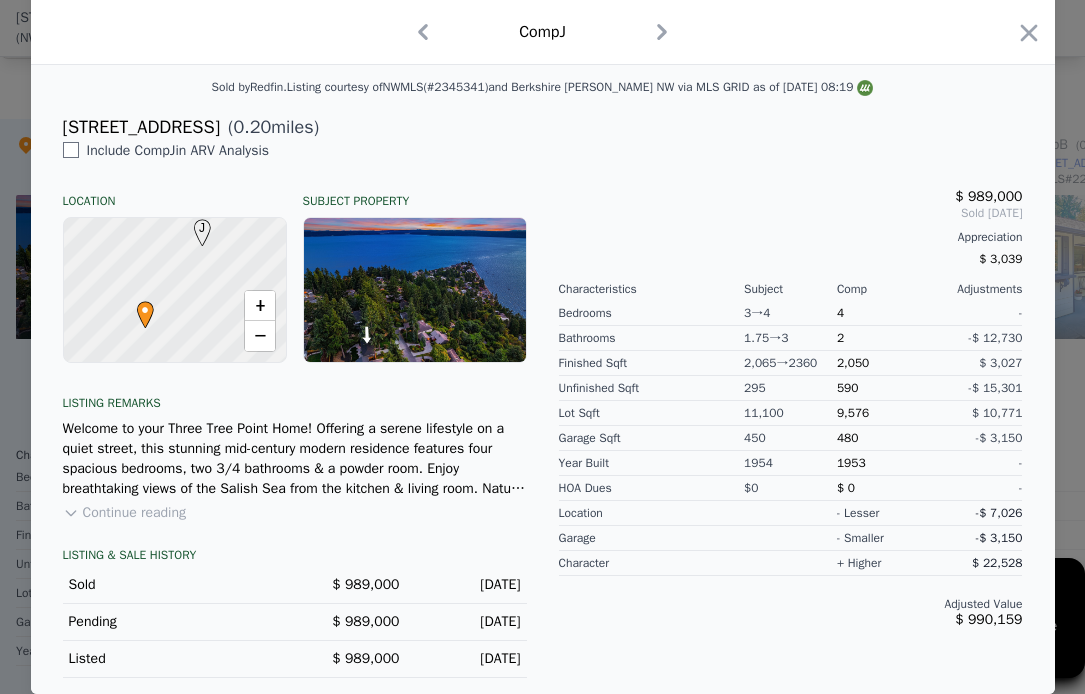 click on "9,576" at bounding box center [853, 413] 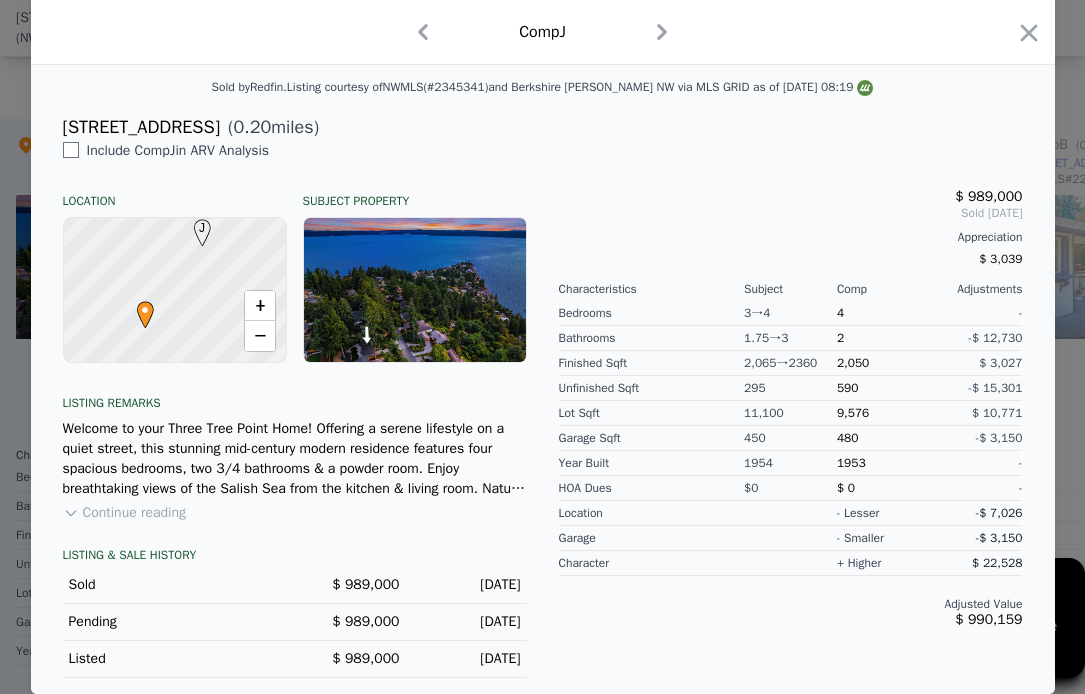 click on "9,576" at bounding box center [853, 413] 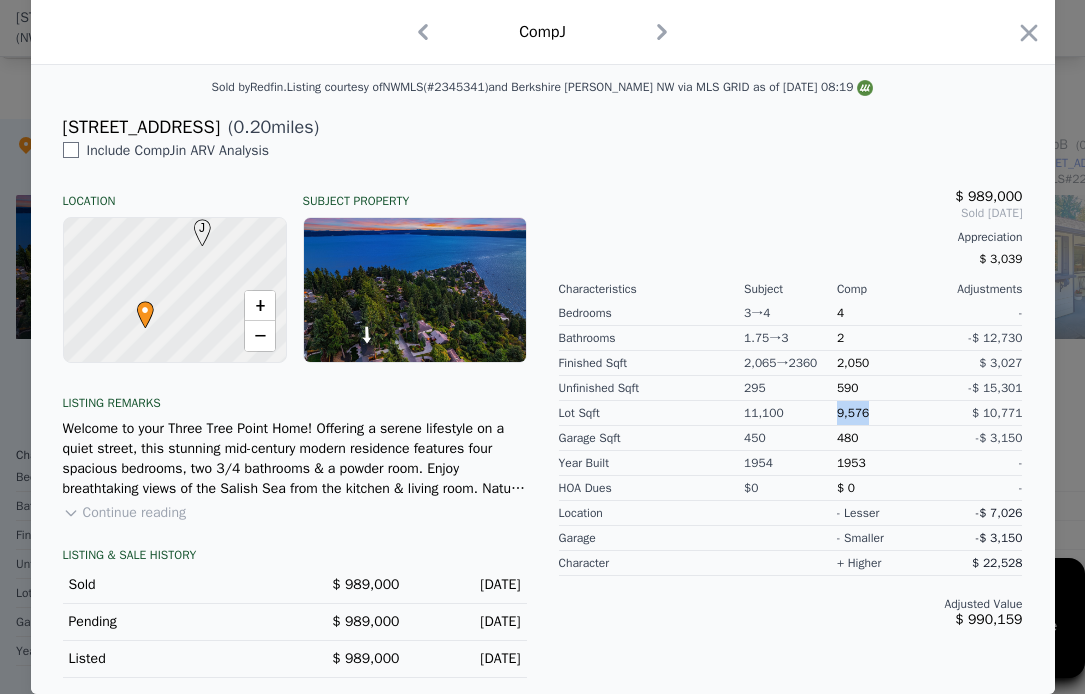 click on "9,576" at bounding box center [853, 413] 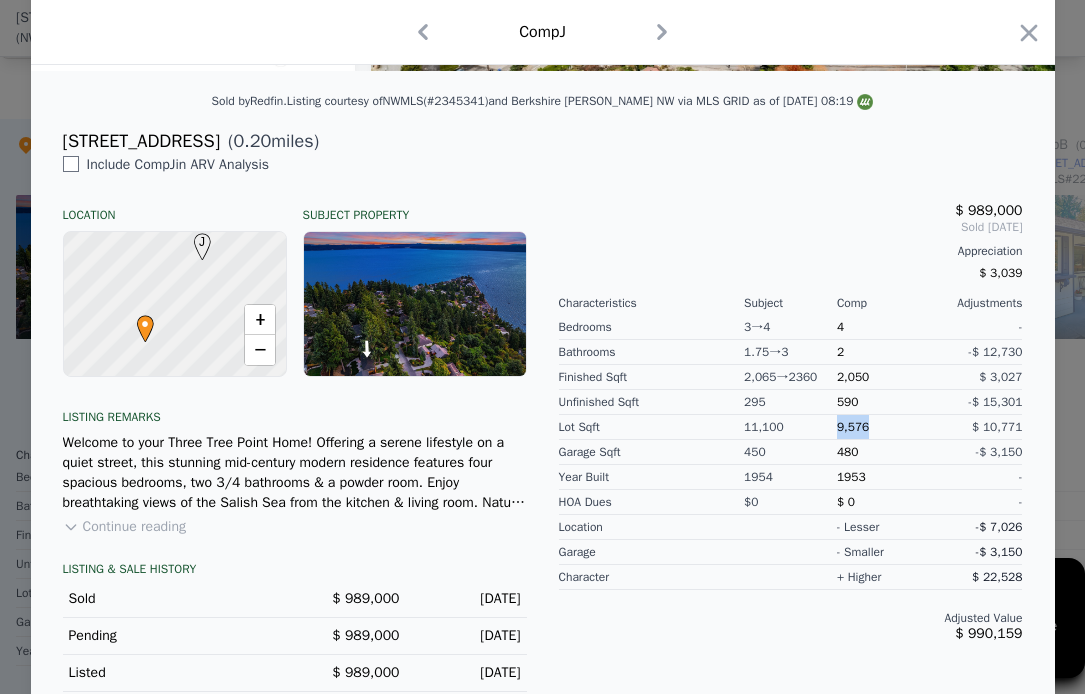 scroll, scrollTop: 456, scrollLeft: 0, axis: vertical 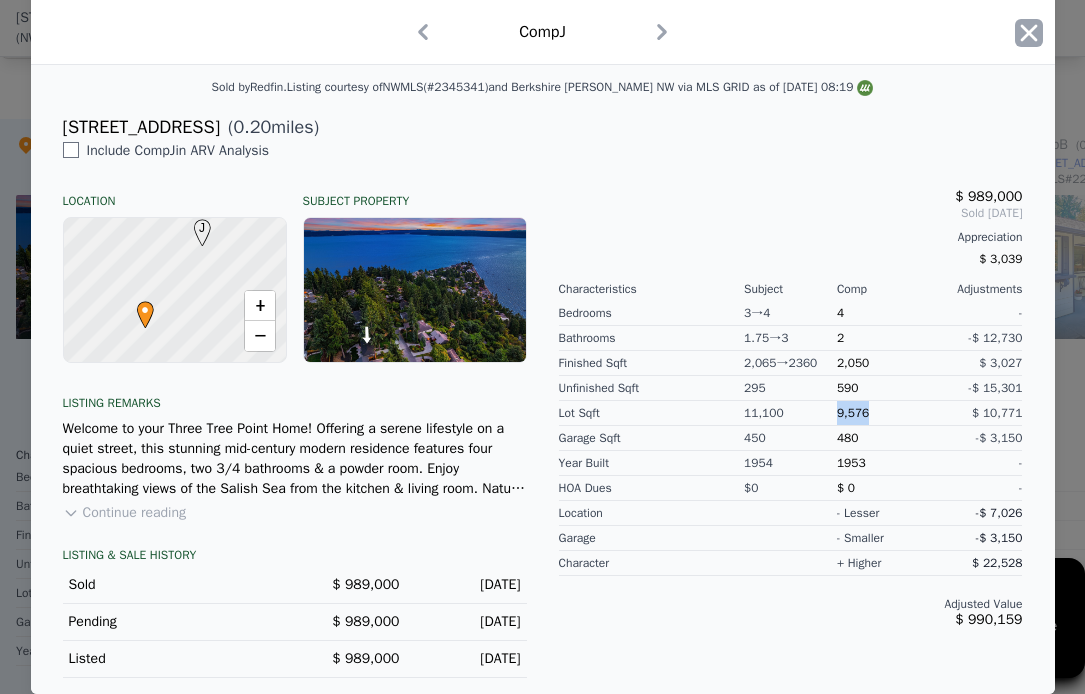 click 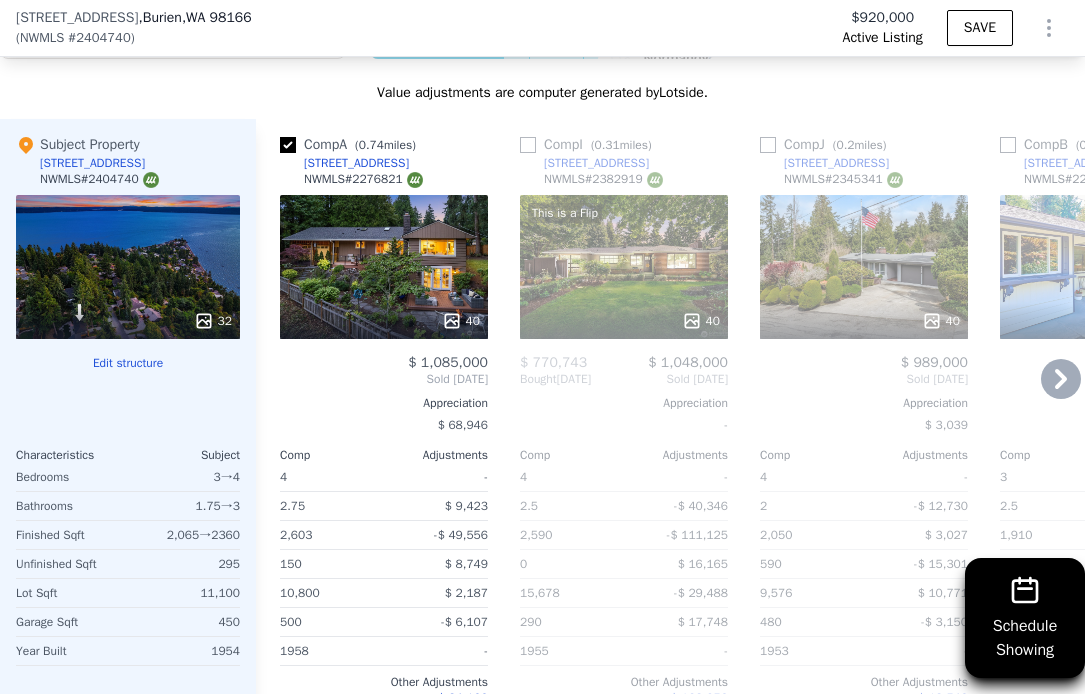 click at bounding box center (768, 145) 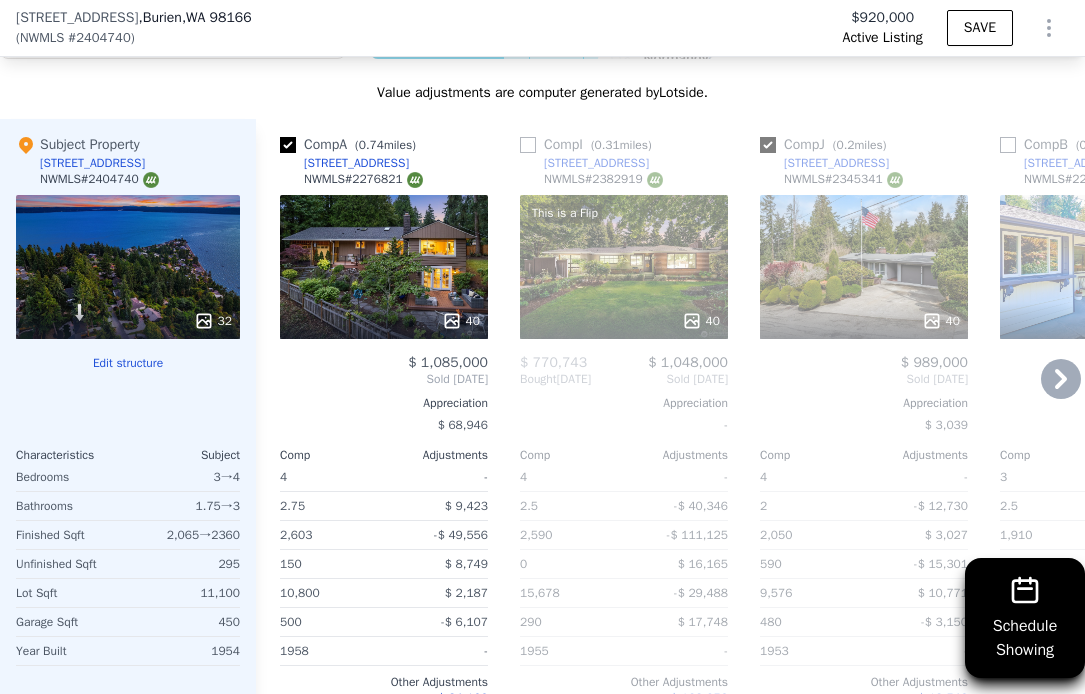 checkbox on "true" 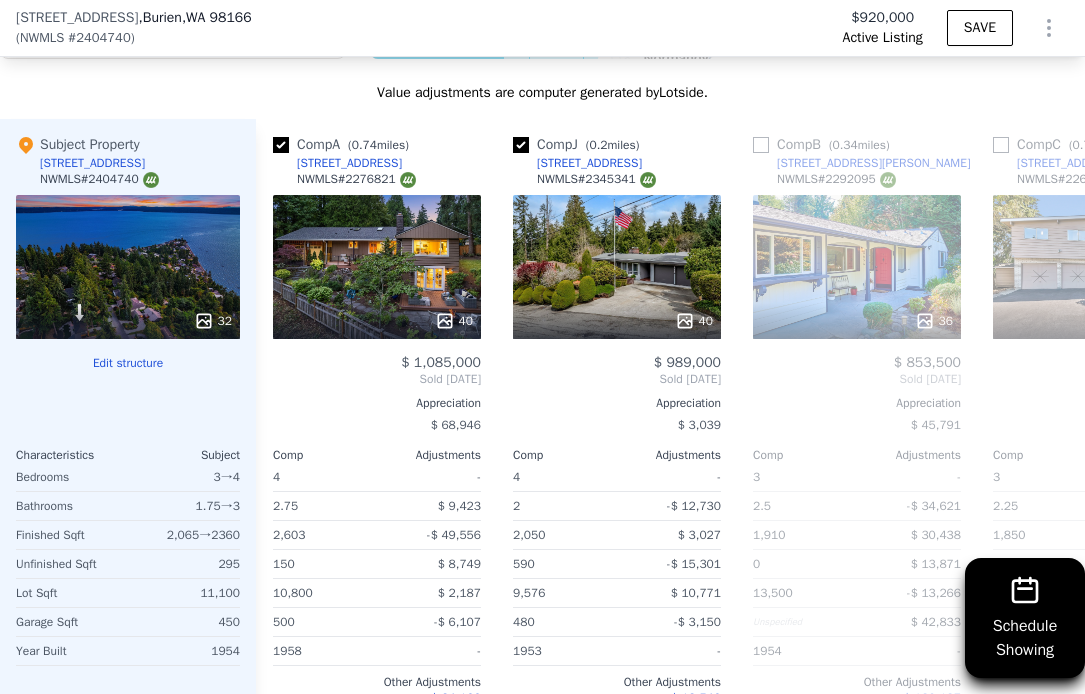 scroll, scrollTop: 0, scrollLeft: 0, axis: both 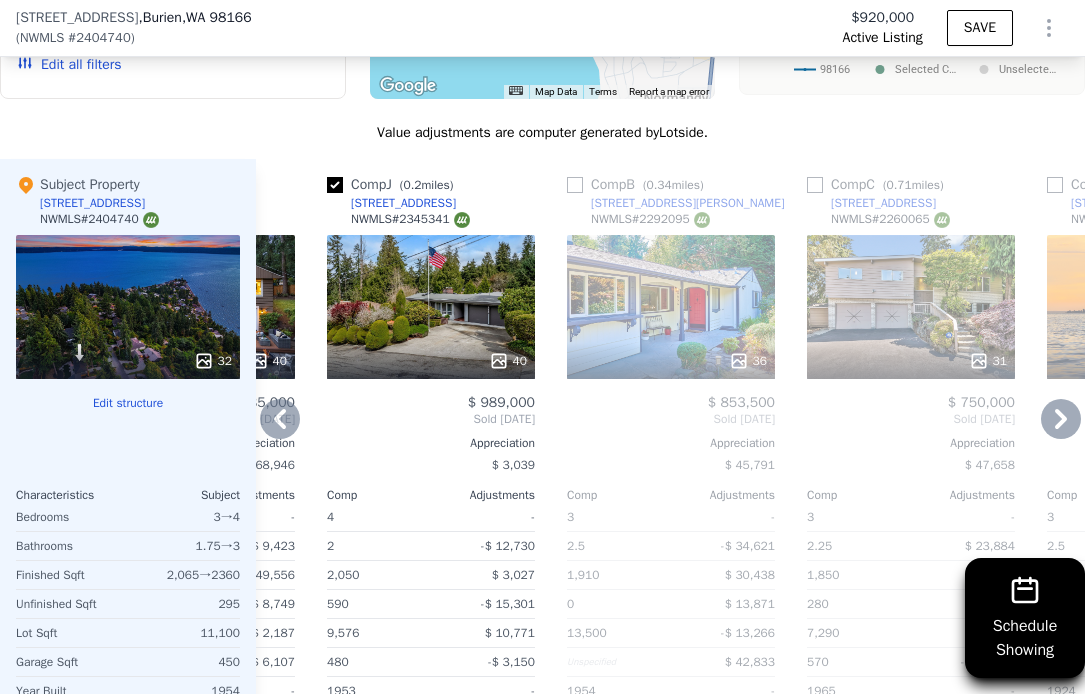 click 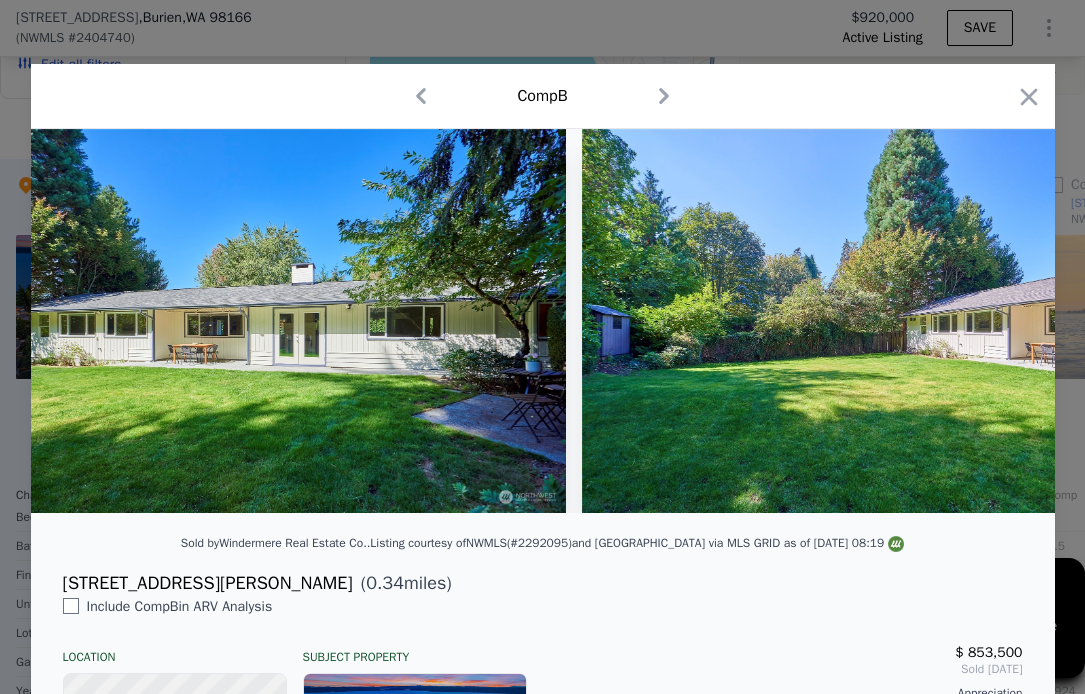 scroll, scrollTop: 0, scrollLeft: 14948, axis: horizontal 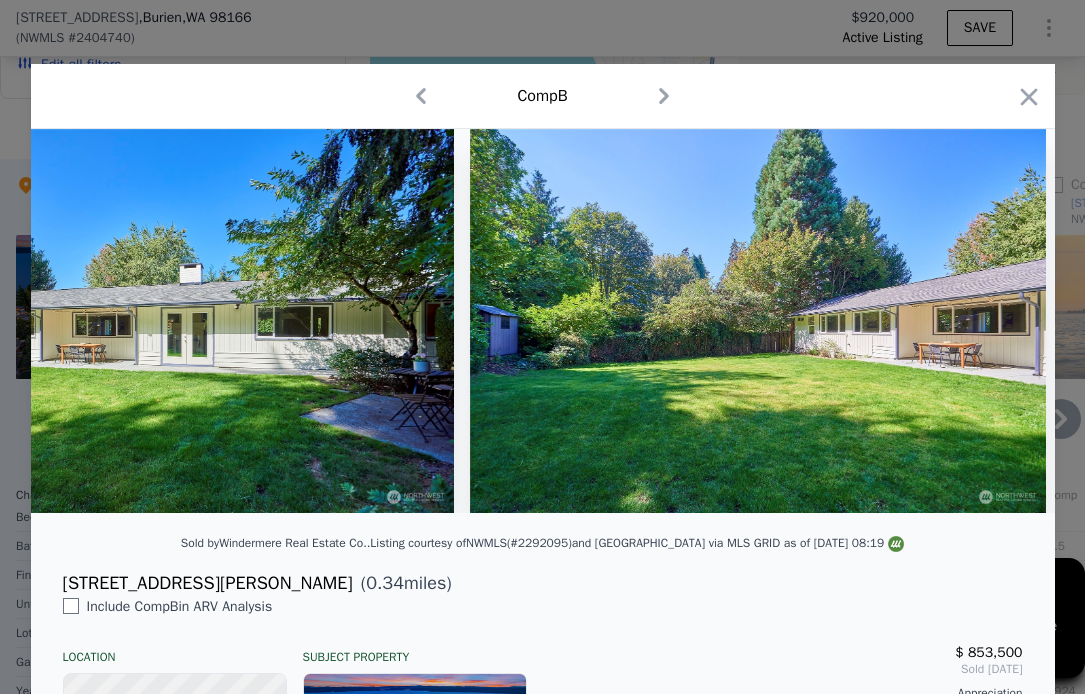 click 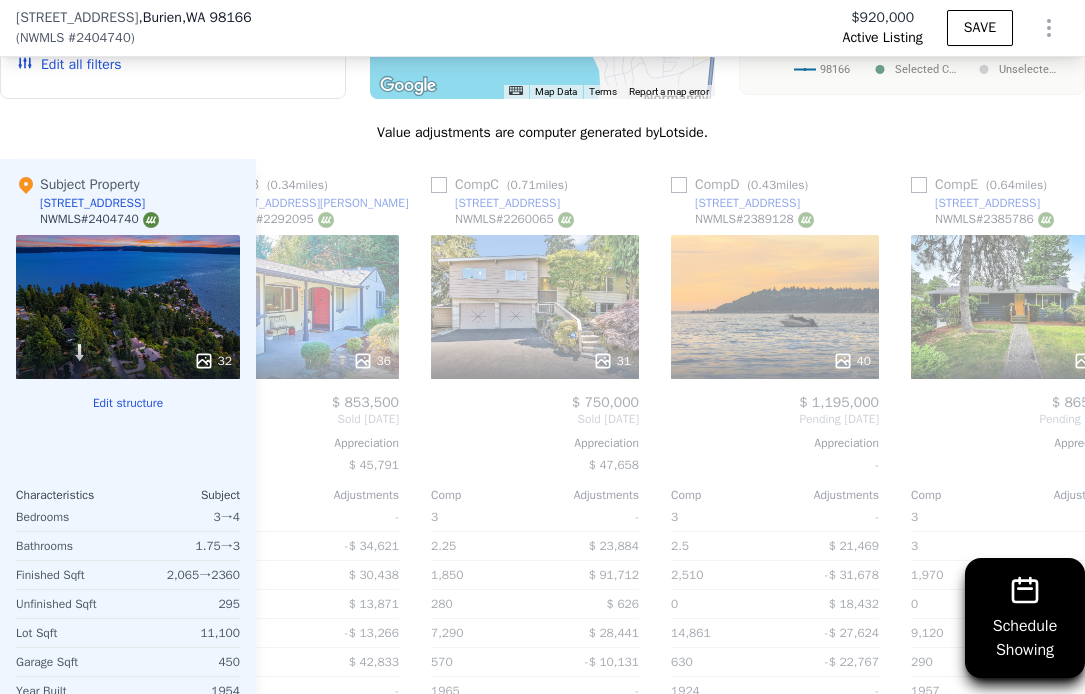 scroll, scrollTop: 0, scrollLeft: 568, axis: horizontal 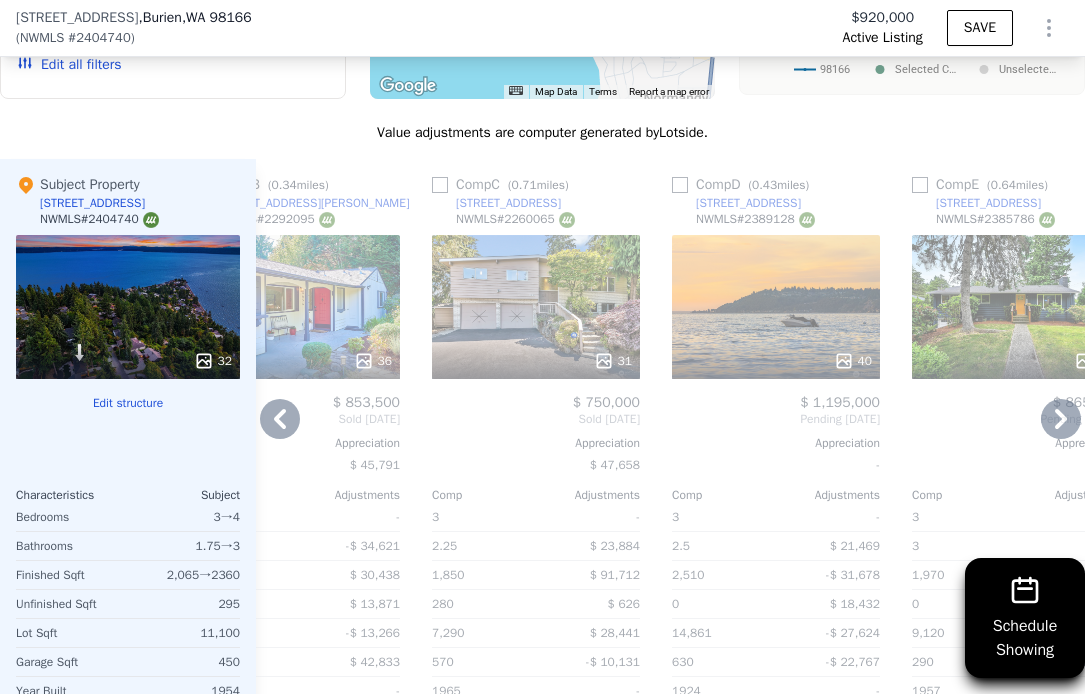 click 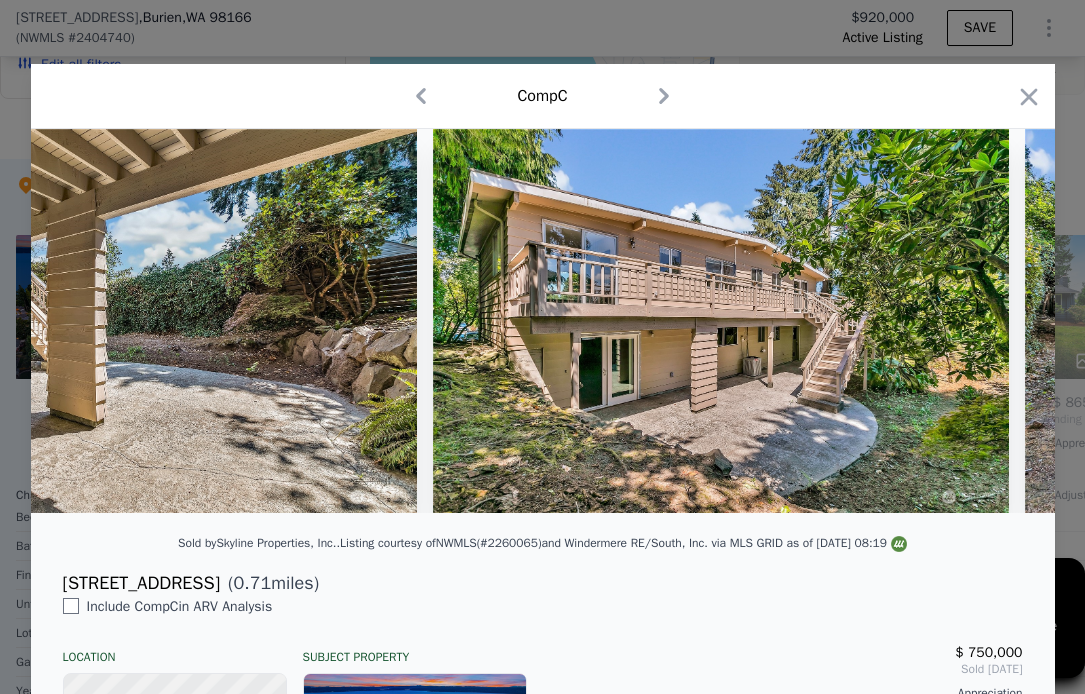 scroll, scrollTop: 0, scrollLeft: 16900, axis: horizontal 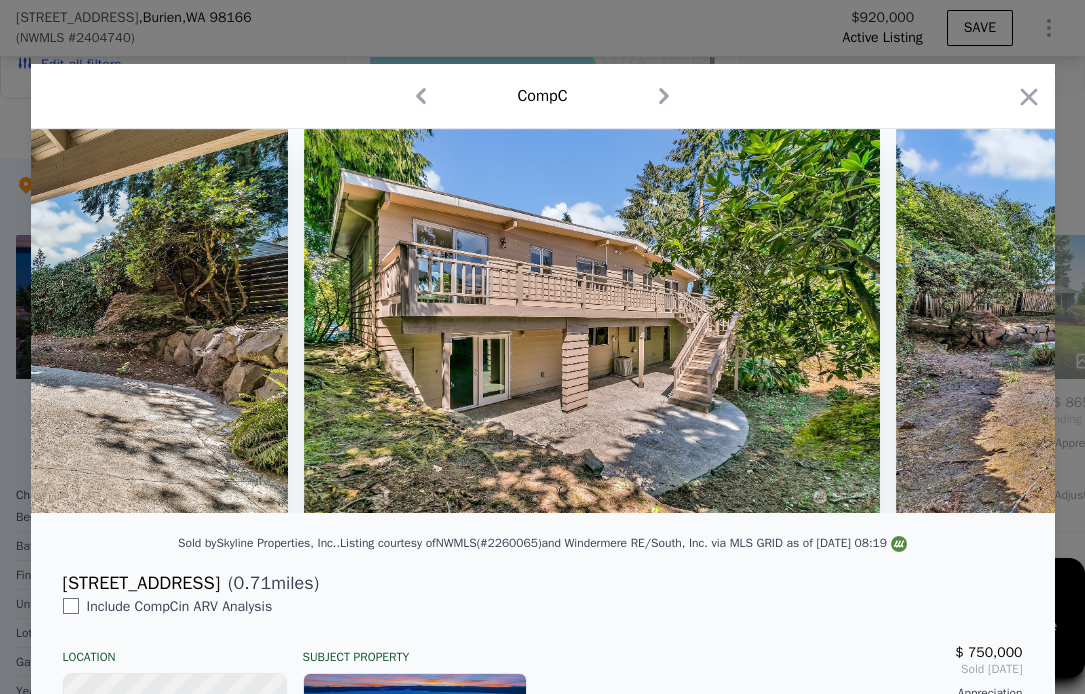 click 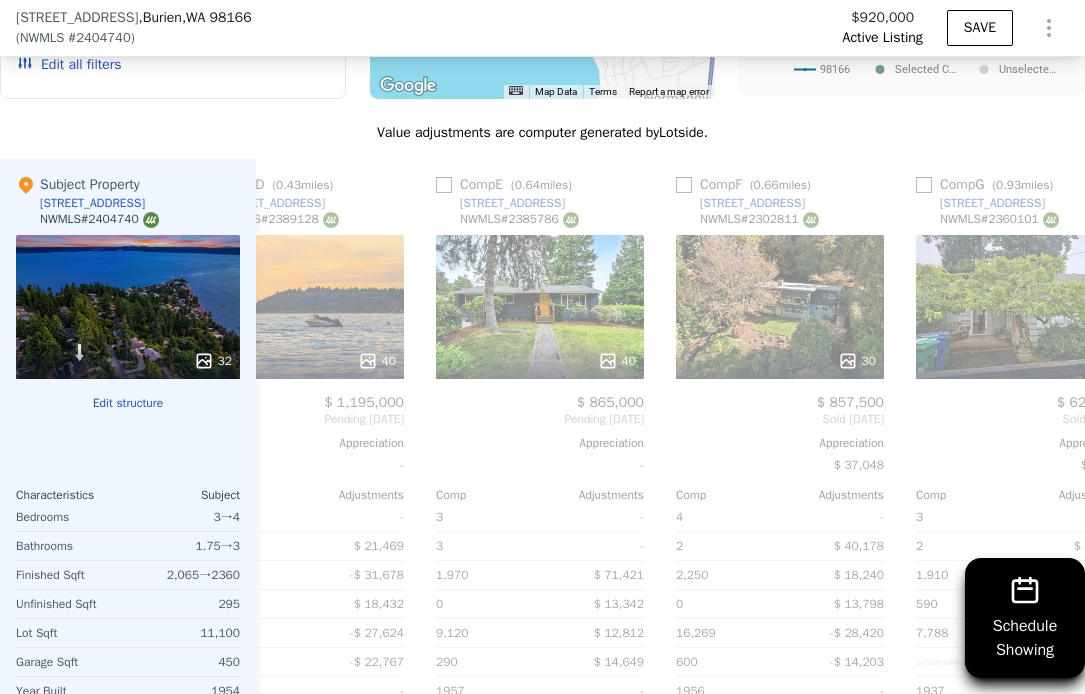 scroll, scrollTop: 0, scrollLeft: 1061, axis: horizontal 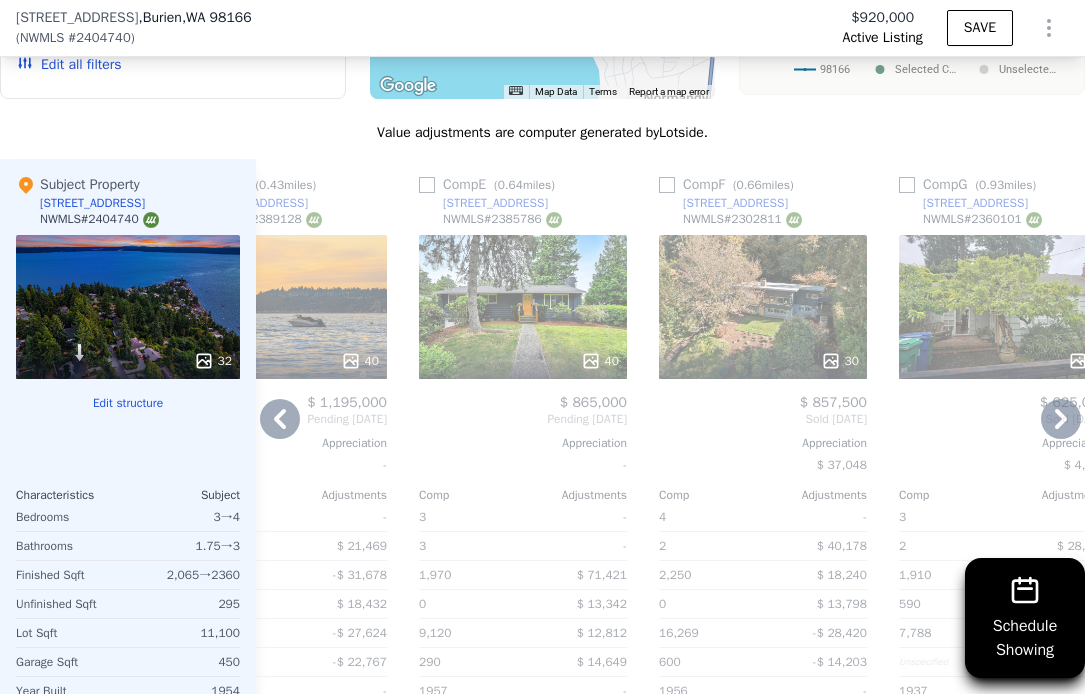 click 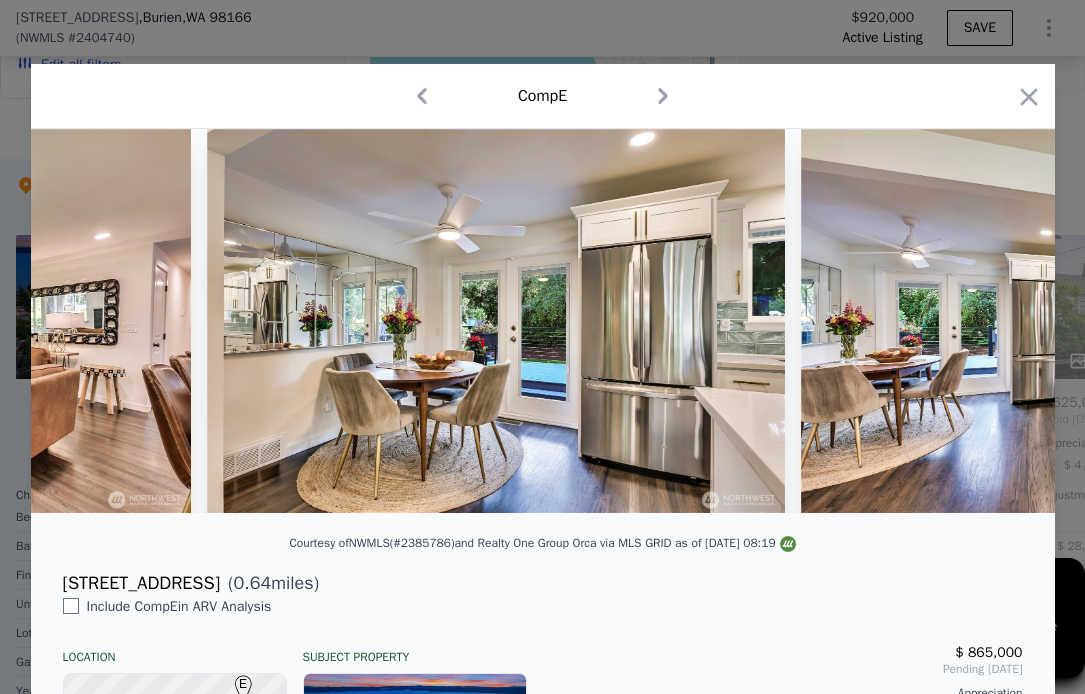 scroll, scrollTop: 0, scrollLeft: 5199, axis: horizontal 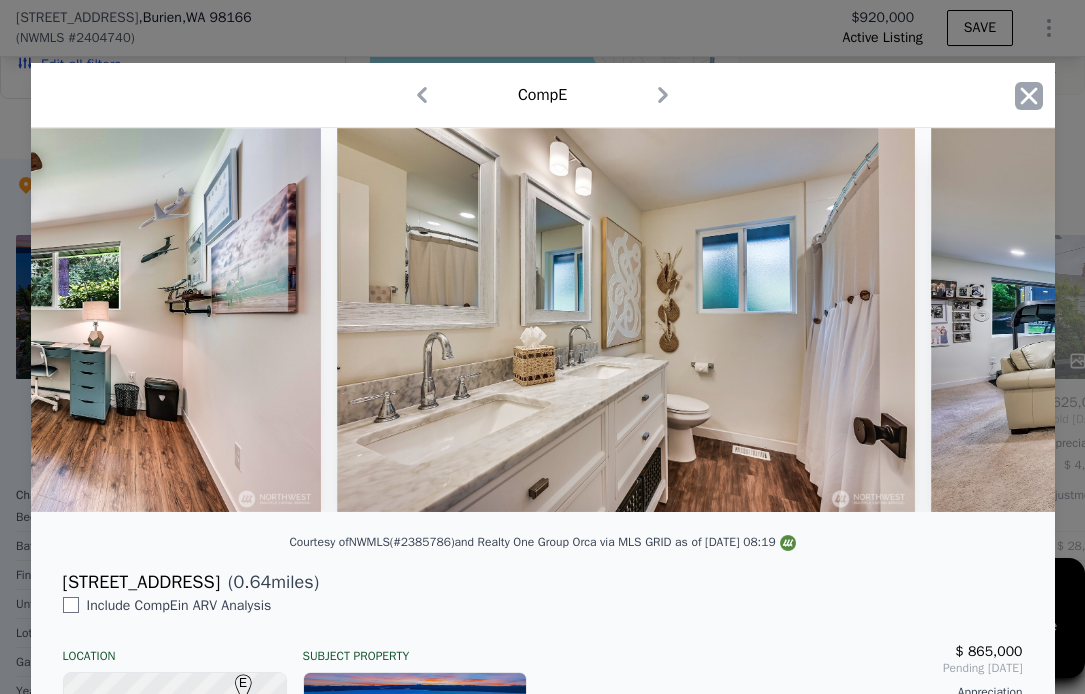 click 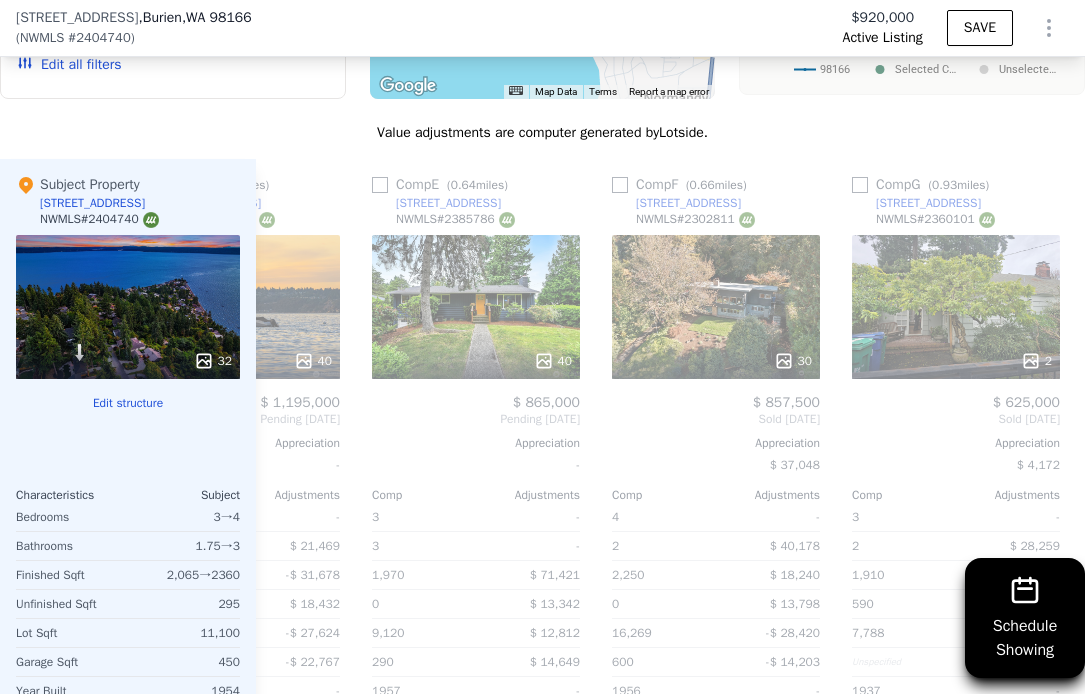 scroll, scrollTop: 0, scrollLeft: 1176, axis: horizontal 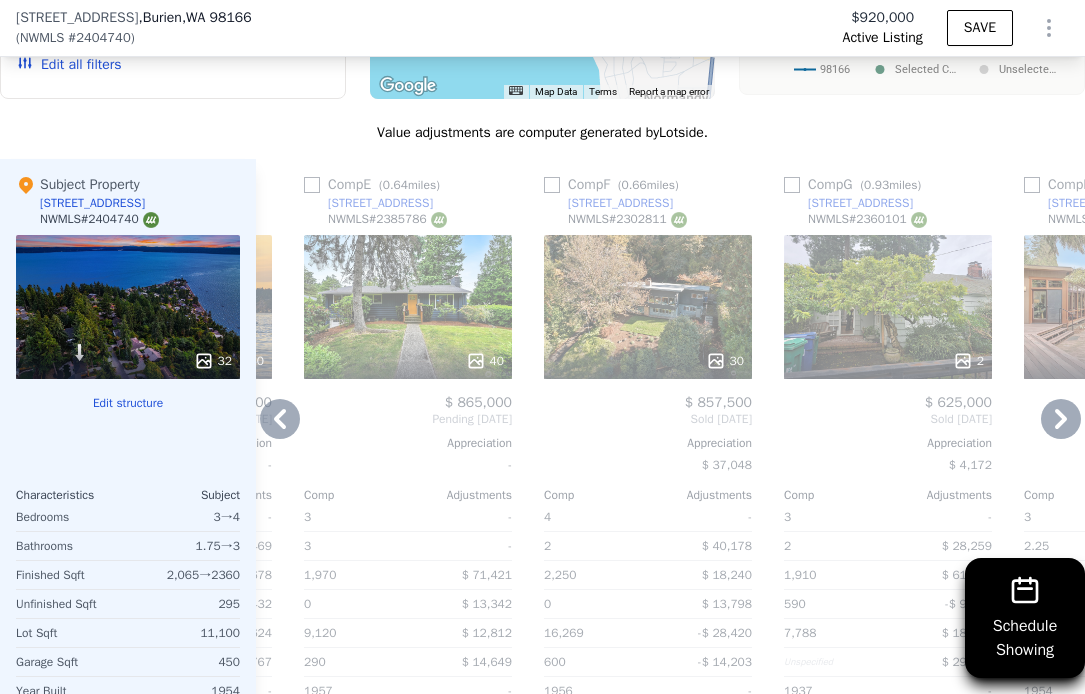 click 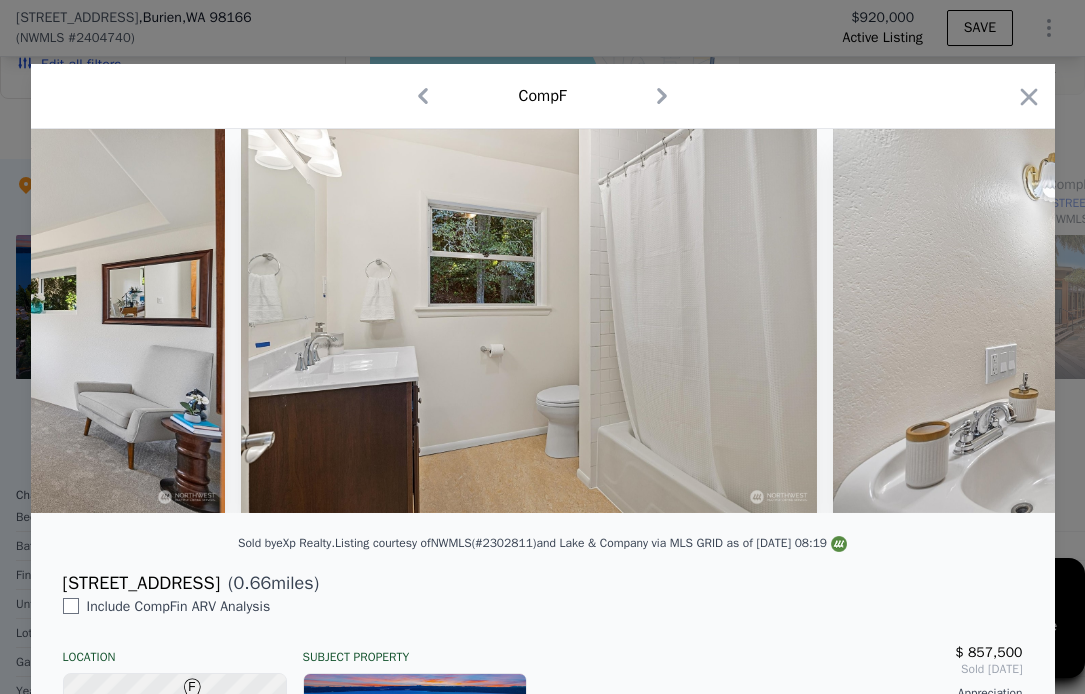 scroll, scrollTop: 0, scrollLeft: 11106, axis: horizontal 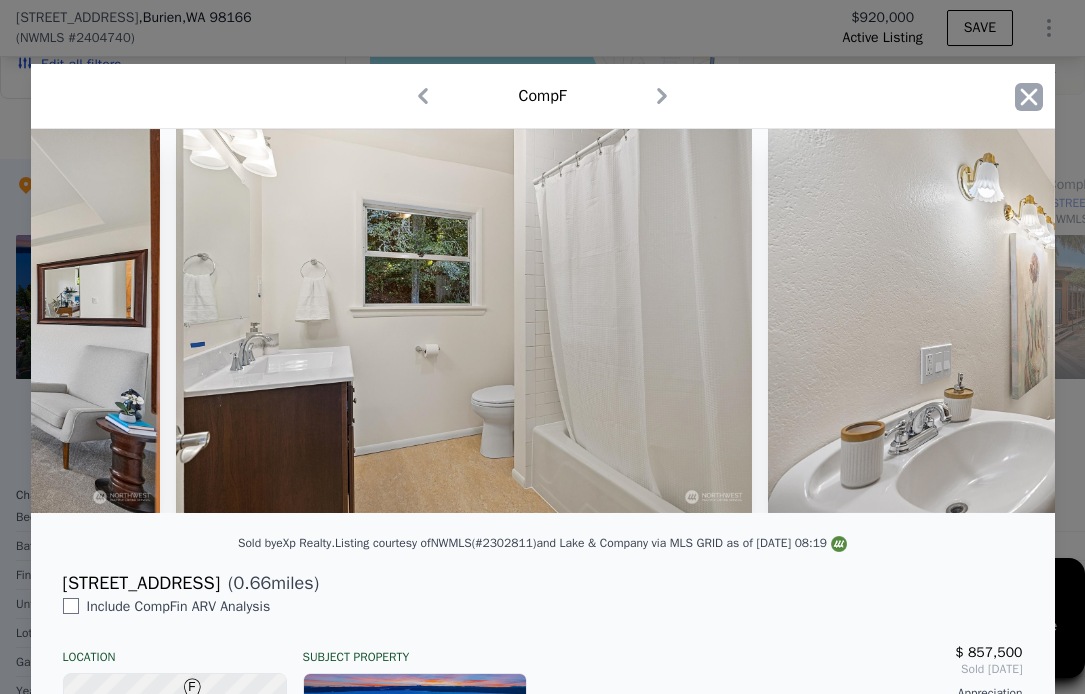 click 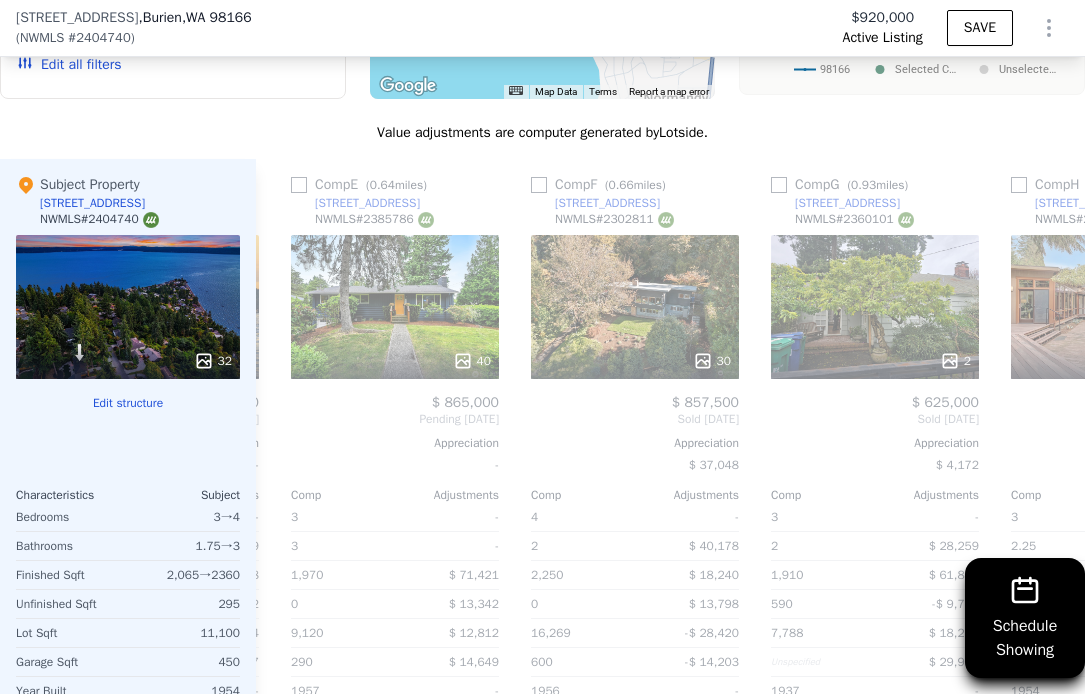 scroll, scrollTop: 0, scrollLeft: 1188, axis: horizontal 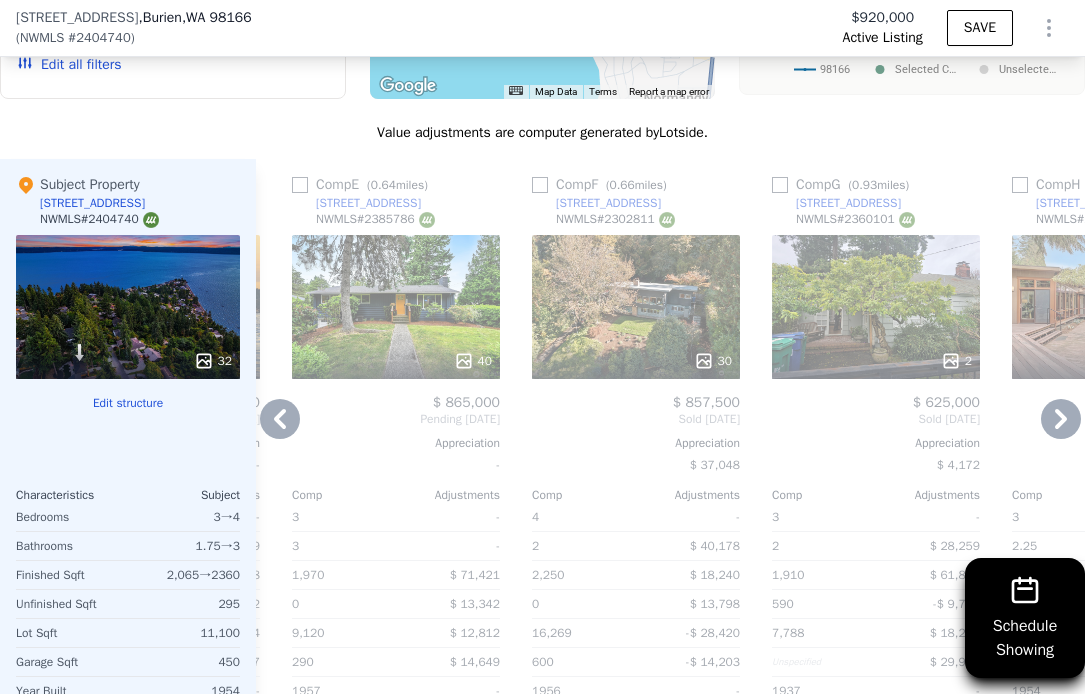 click 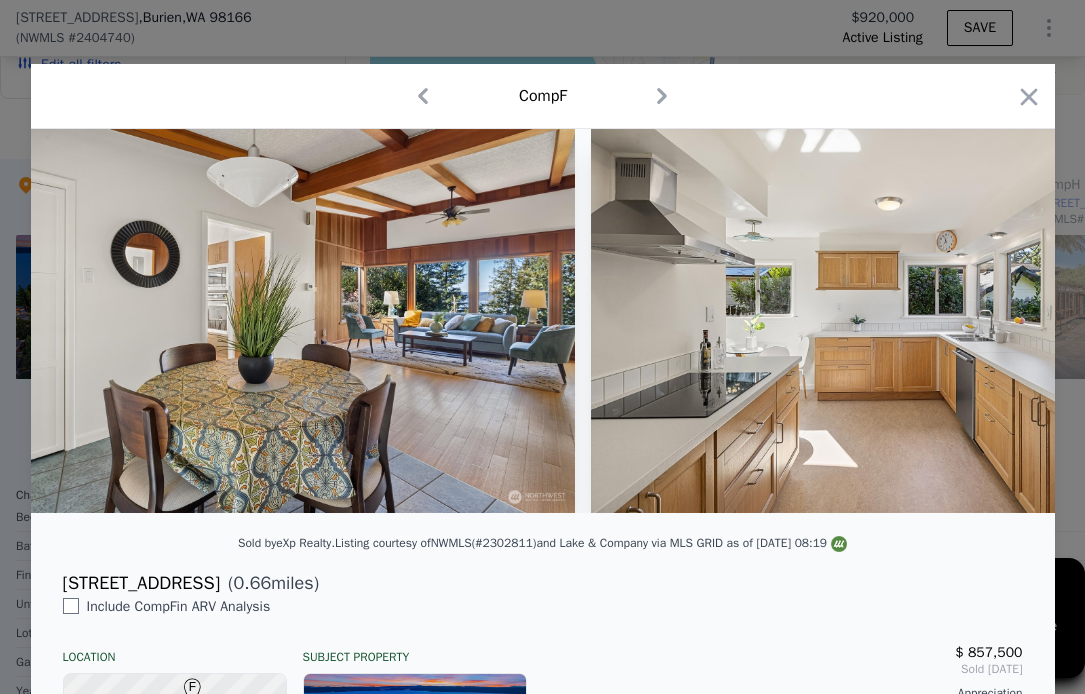 scroll, scrollTop: 0, scrollLeft: 4184, axis: horizontal 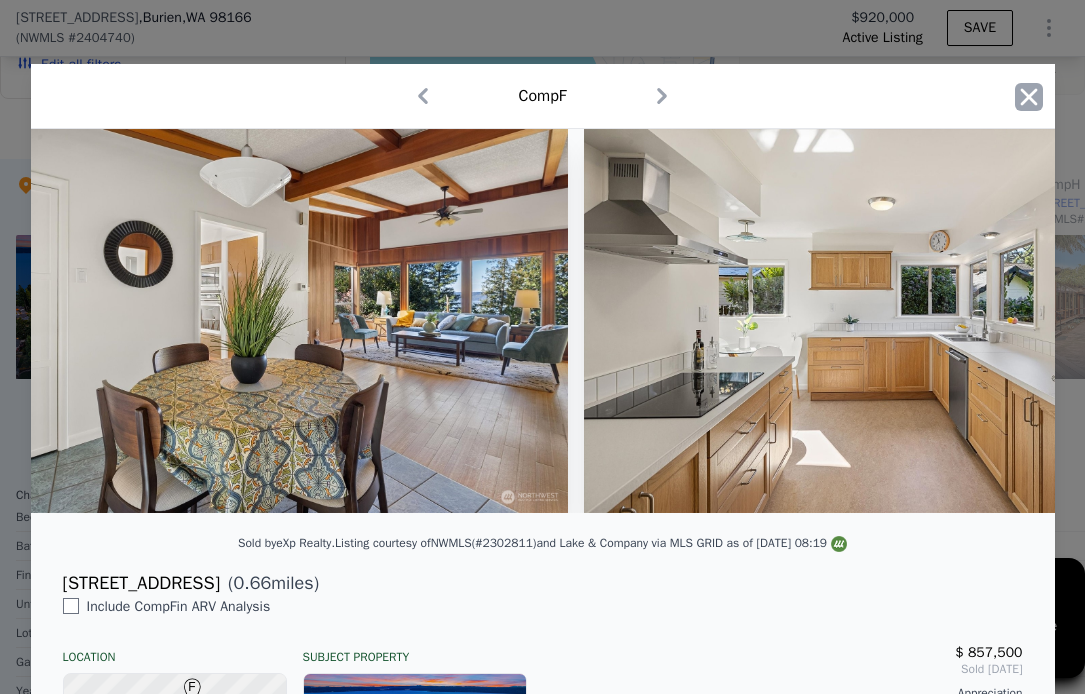 click 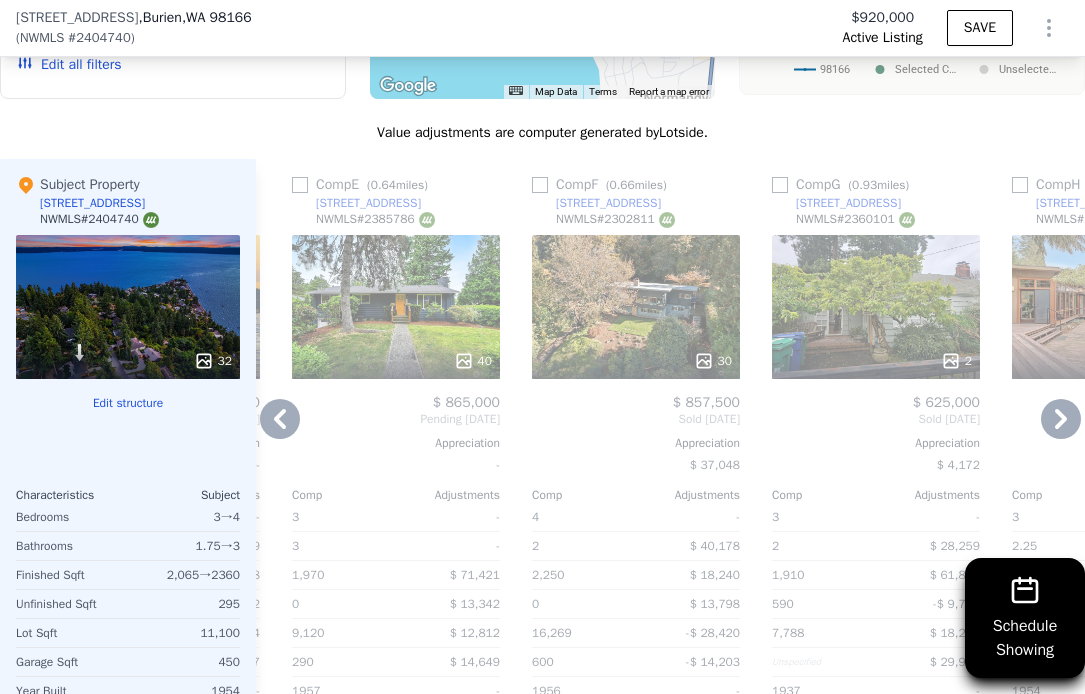 click at bounding box center (540, 185) 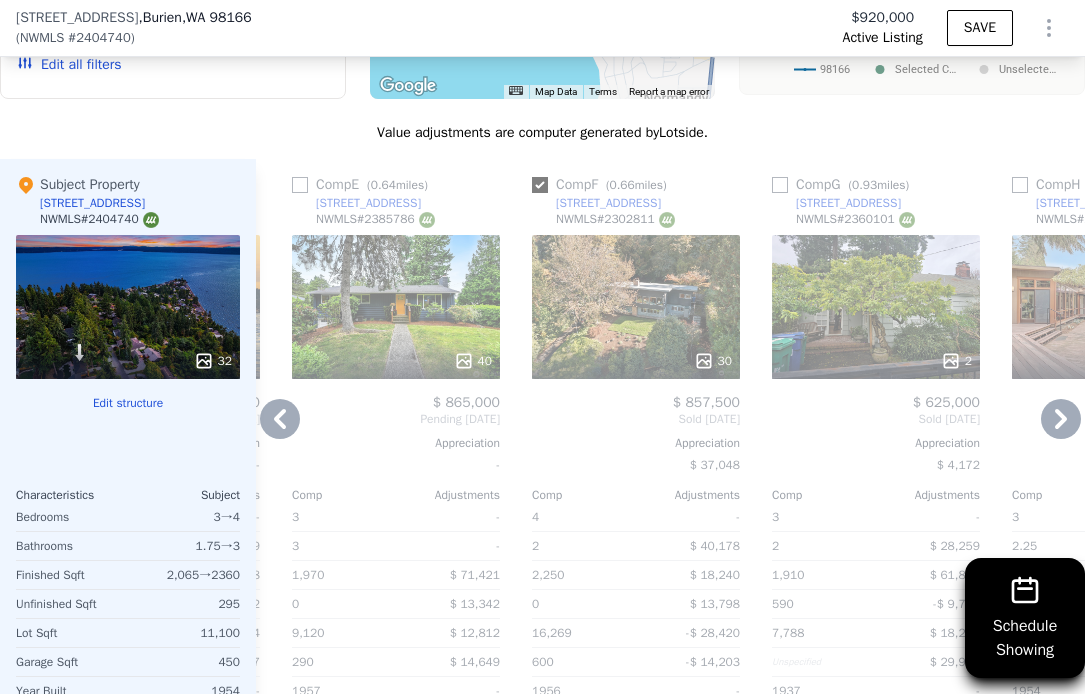checkbox on "true" 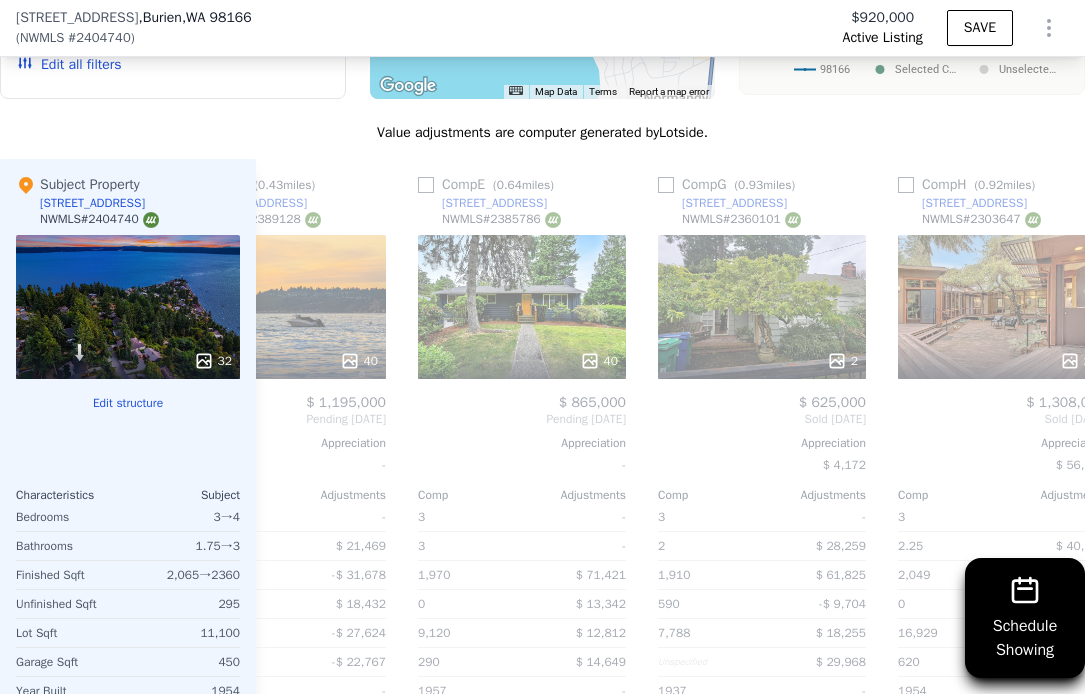 scroll, scrollTop: 0, scrollLeft: 1619, axis: horizontal 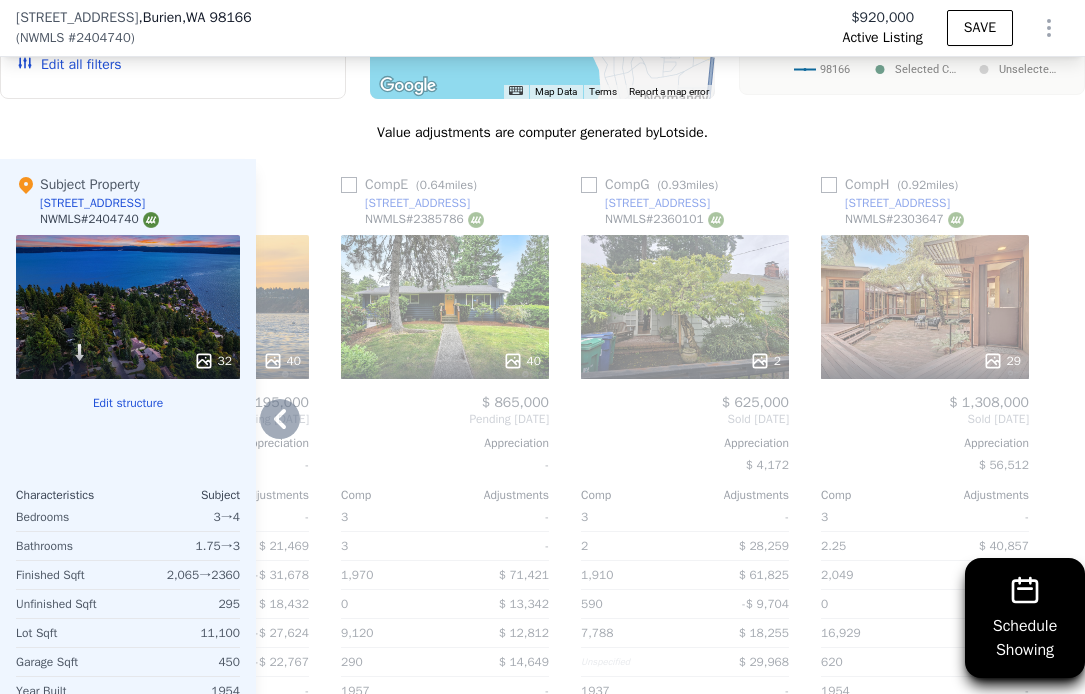 click 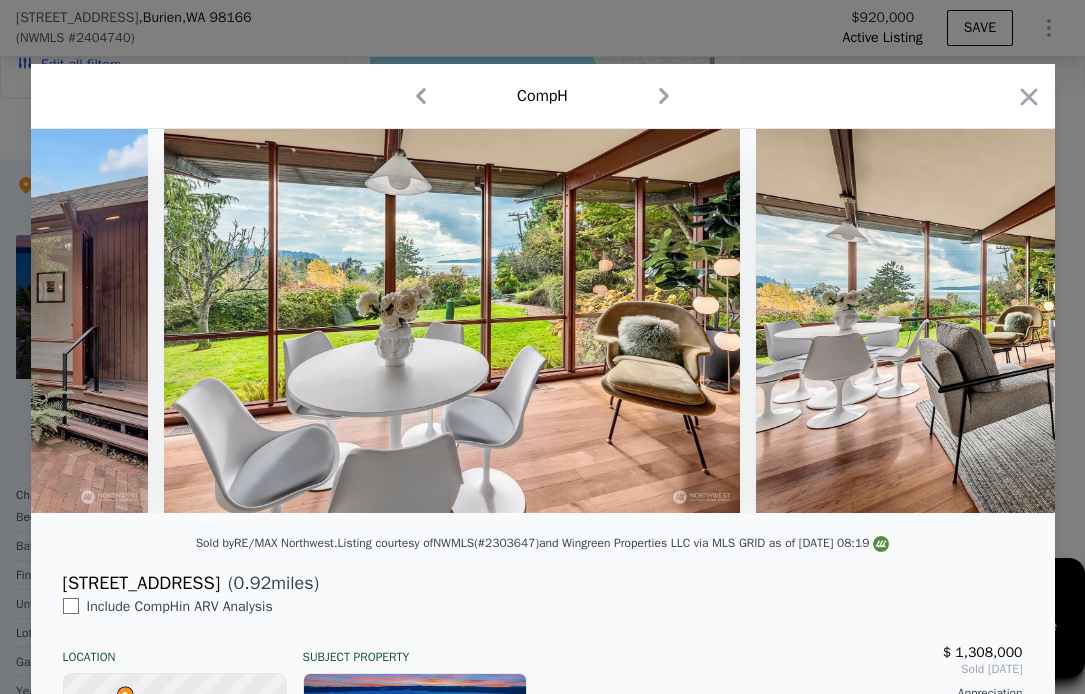 scroll, scrollTop: 0, scrollLeft: 1059, axis: horizontal 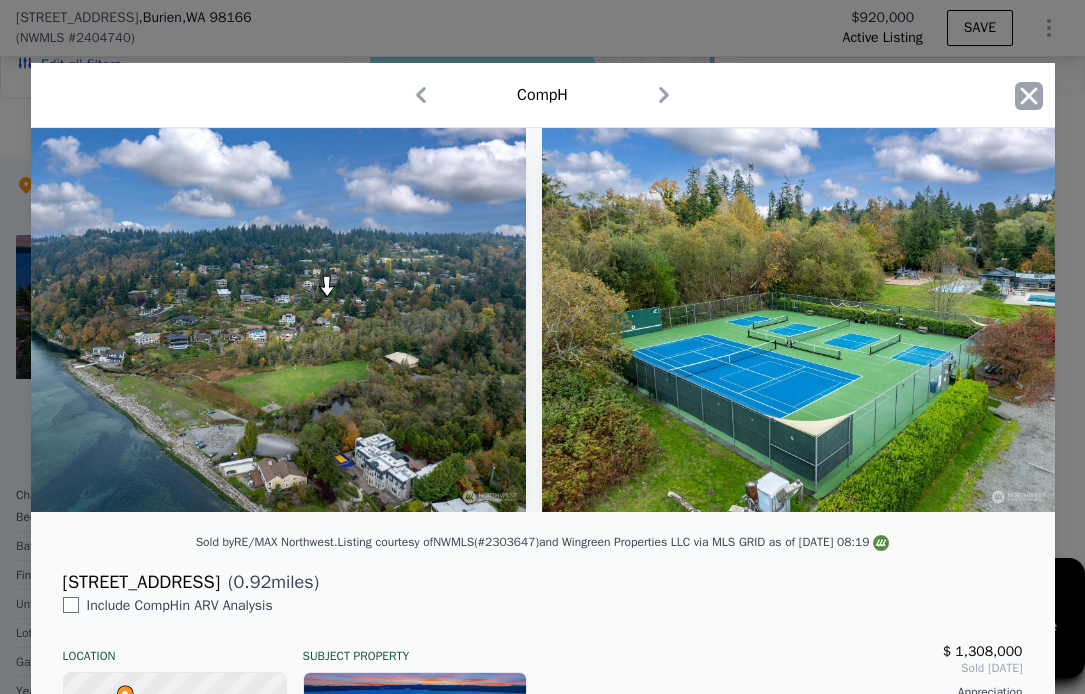 click 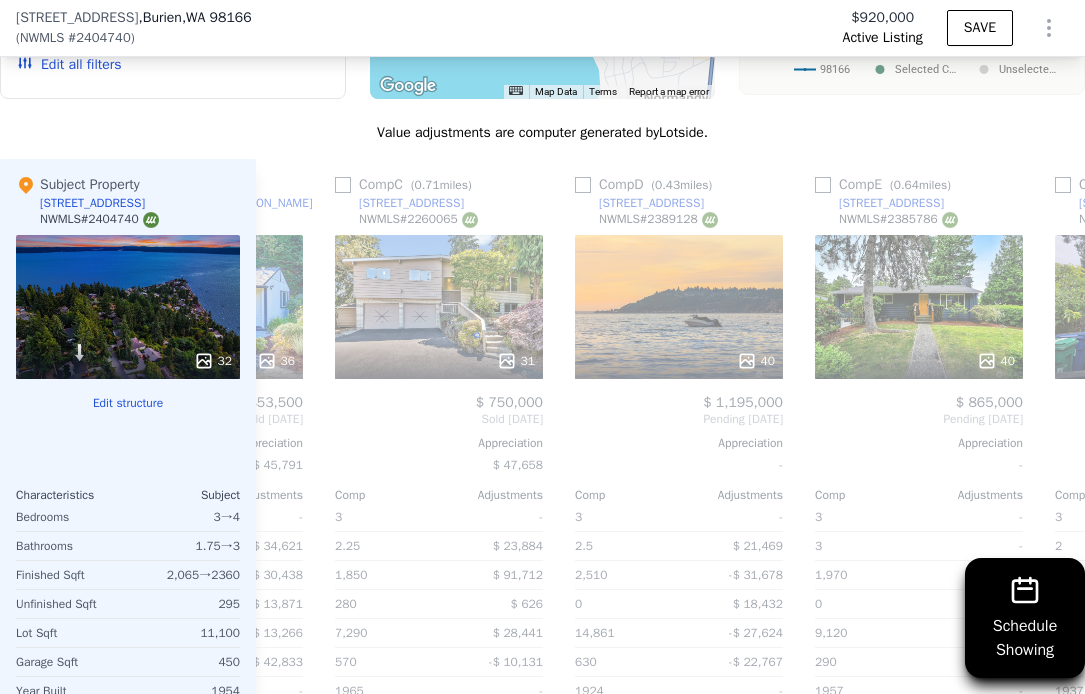 scroll, scrollTop: 0, scrollLeft: 1155, axis: horizontal 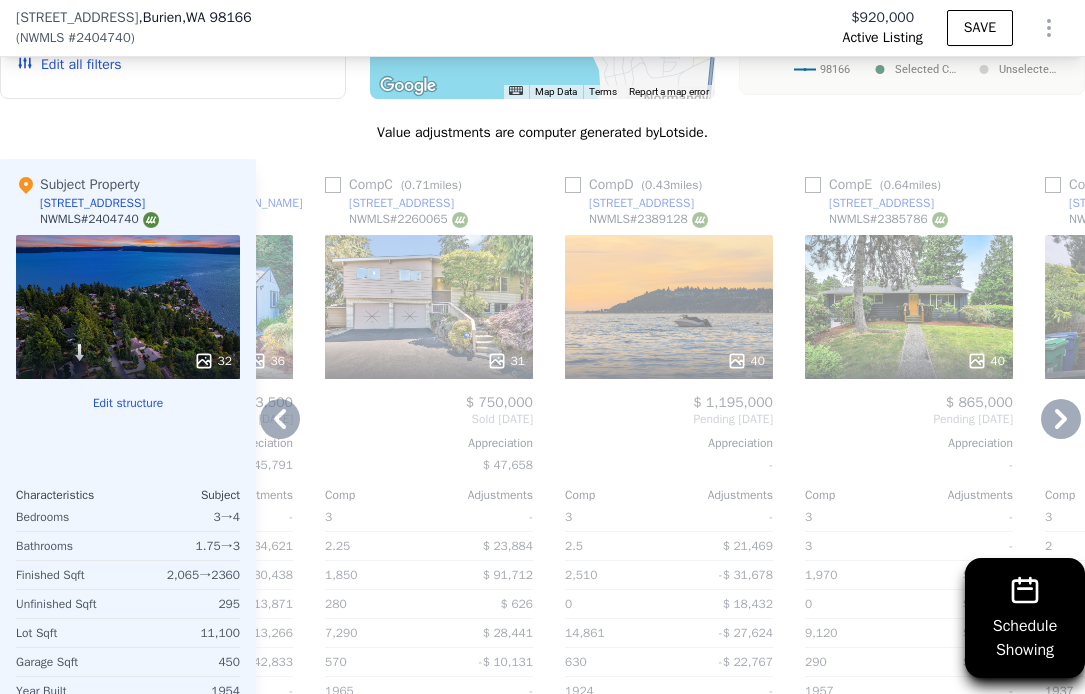 click on "40" at bounding box center [746, 361] 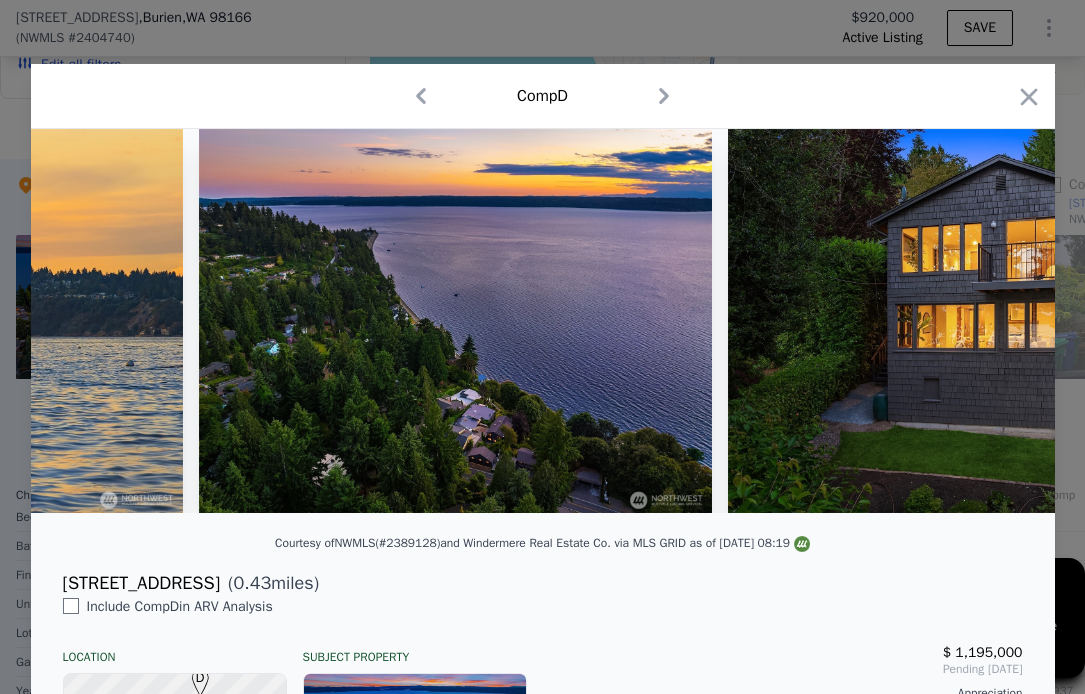 scroll, scrollTop: 0, scrollLeft: 0, axis: both 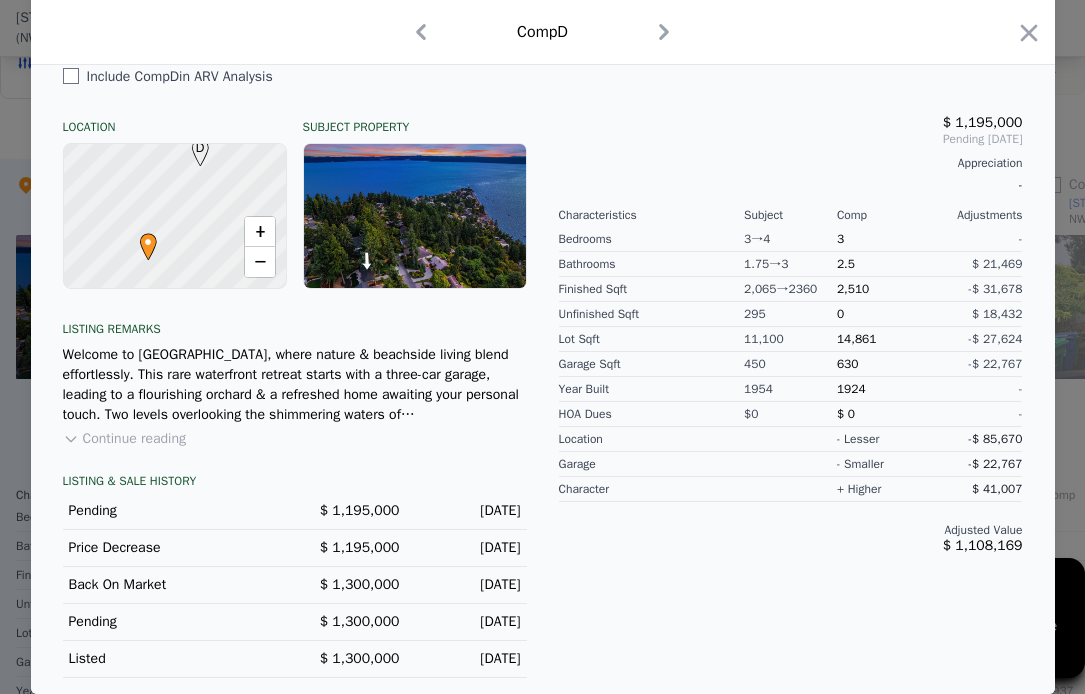click on "1924" at bounding box center [883, 389] 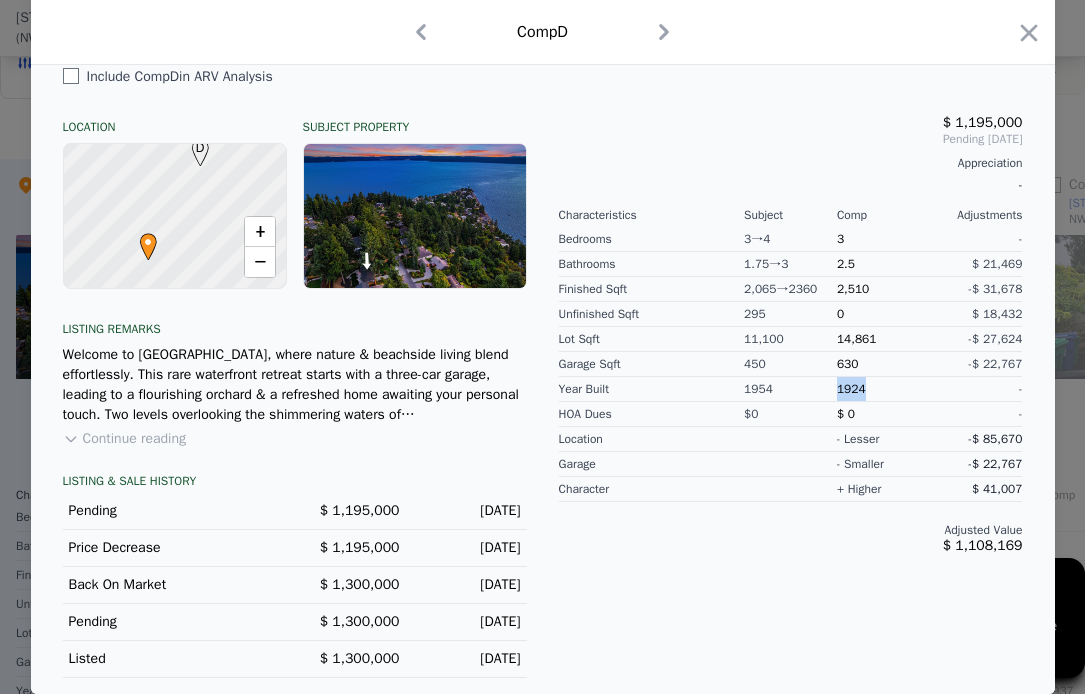 click on "1924" at bounding box center [883, 389] 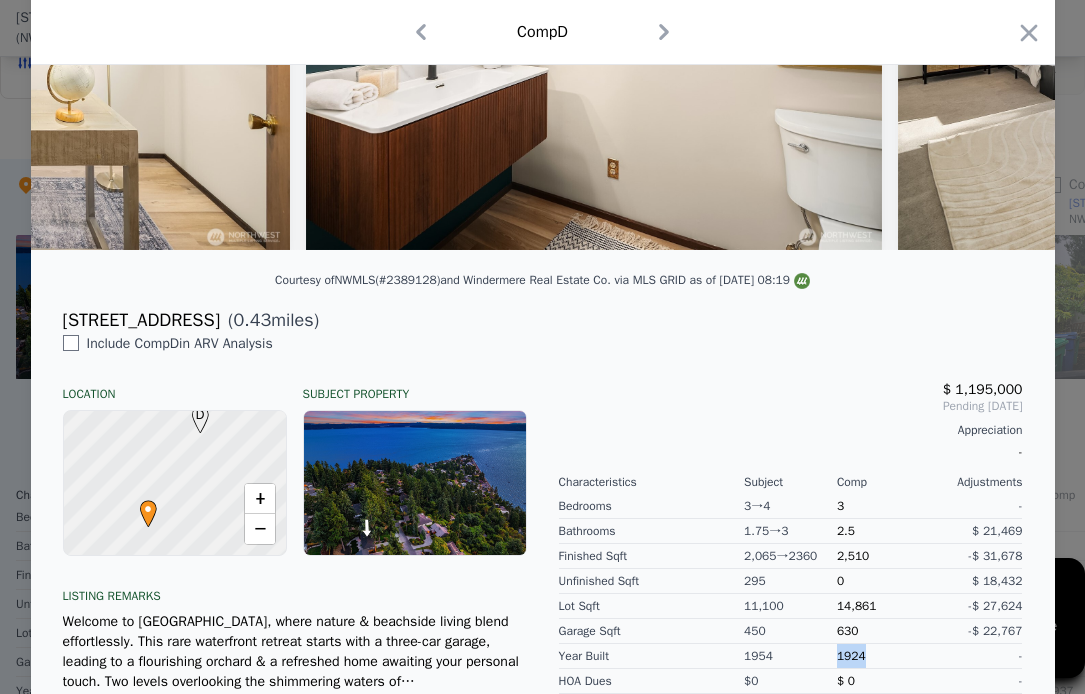 scroll, scrollTop: 0, scrollLeft: 0, axis: both 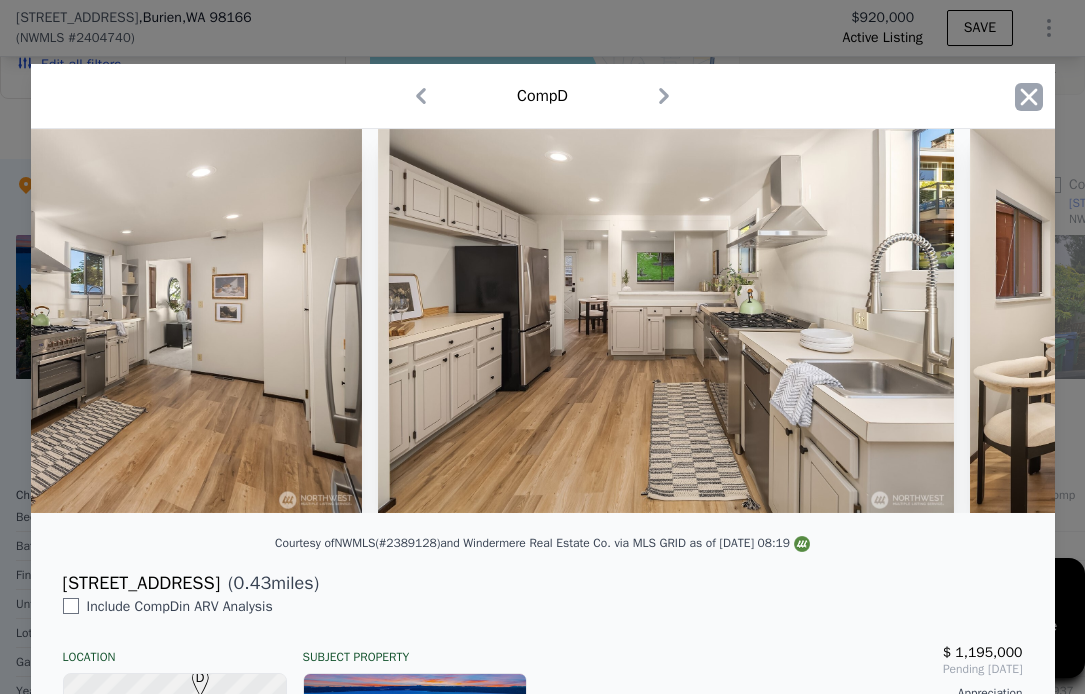 click 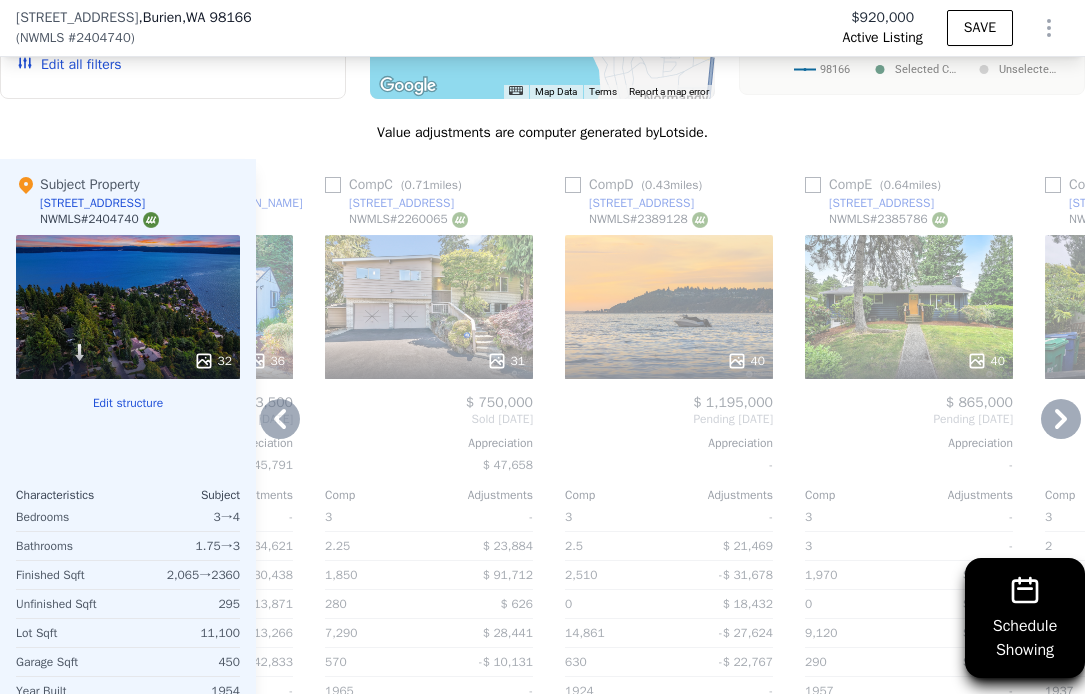click at bounding box center [573, 185] 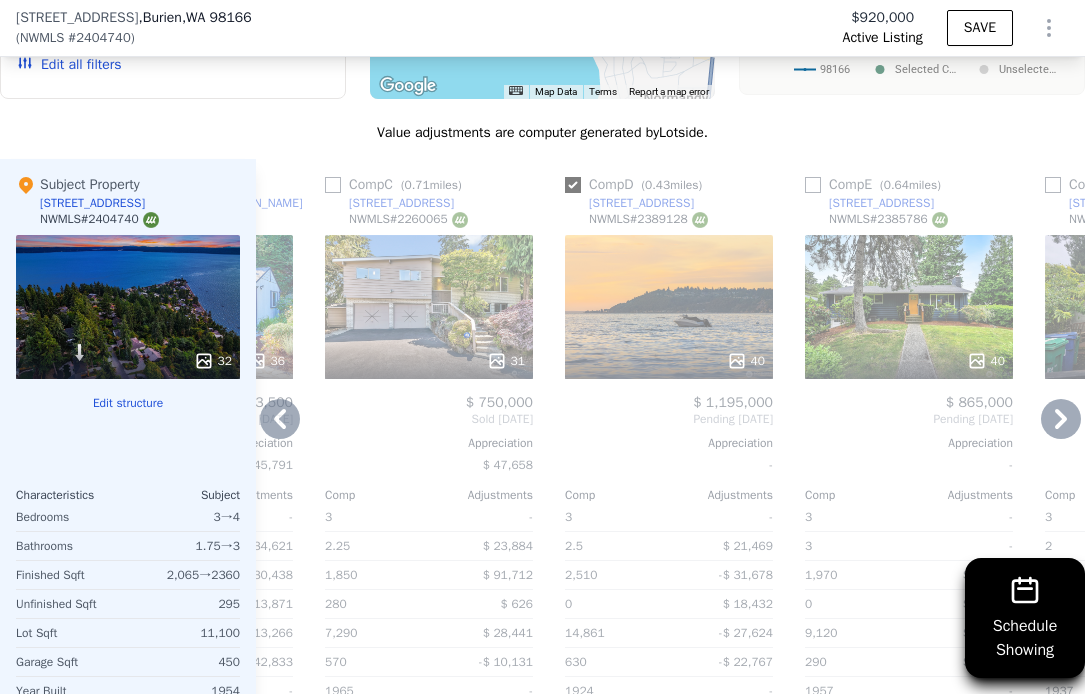checkbox on "true" 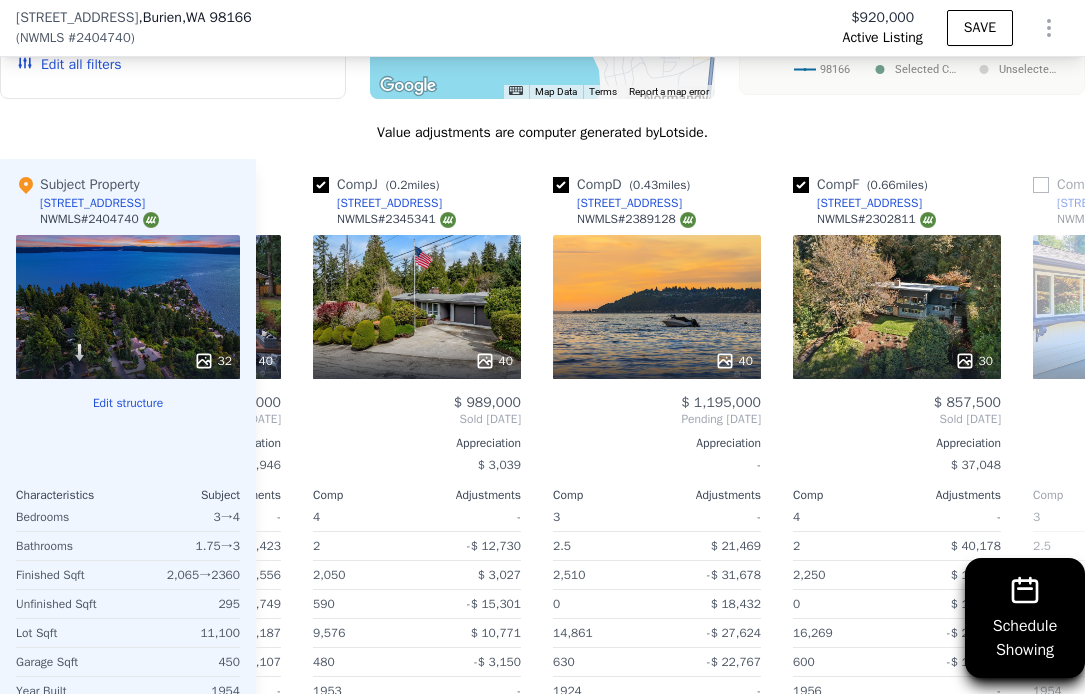 scroll, scrollTop: 0, scrollLeft: 331, axis: horizontal 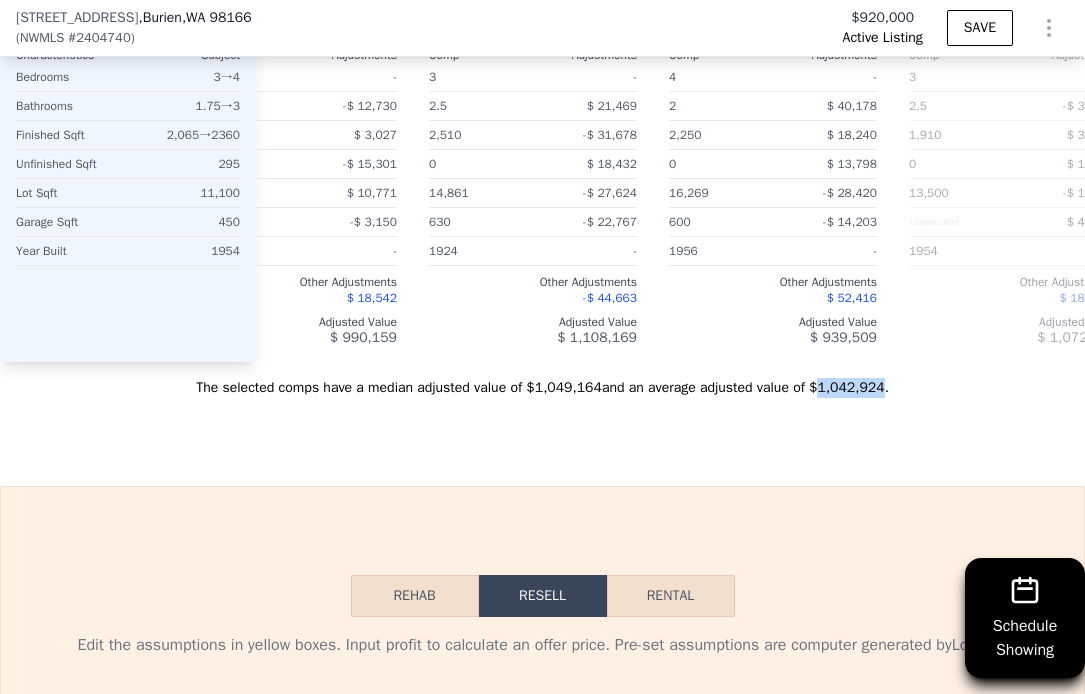 drag, startPoint x: 829, startPoint y: 390, endPoint x: 889, endPoint y: 389, distance: 60.00833 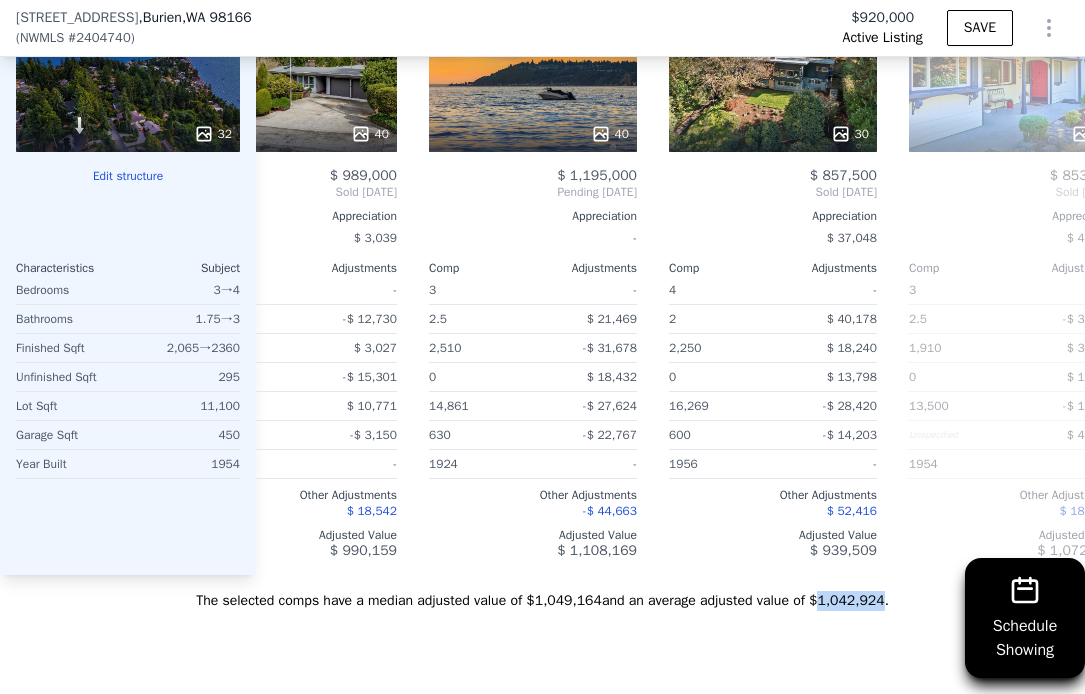 scroll, scrollTop: 2187, scrollLeft: 0, axis: vertical 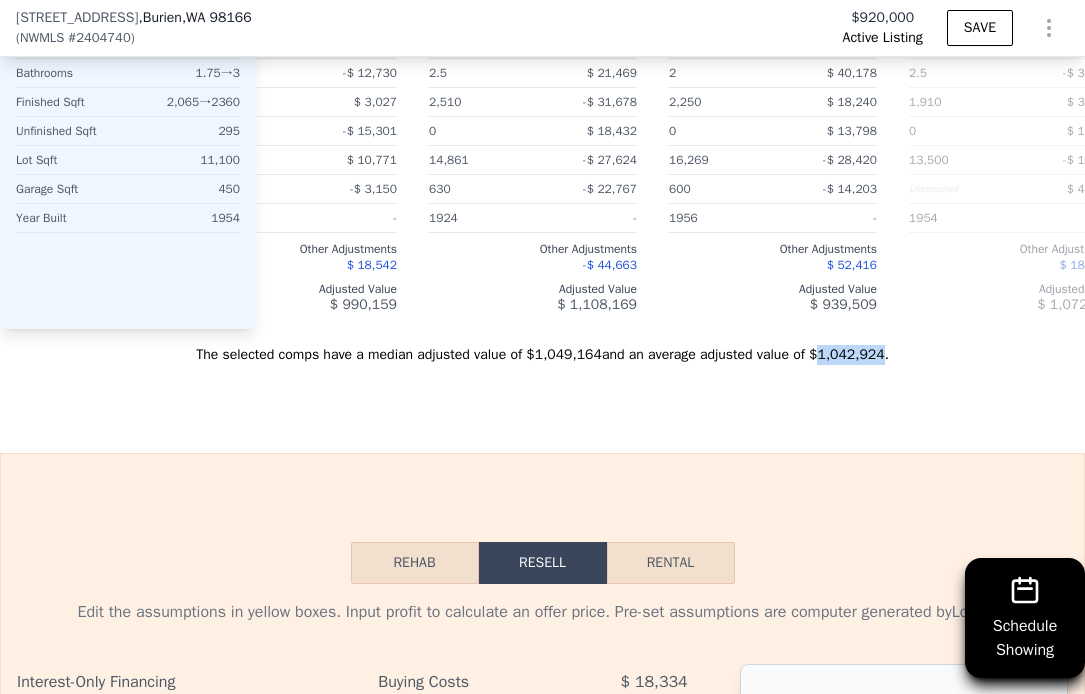 copy on "1,042,924" 